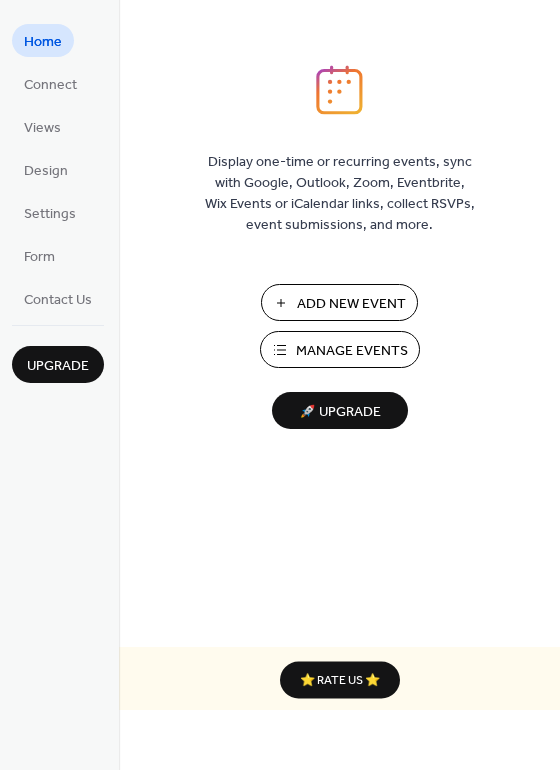 scroll, scrollTop: 0, scrollLeft: 0, axis: both 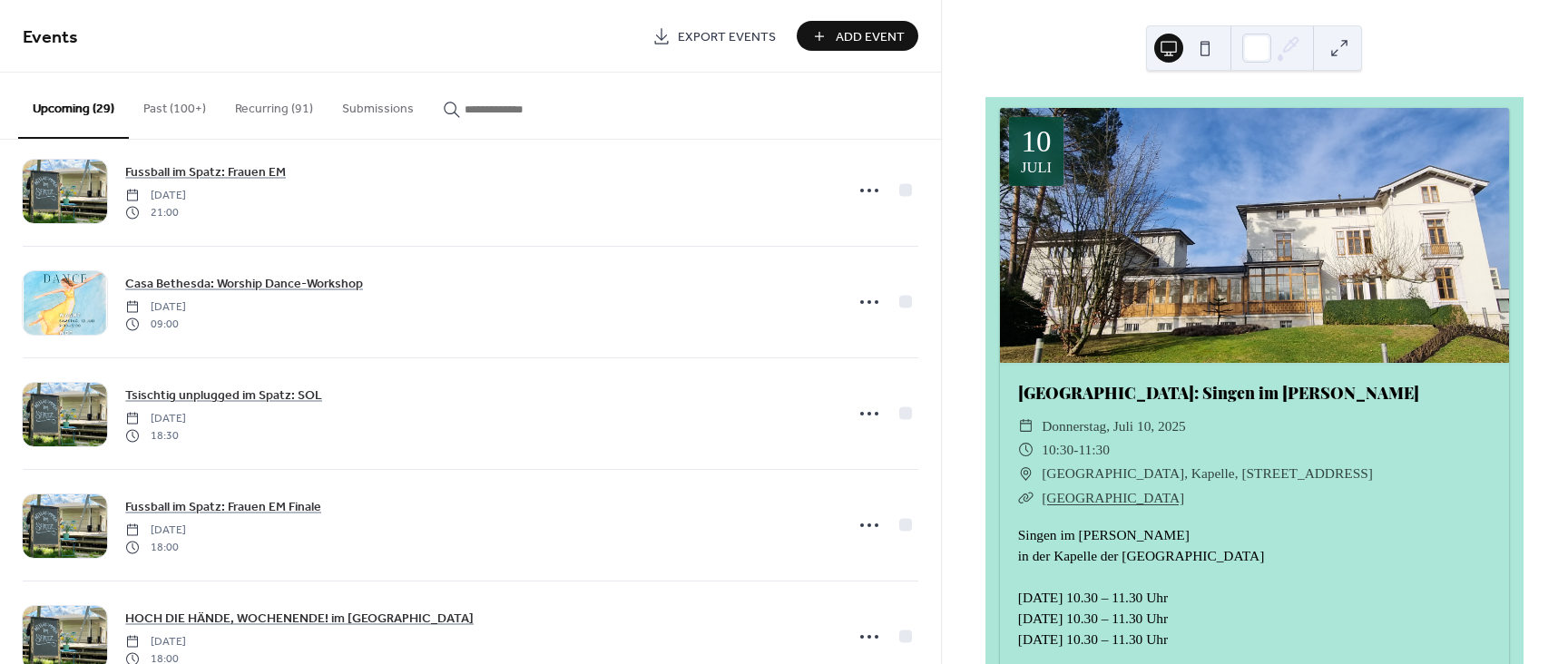click at bounding box center (510, 109) 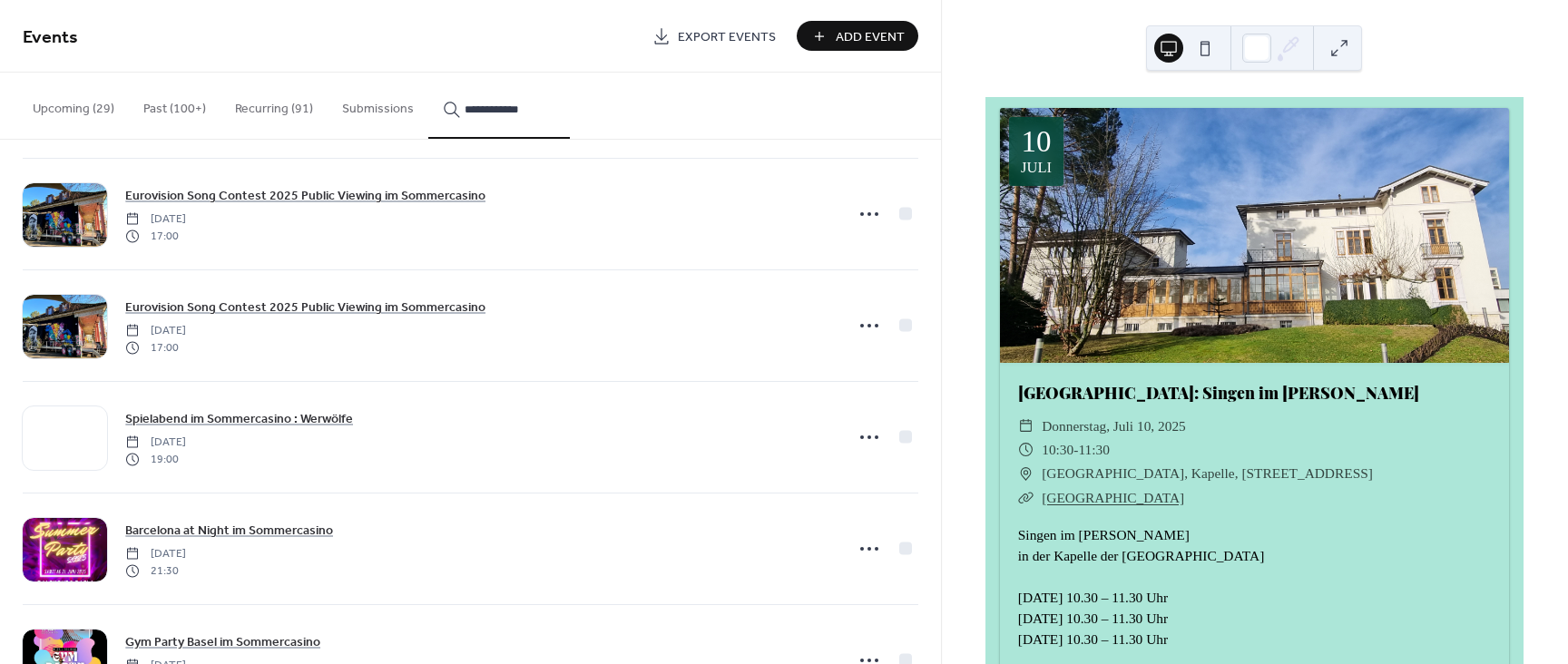scroll, scrollTop: 3100, scrollLeft: 0, axis: vertical 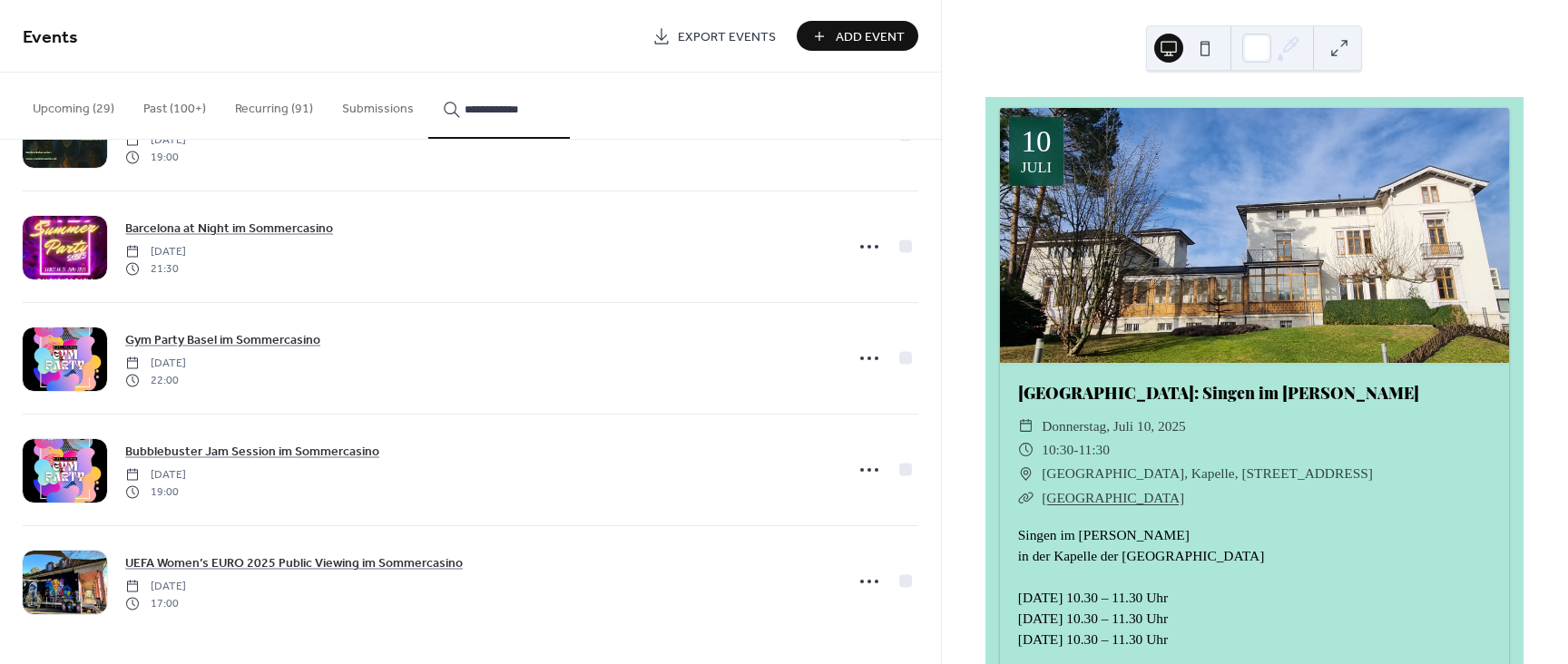 type on "**********" 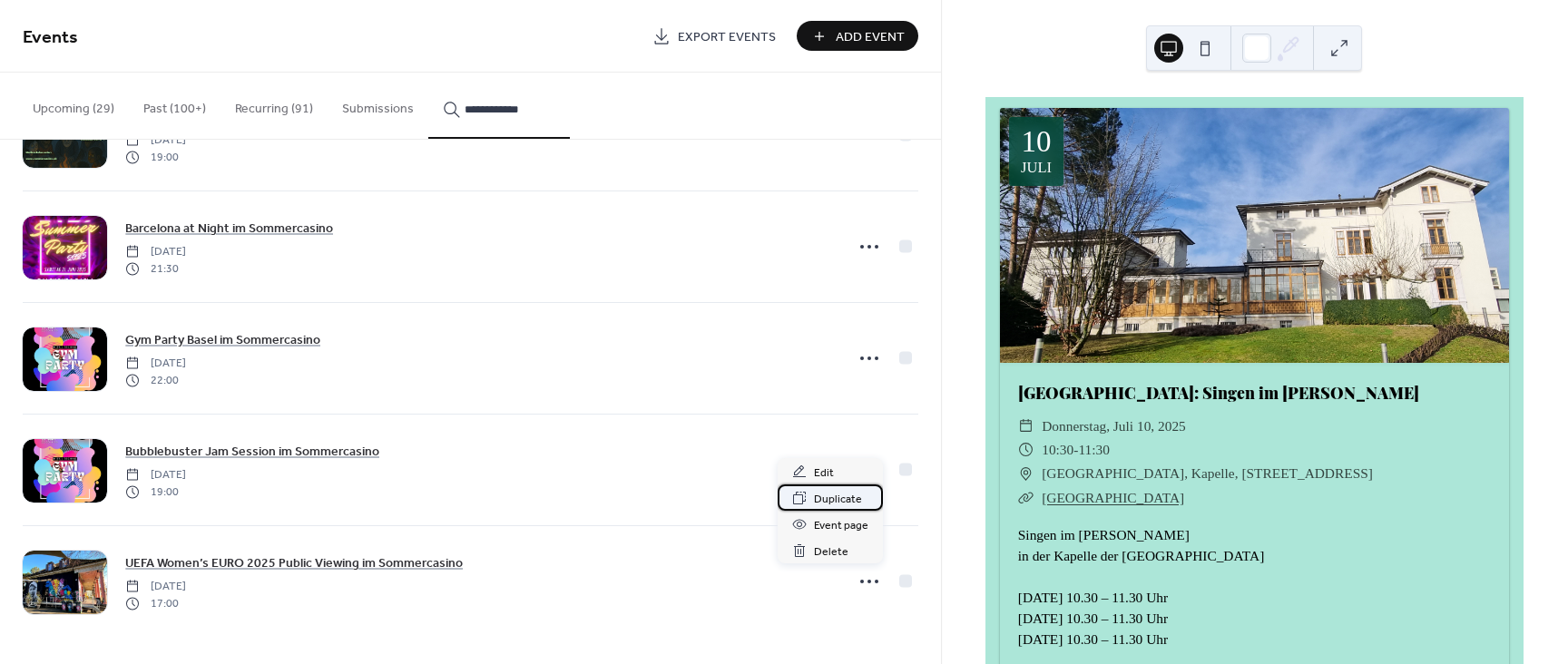 click on "Duplicate" at bounding box center (838, 499) 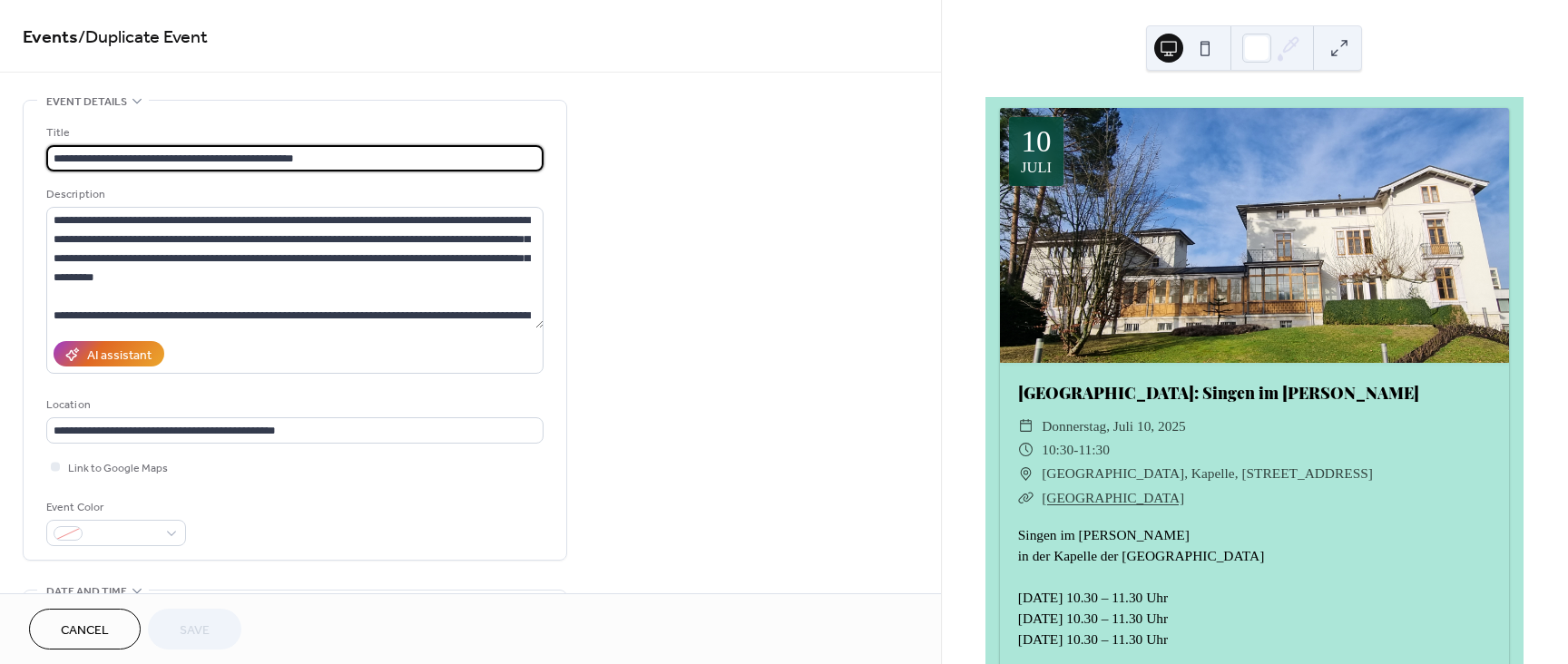 type on "**********" 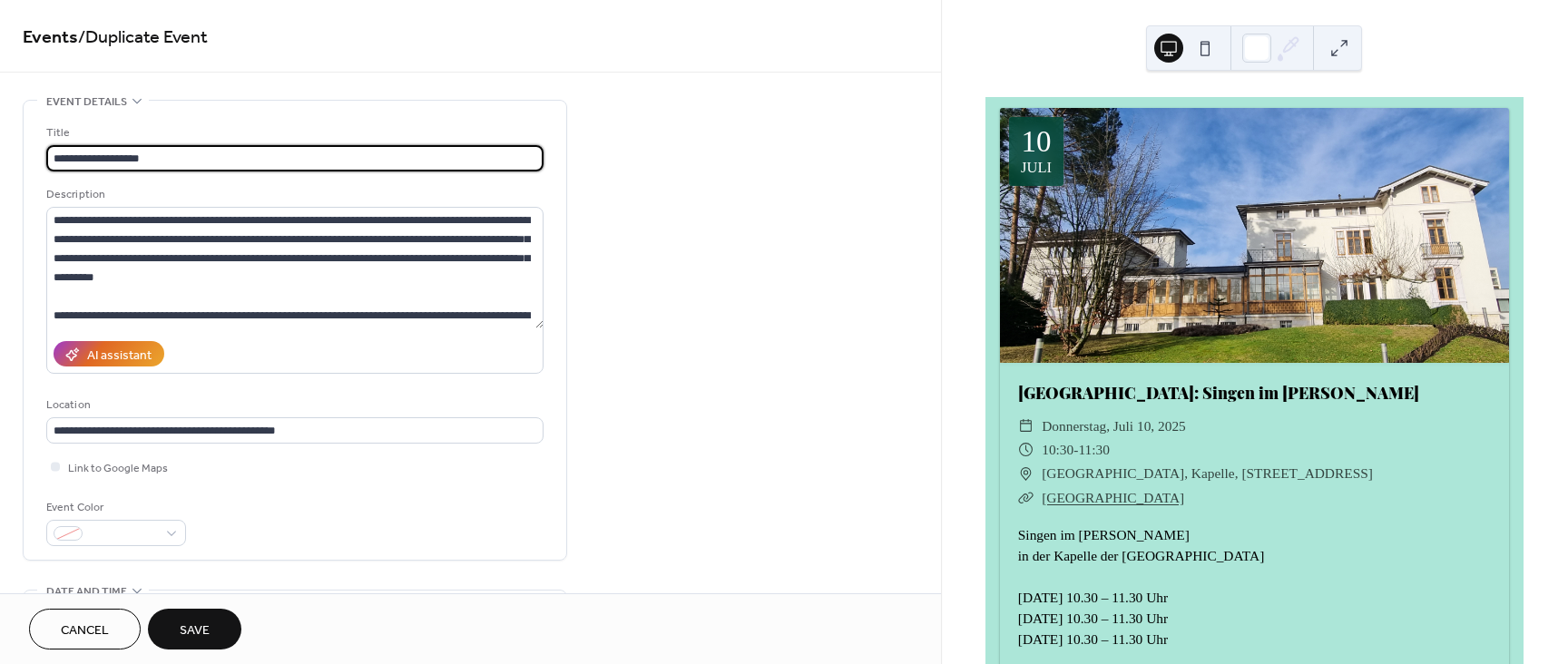 type on "**********" 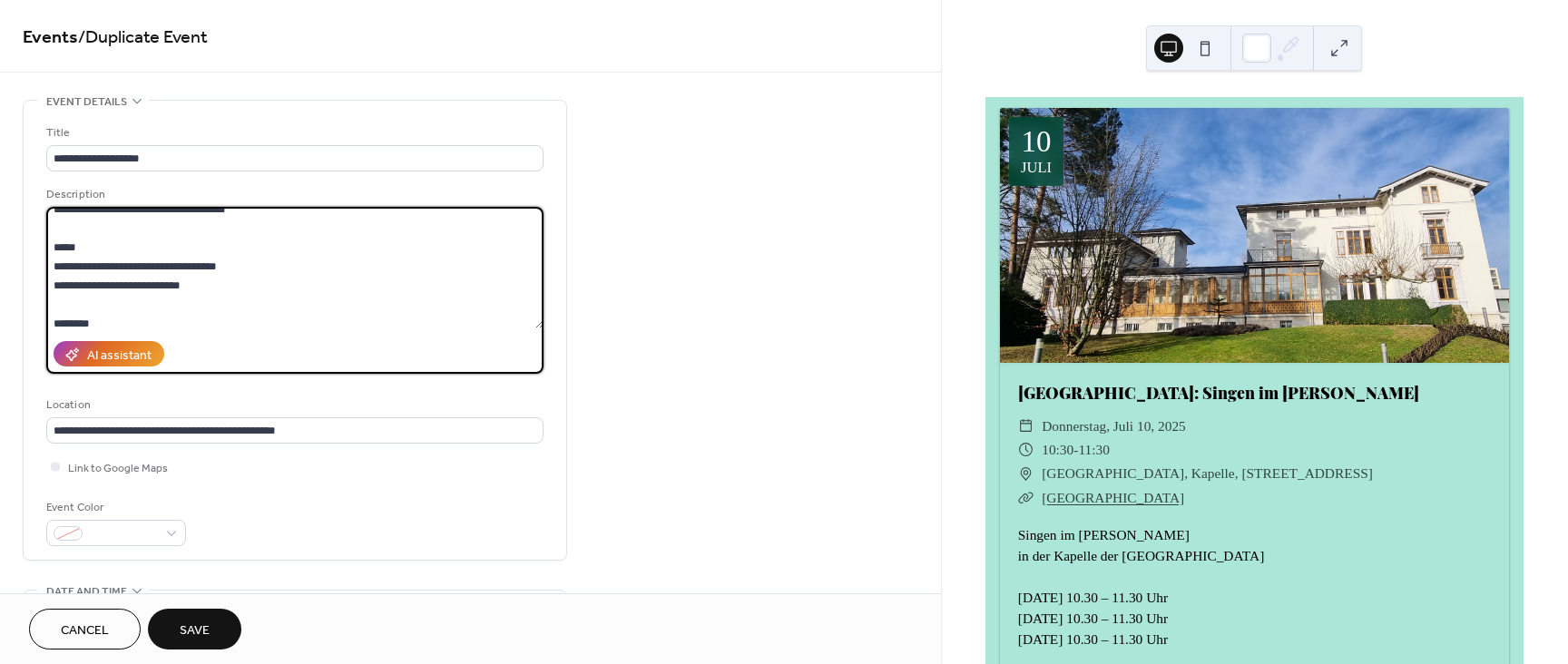 scroll, scrollTop: 1614, scrollLeft: 0, axis: vertical 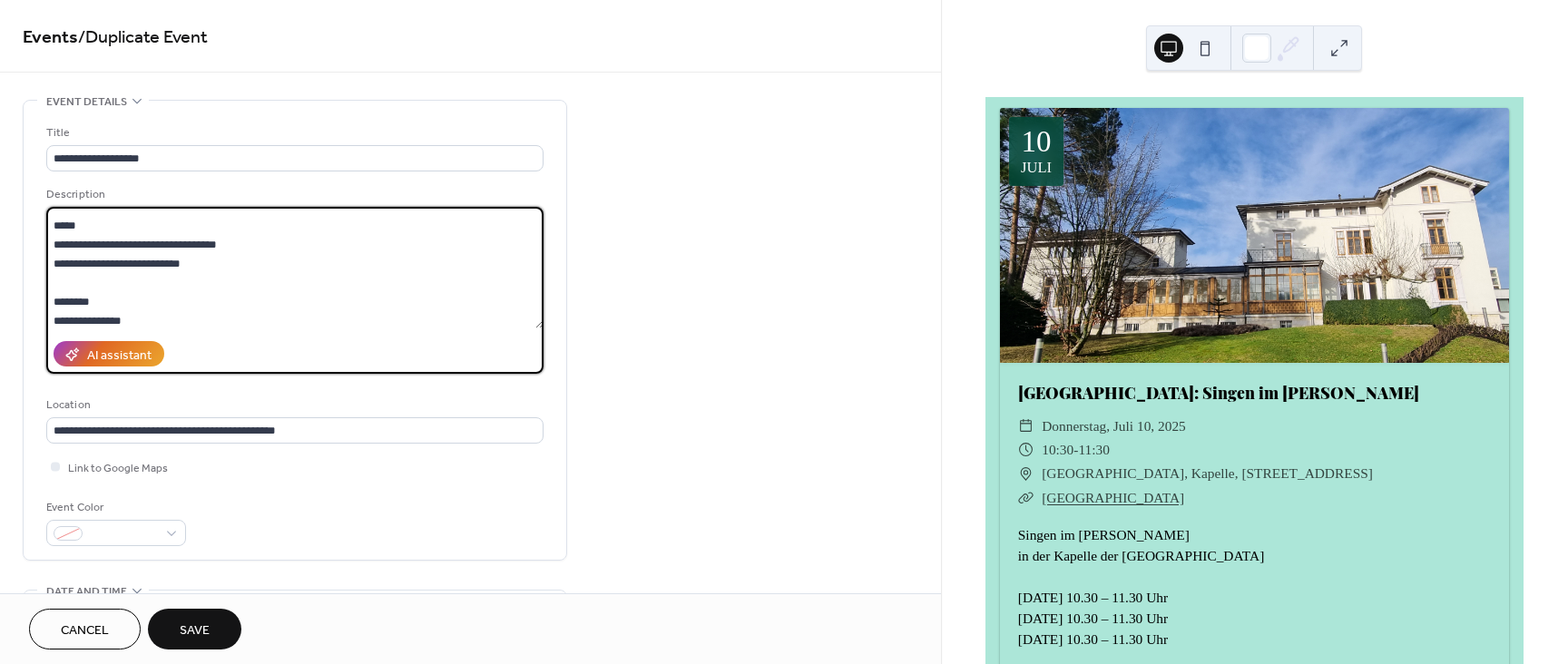 drag, startPoint x: 51, startPoint y: 224, endPoint x: 323, endPoint y: 240, distance: 272.47018 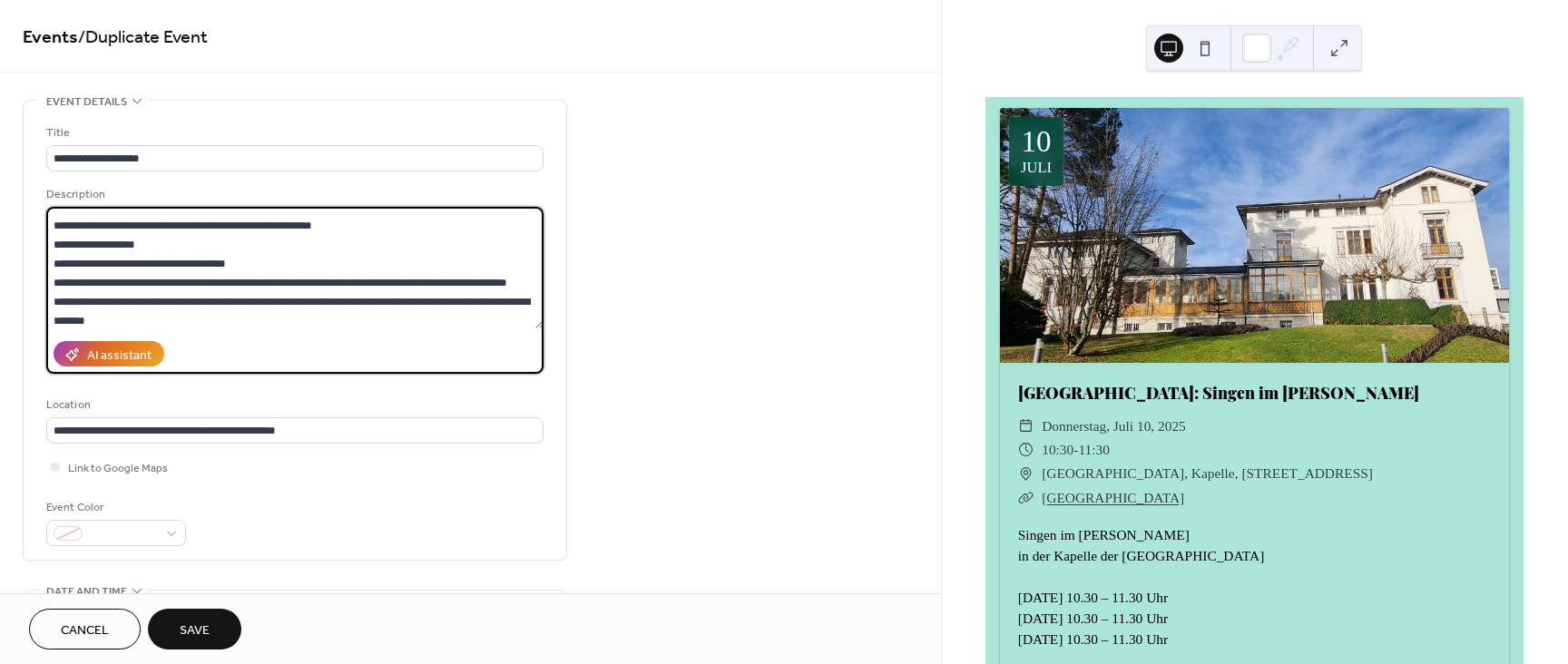 scroll, scrollTop: 73, scrollLeft: 0, axis: vertical 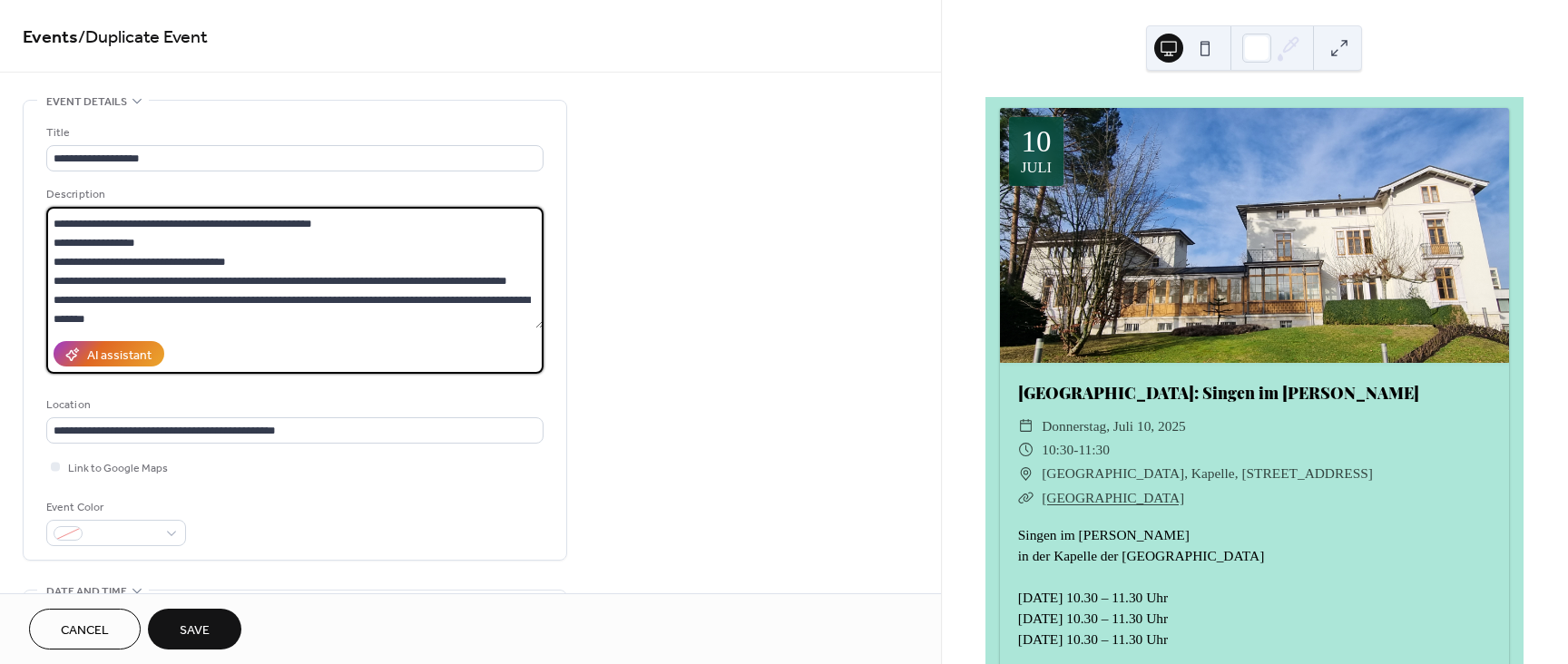 click on "**********" at bounding box center [295, 268] 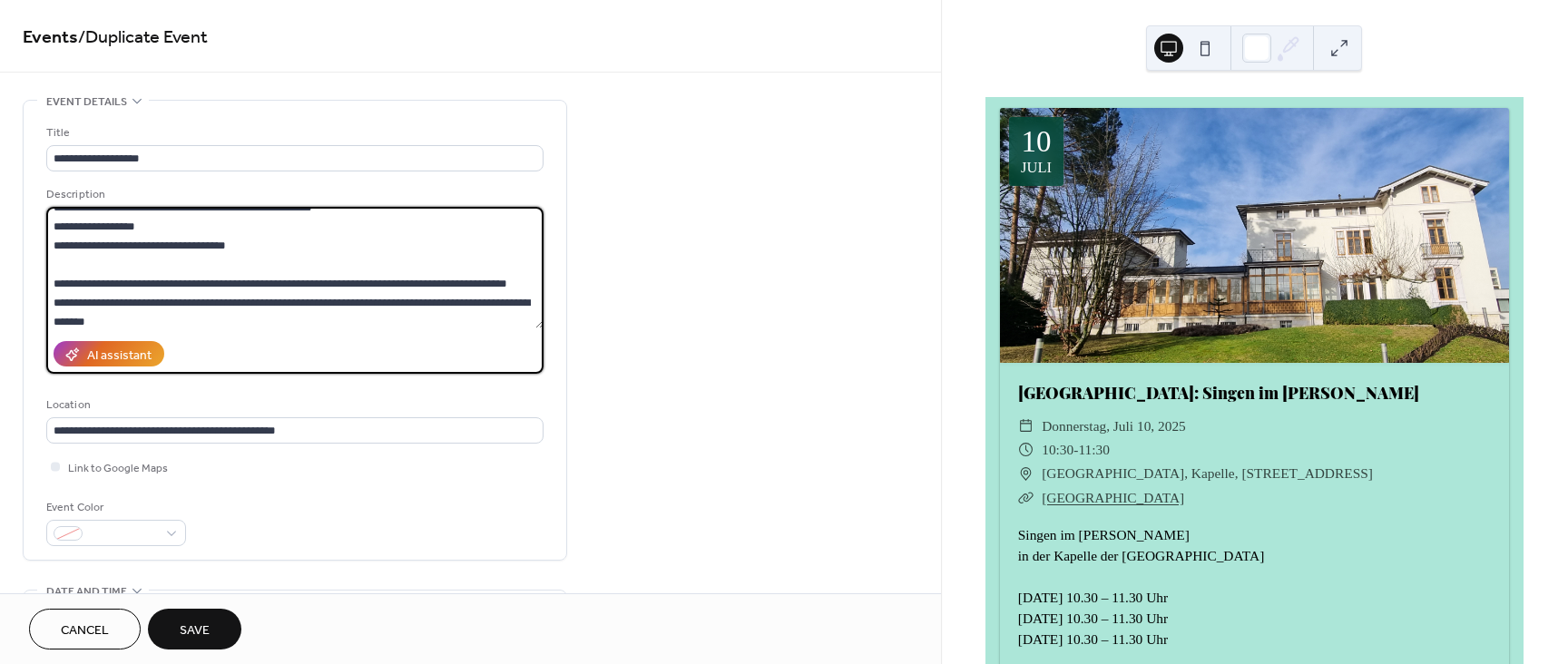scroll, scrollTop: 0, scrollLeft: 0, axis: both 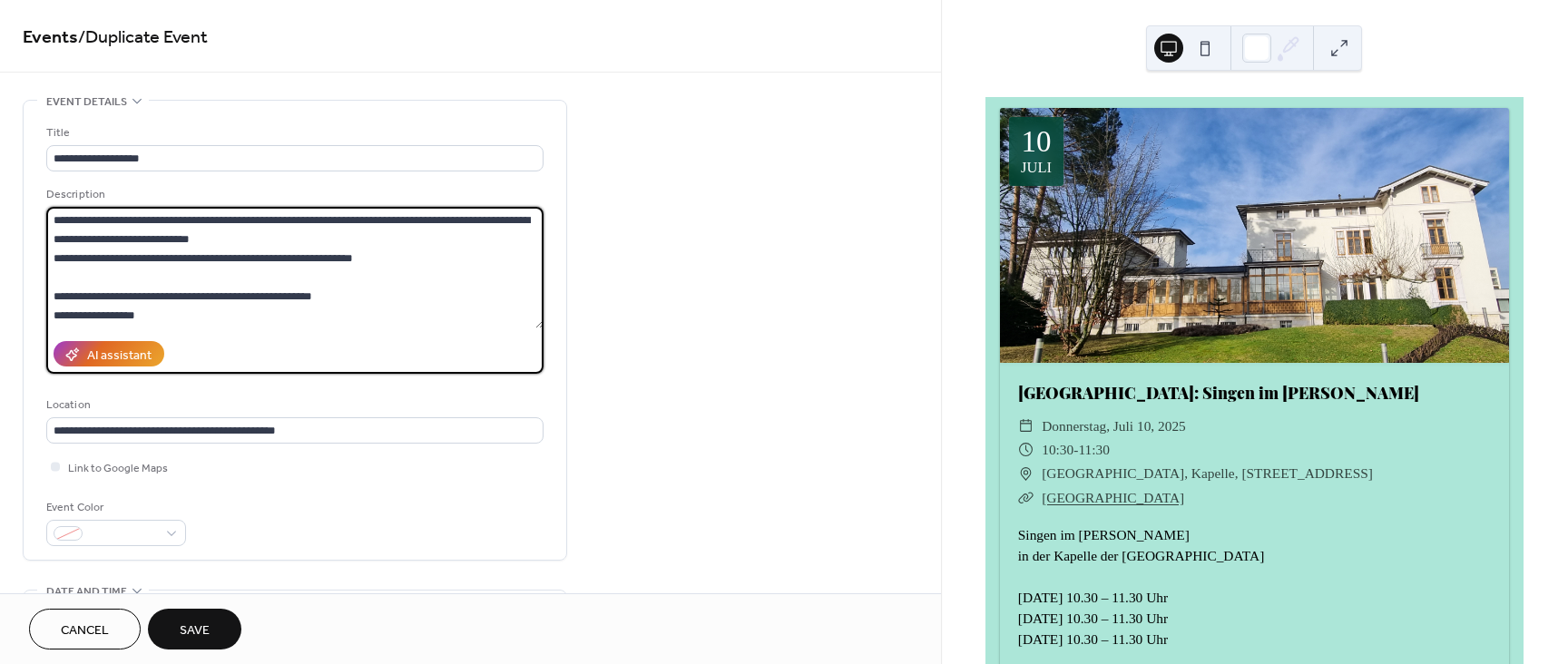 drag, startPoint x: 73, startPoint y: 212, endPoint x: 47, endPoint y: 212, distance: 26 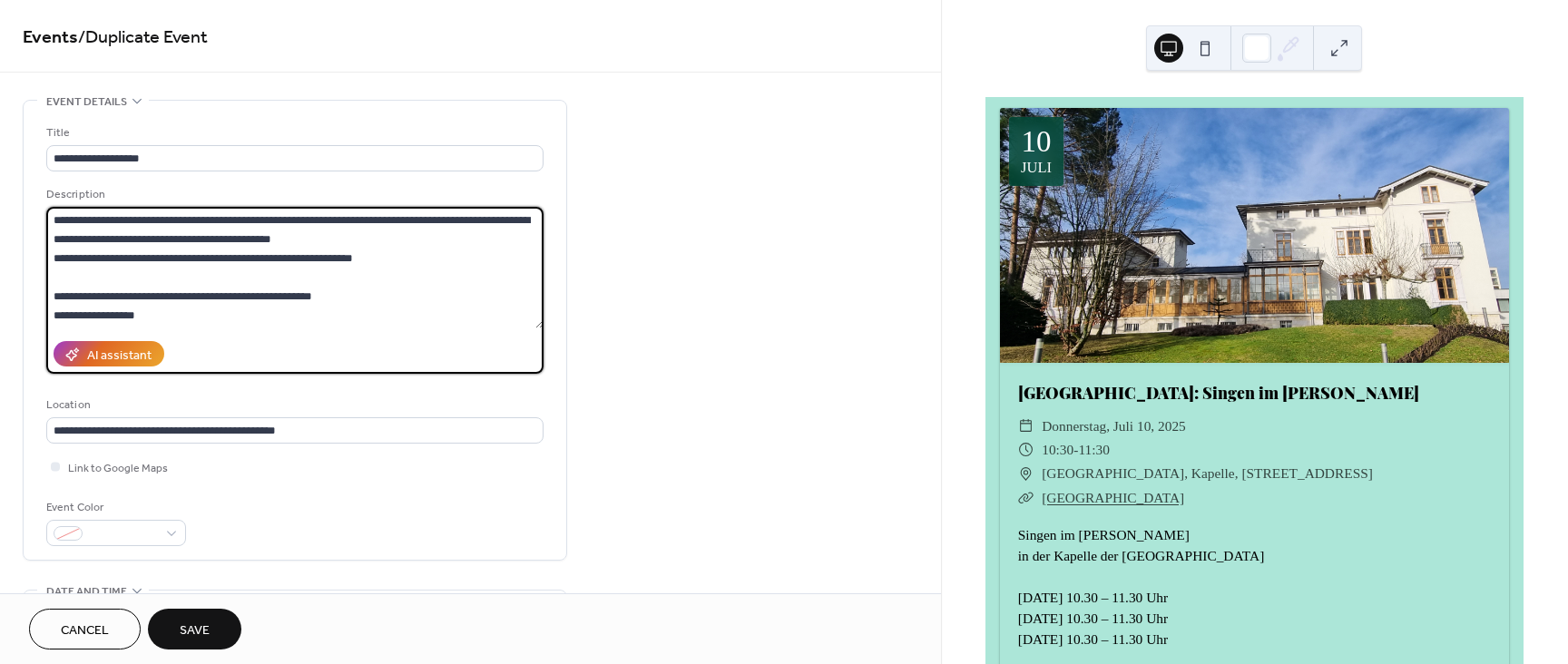 click on "**********" at bounding box center (295, 268) 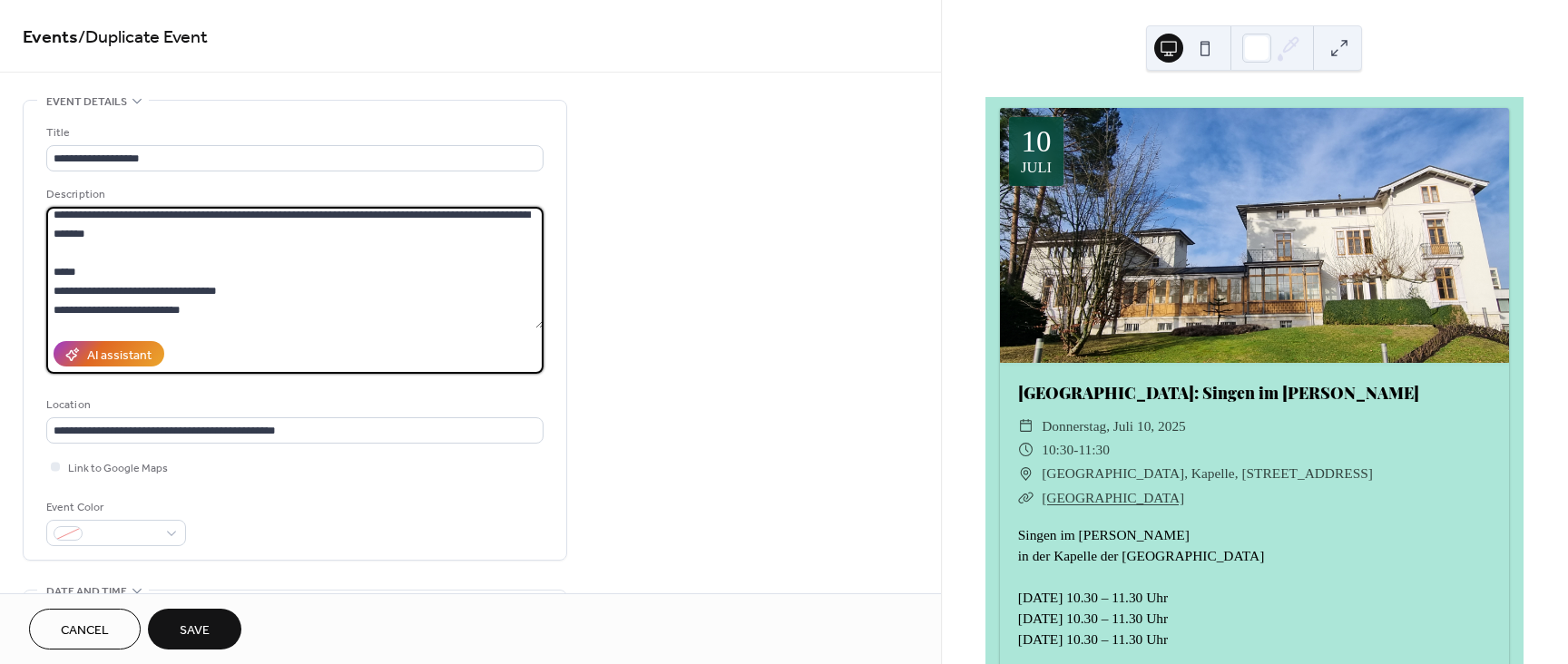 scroll, scrollTop: 248, scrollLeft: 0, axis: vertical 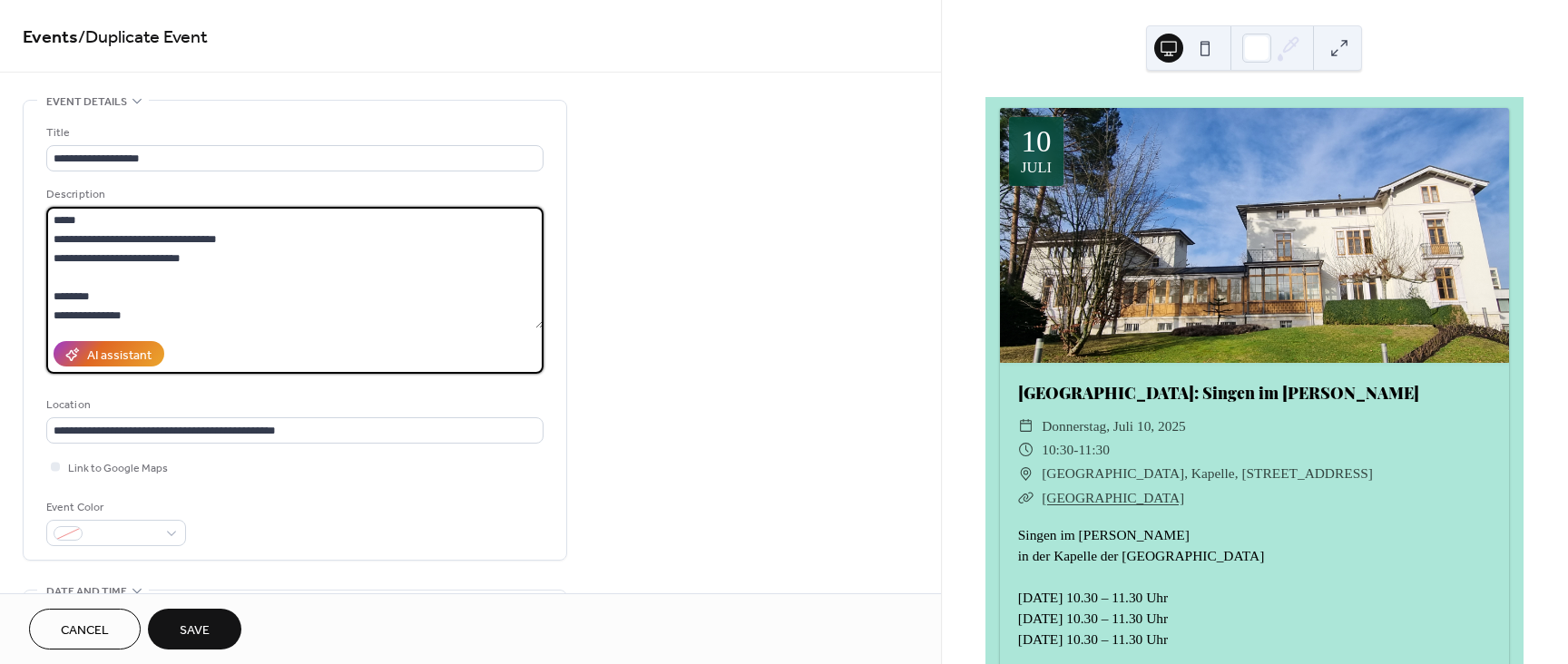 drag, startPoint x: 146, startPoint y: 319, endPoint x: 27, endPoint y: 266, distance: 130.26895 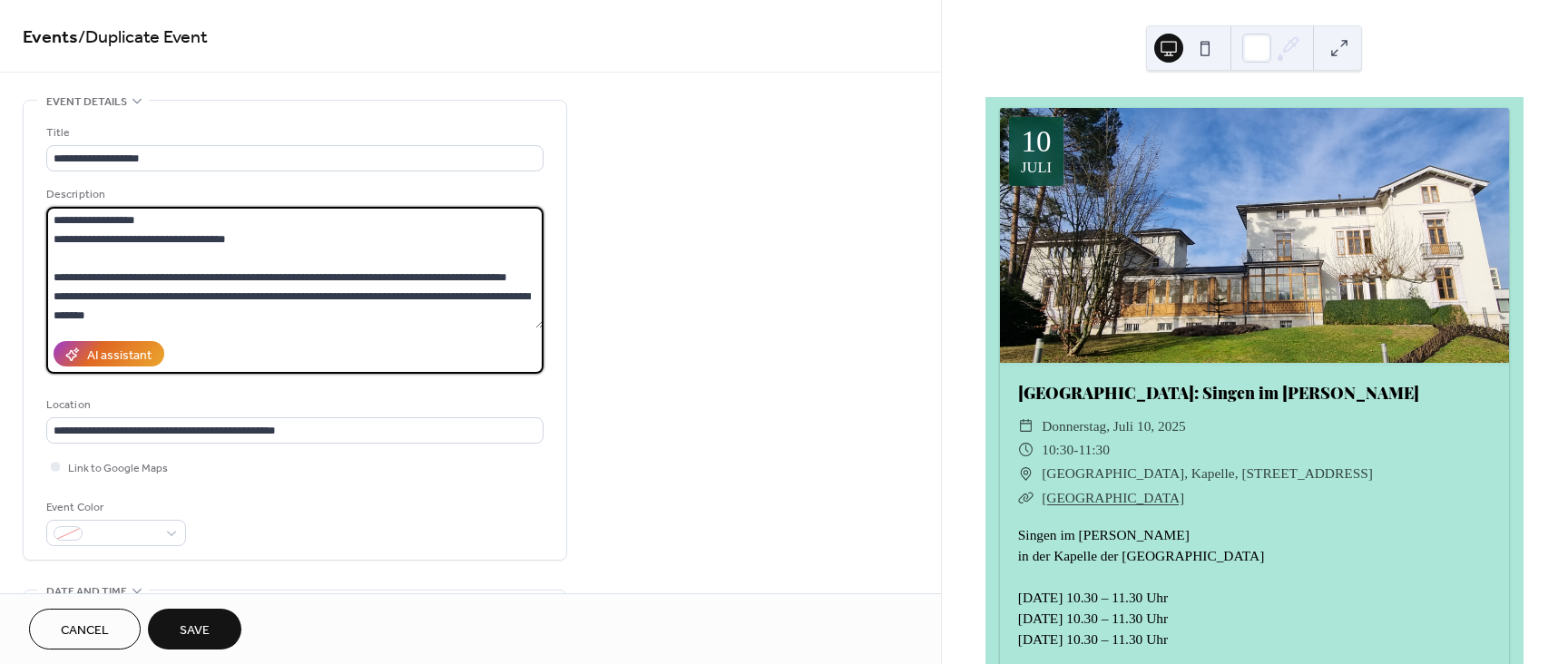 scroll, scrollTop: 114, scrollLeft: 0, axis: vertical 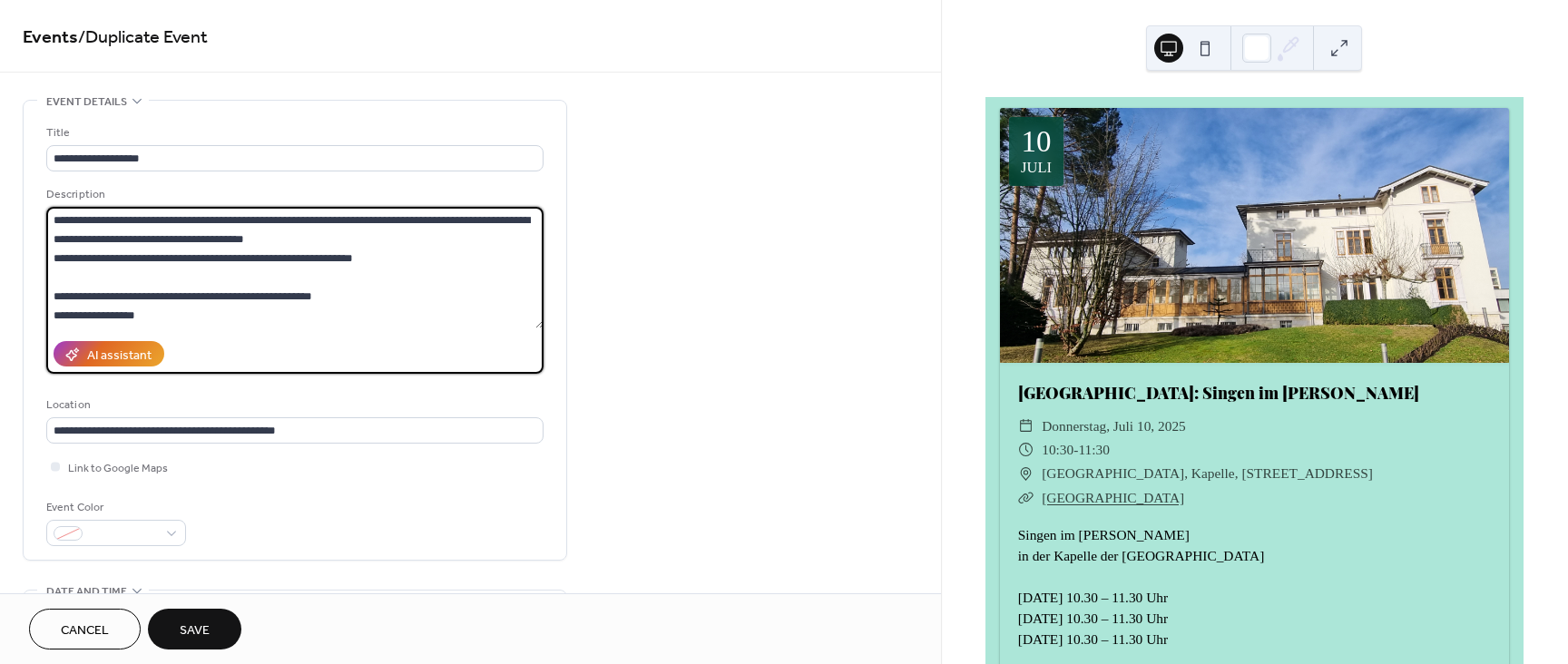click on "**********" at bounding box center [295, 268] 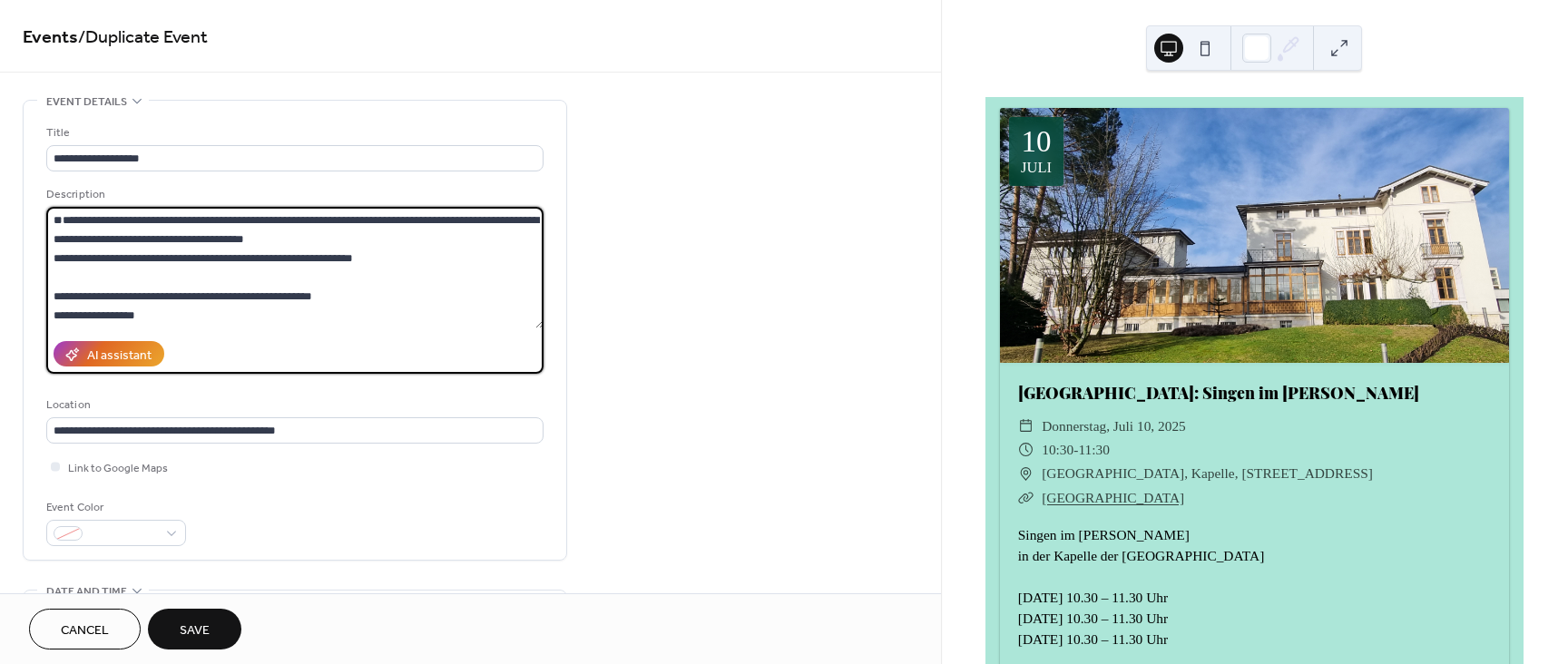 paste on "**********" 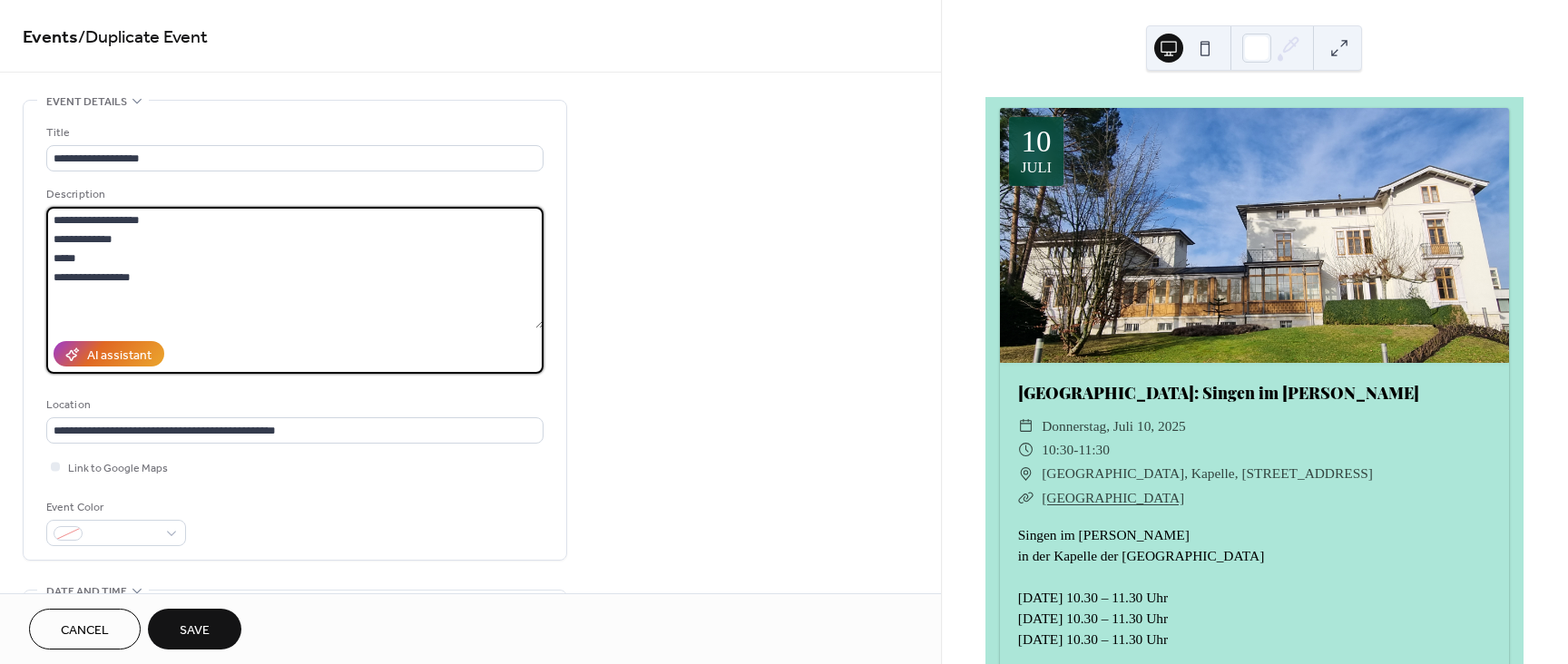 click on "**********" at bounding box center [295, 268] 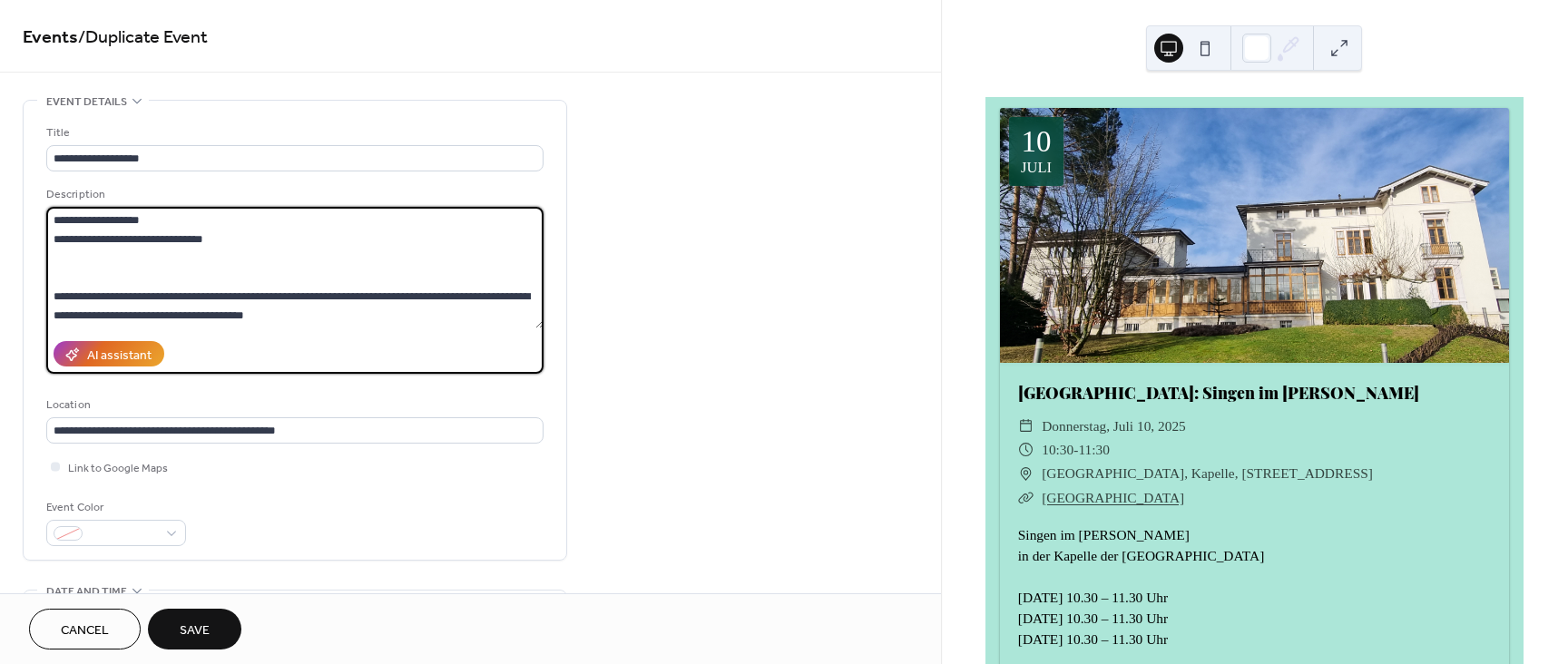click on "**********" at bounding box center (295, 268) 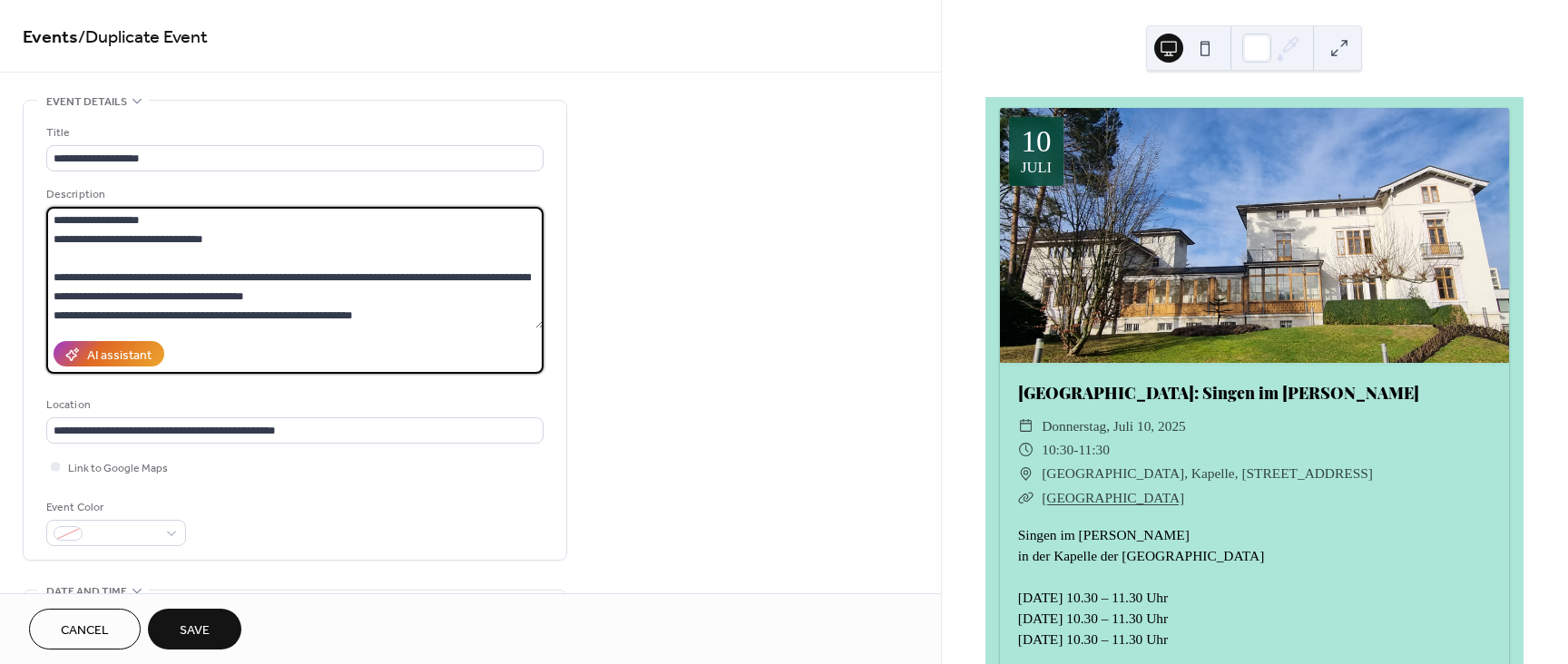 drag, startPoint x: 163, startPoint y: 220, endPoint x: 34, endPoint y: 216, distance: 129.062 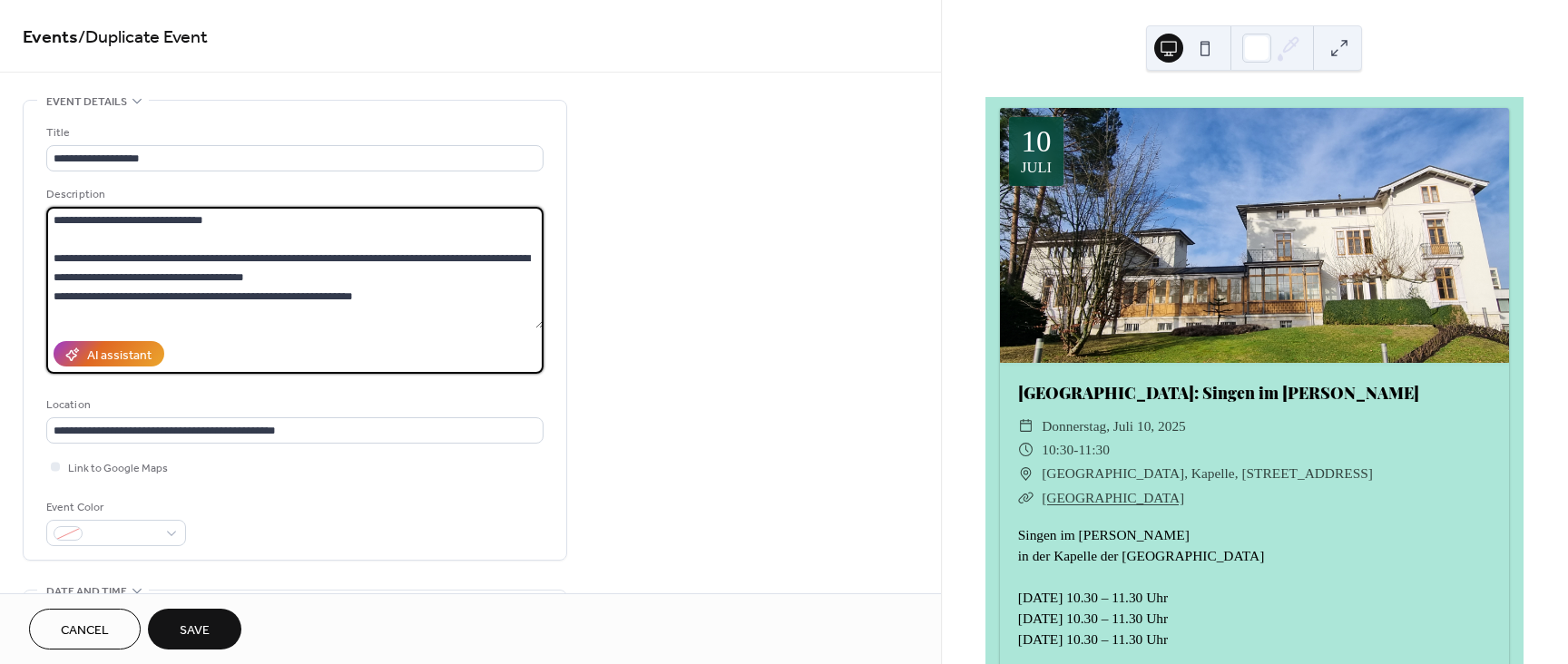 scroll, scrollTop: 152, scrollLeft: 0, axis: vertical 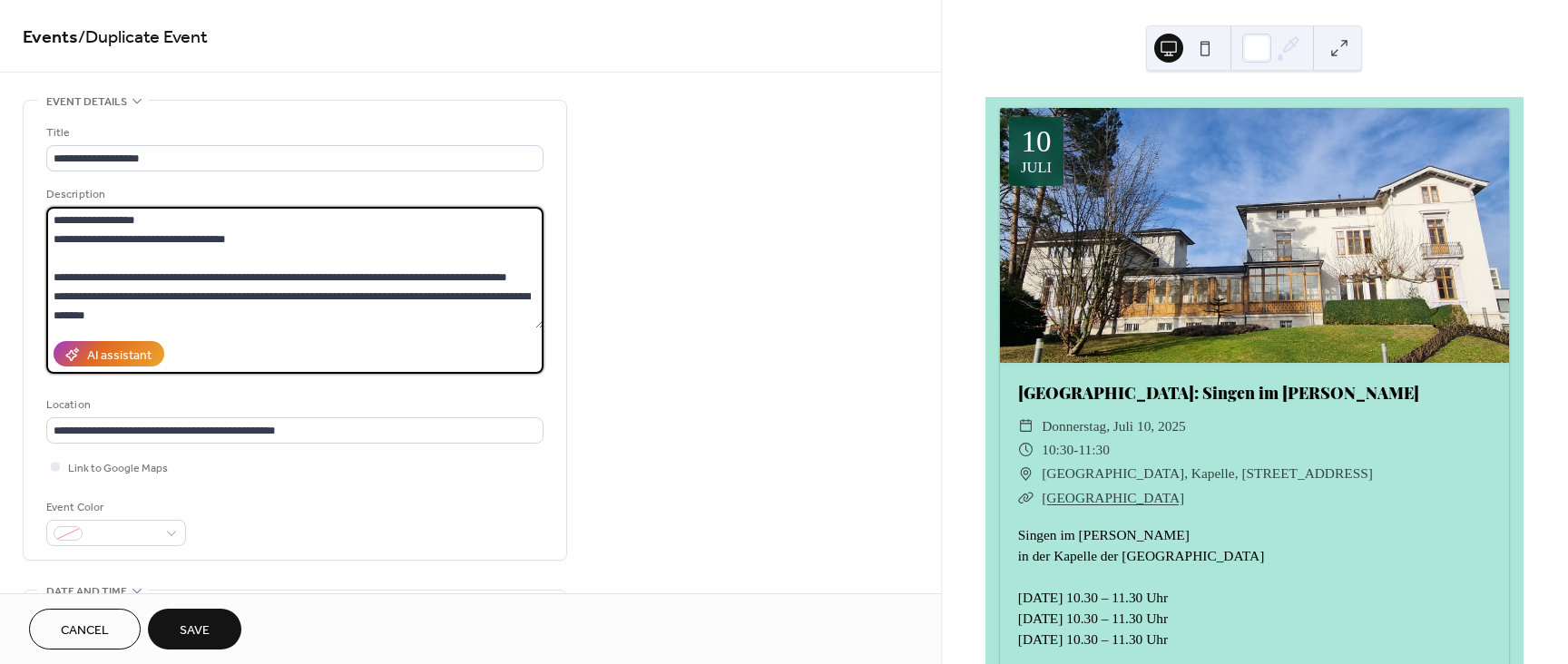 type on "**********" 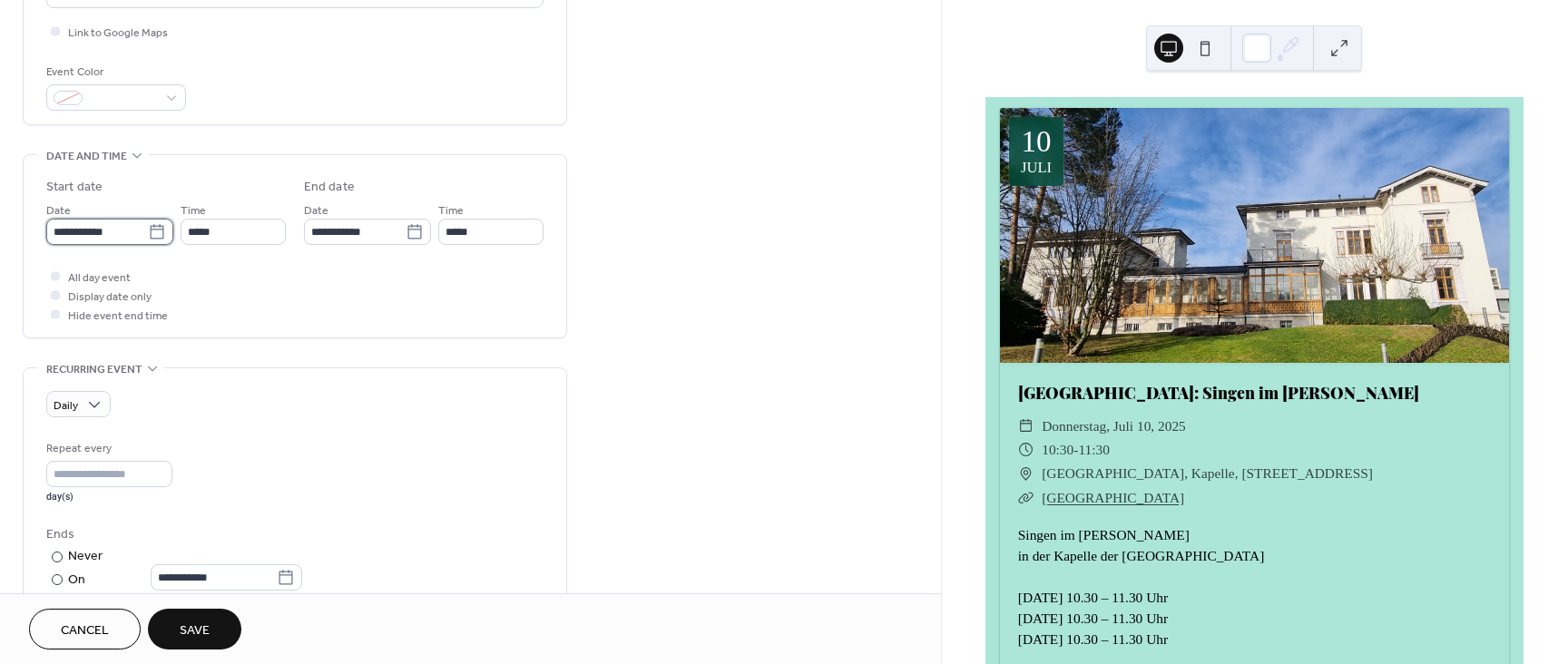 click on "**********" at bounding box center [97, 231] 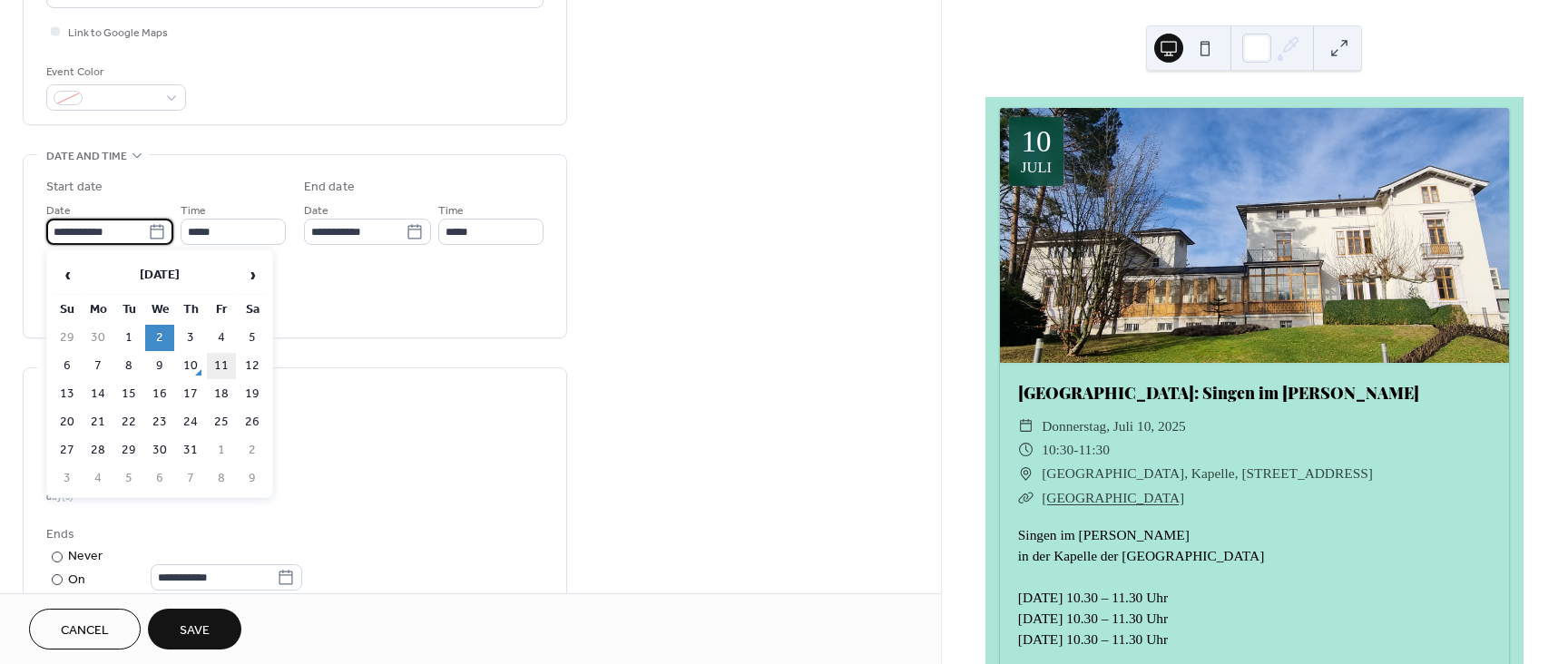 click on "11" at bounding box center [221, 366] 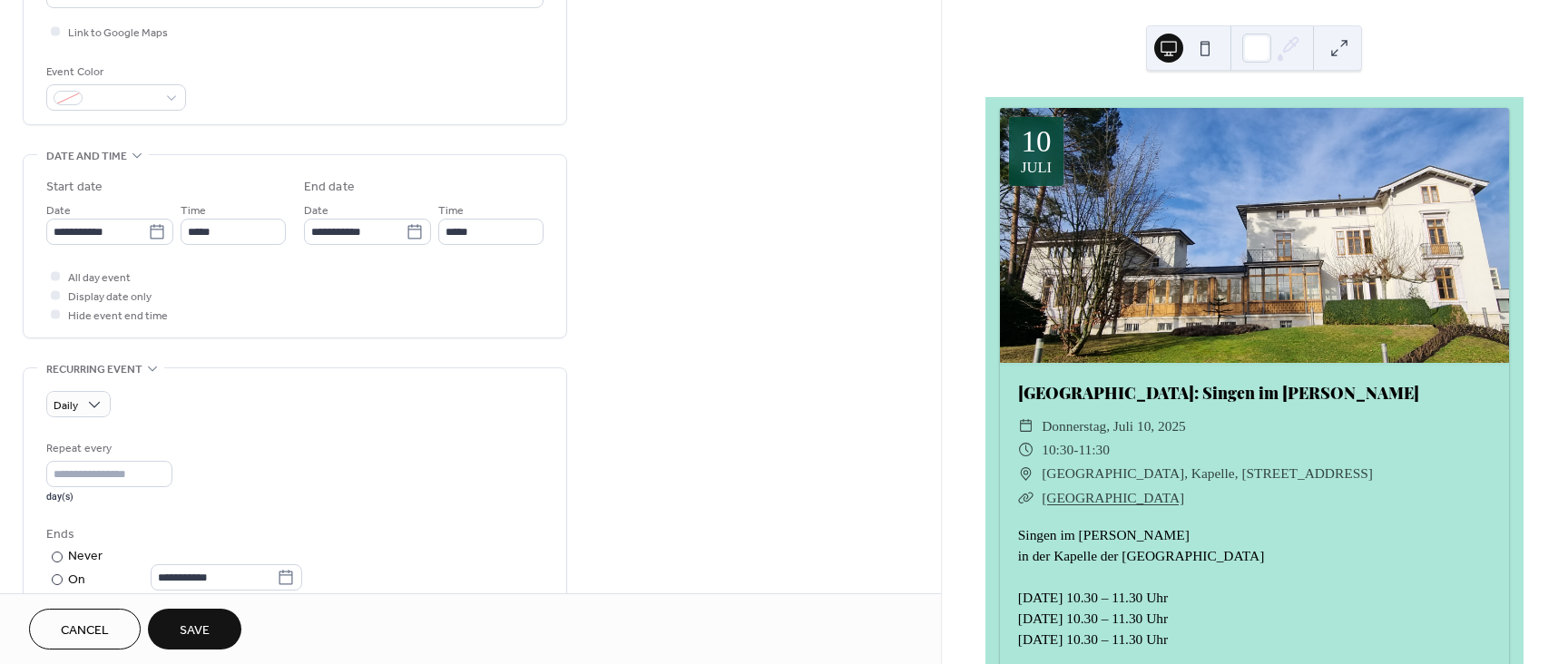 type on "**********" 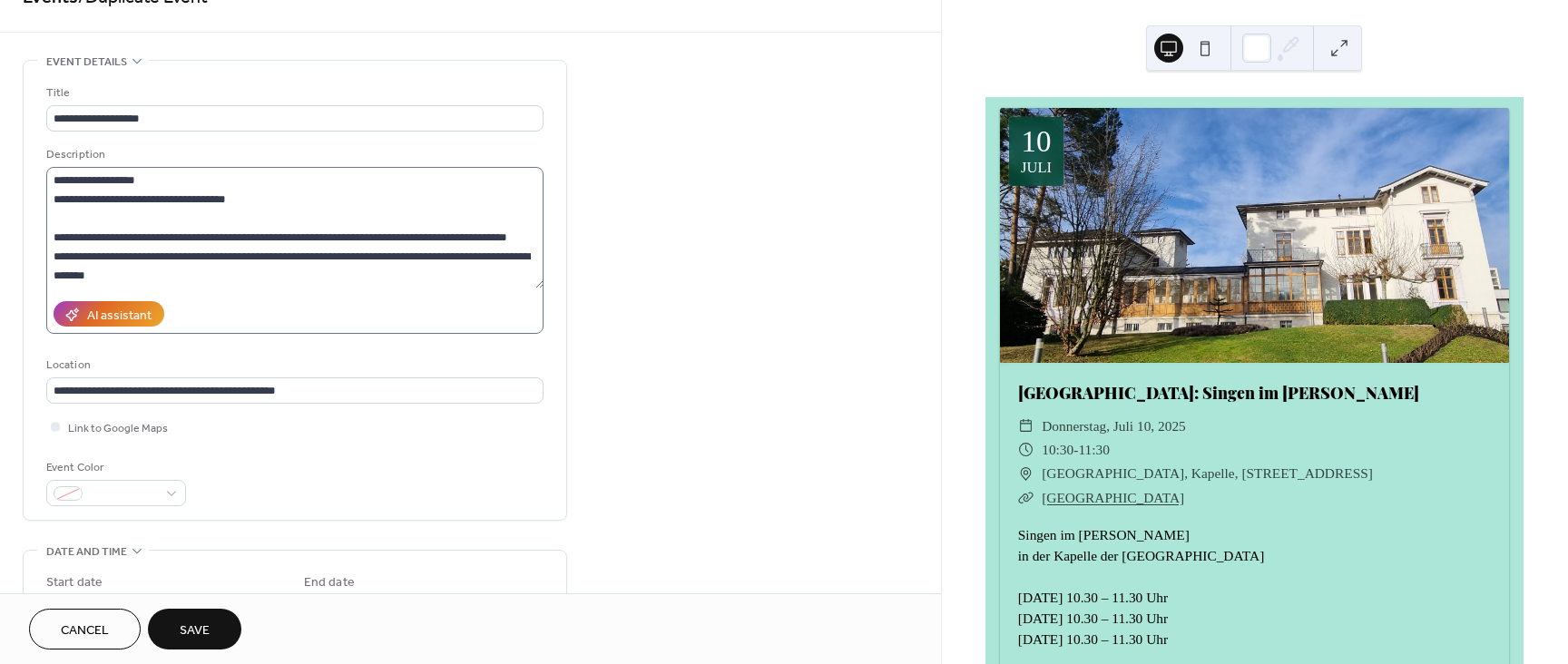 scroll, scrollTop: 44, scrollLeft: 0, axis: vertical 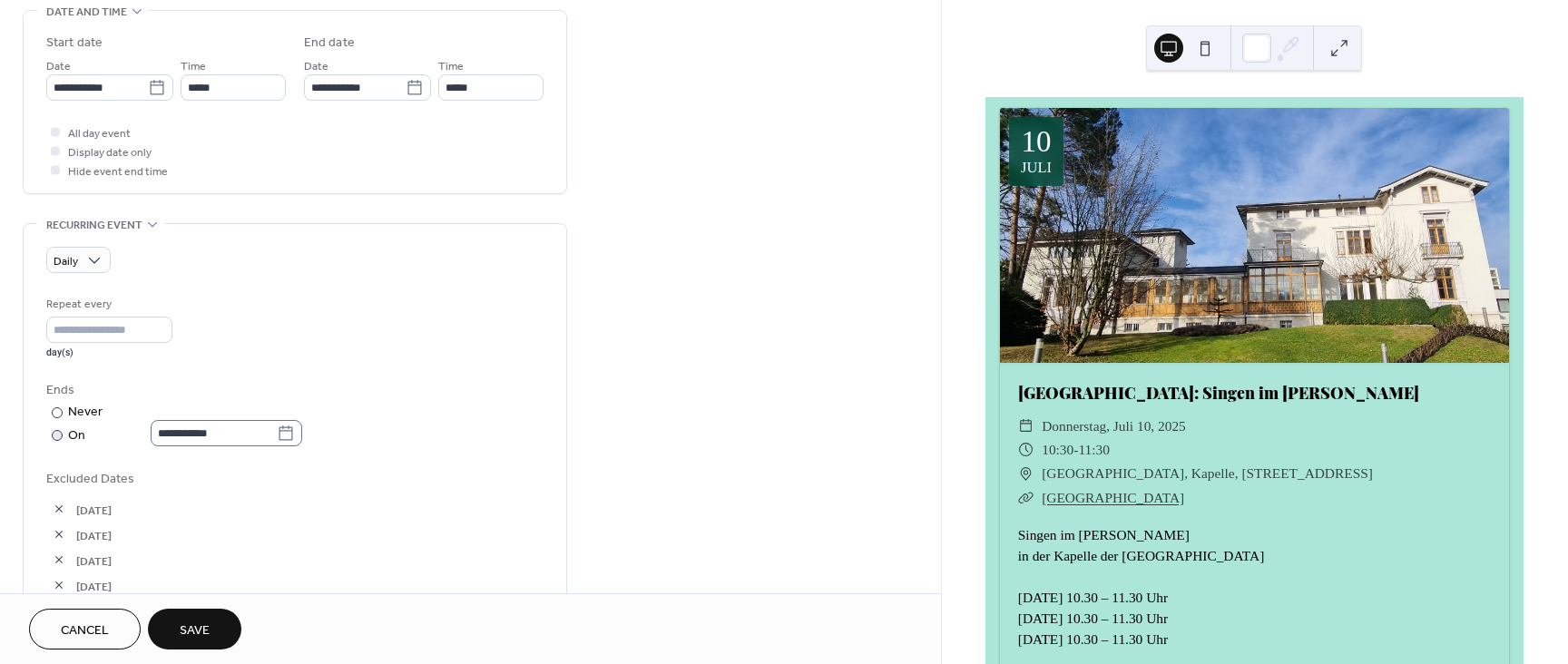 click 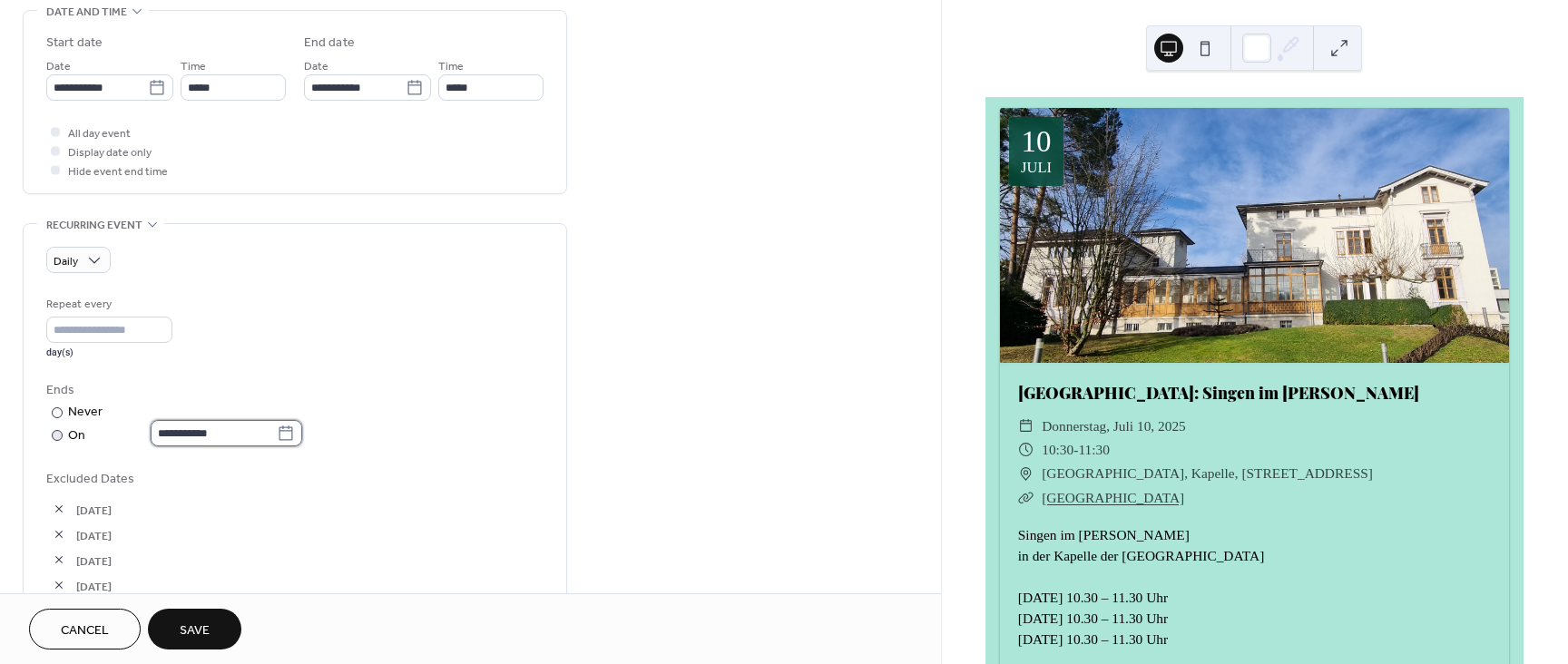 click on "**********" at bounding box center [213, 433] 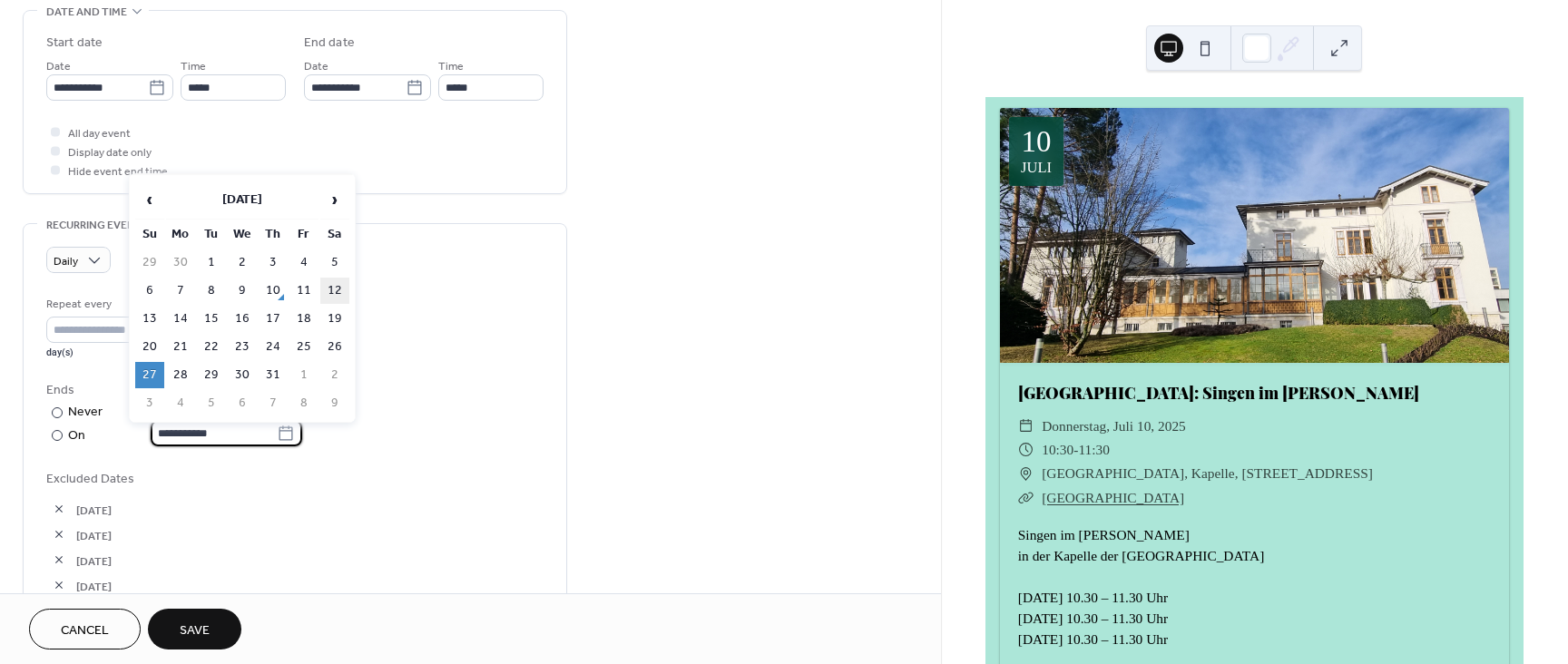 click on "12" at bounding box center (335, 290) 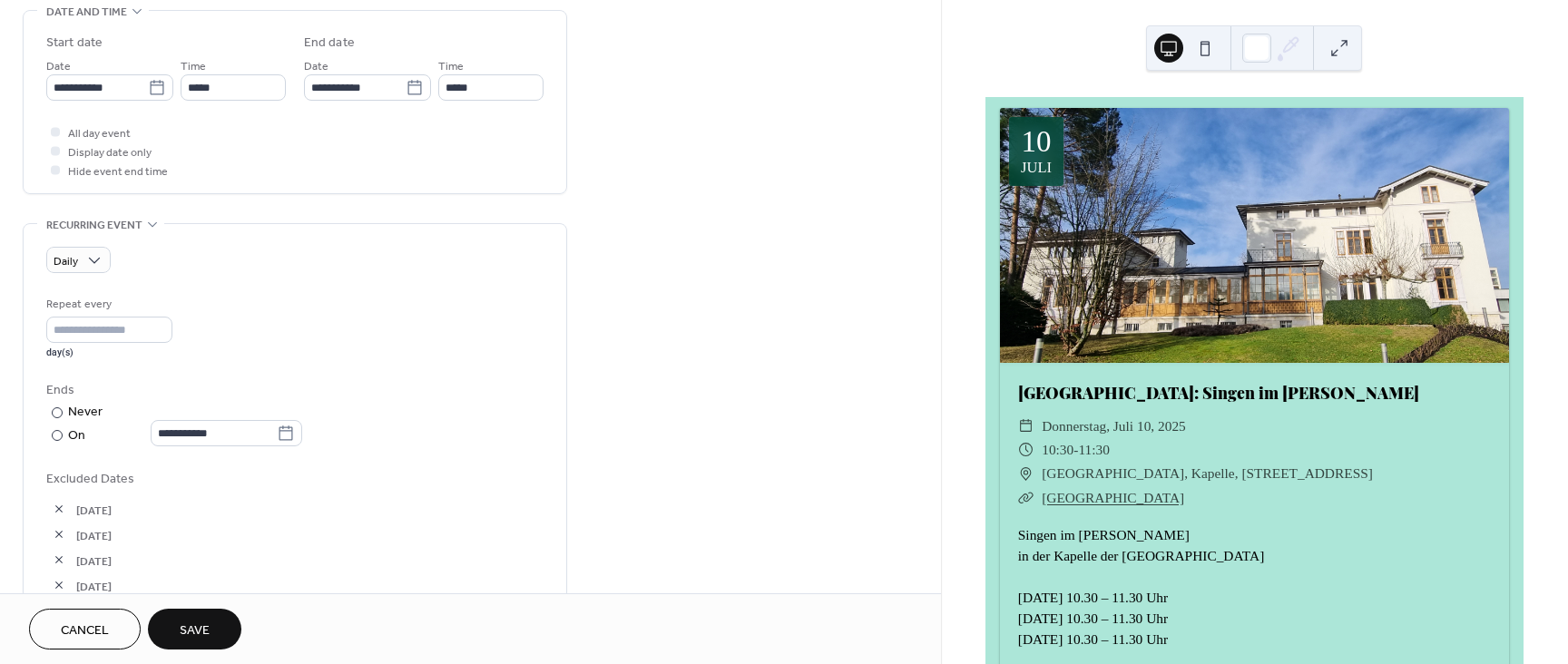 type on "**********" 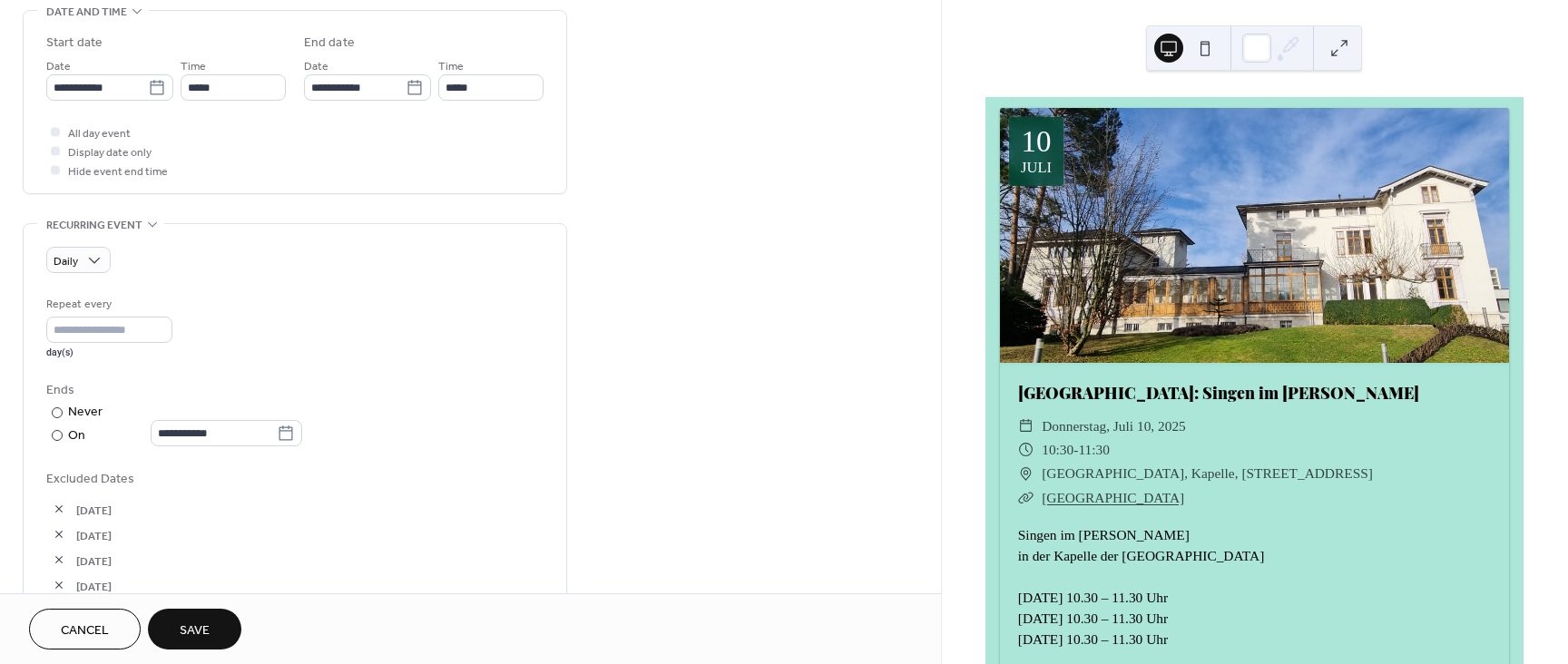 scroll, scrollTop: 704, scrollLeft: 0, axis: vertical 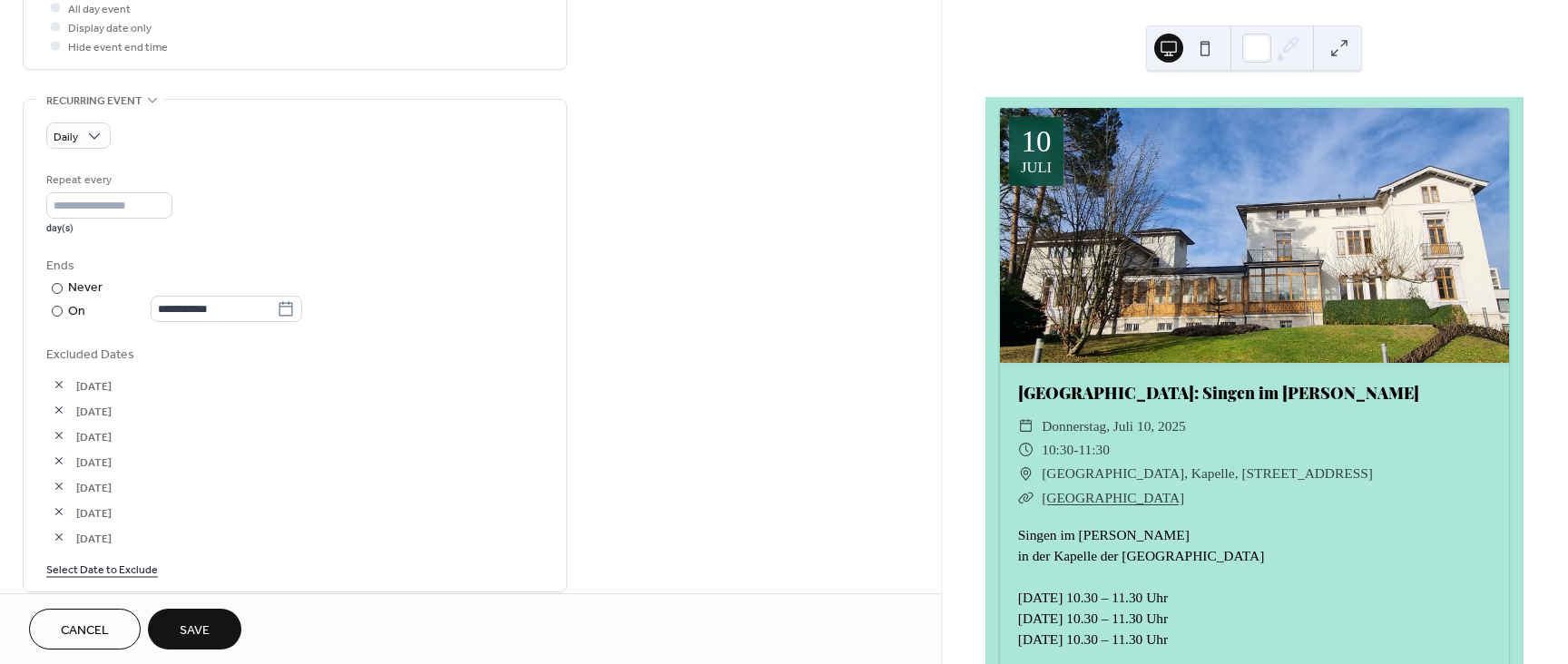 click at bounding box center [59, 385] 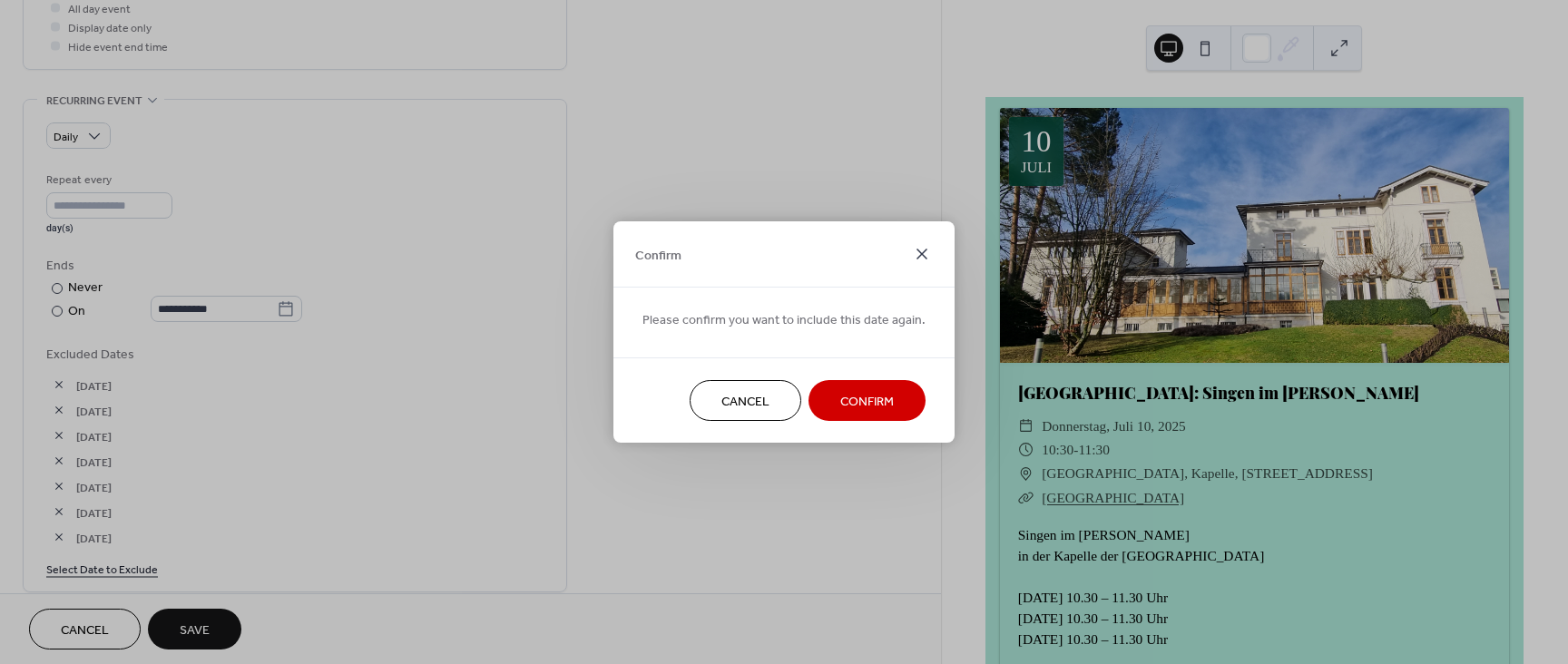 click 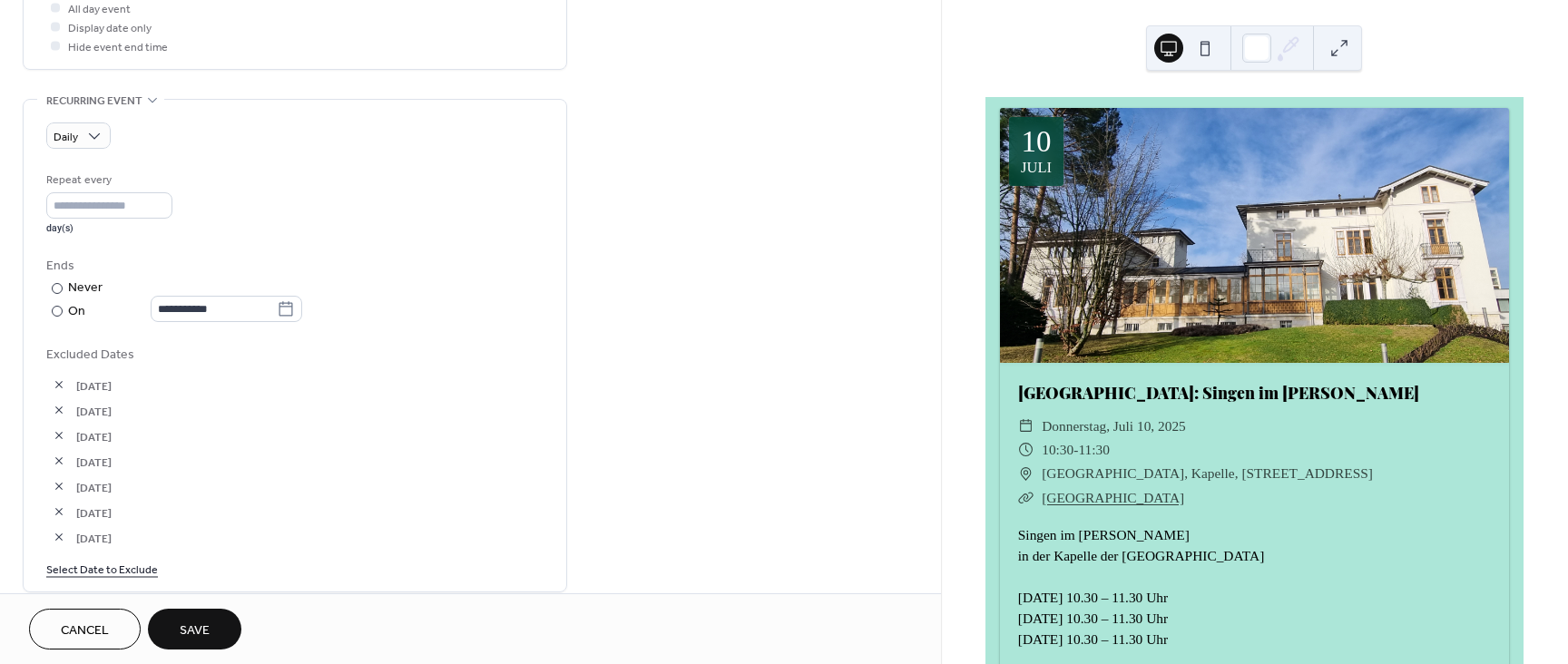 click on "24-Jul-2025" at bounding box center [295, 486] 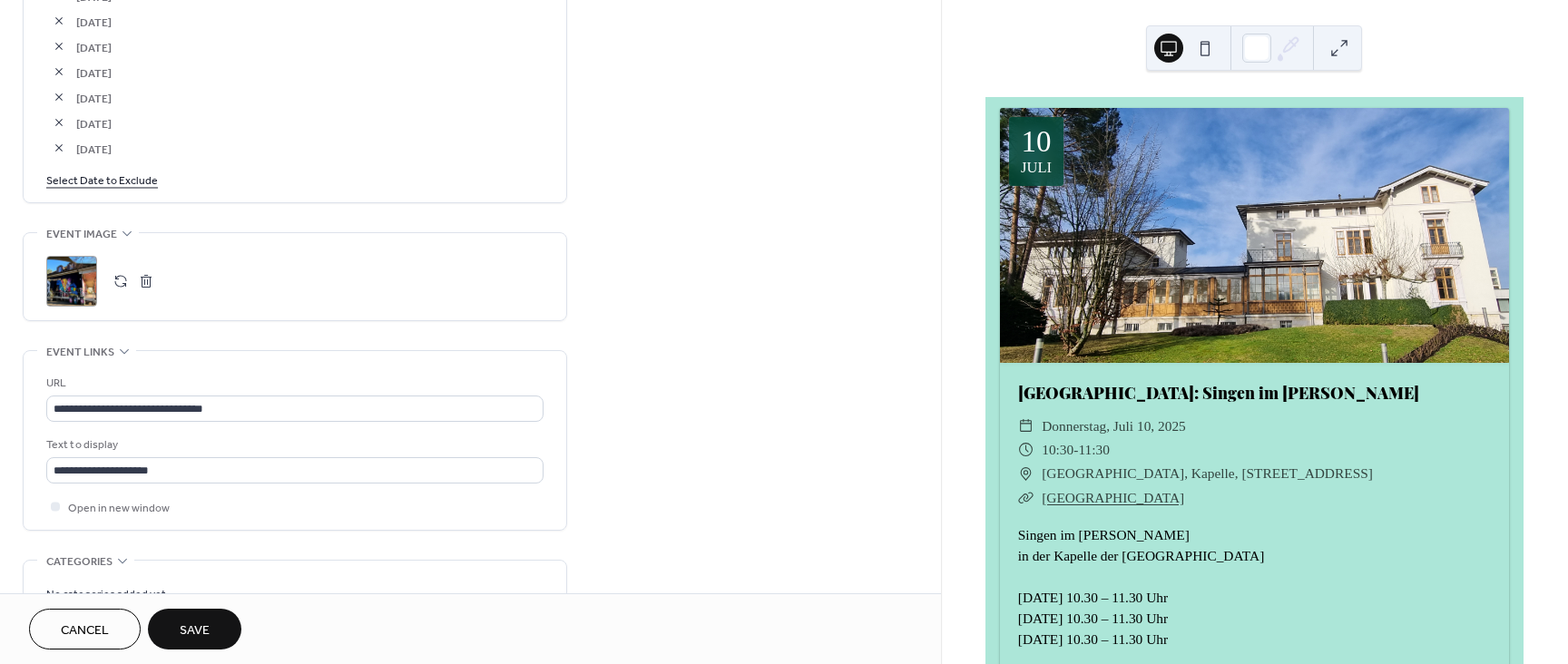 scroll, scrollTop: 1, scrollLeft: 0, axis: vertical 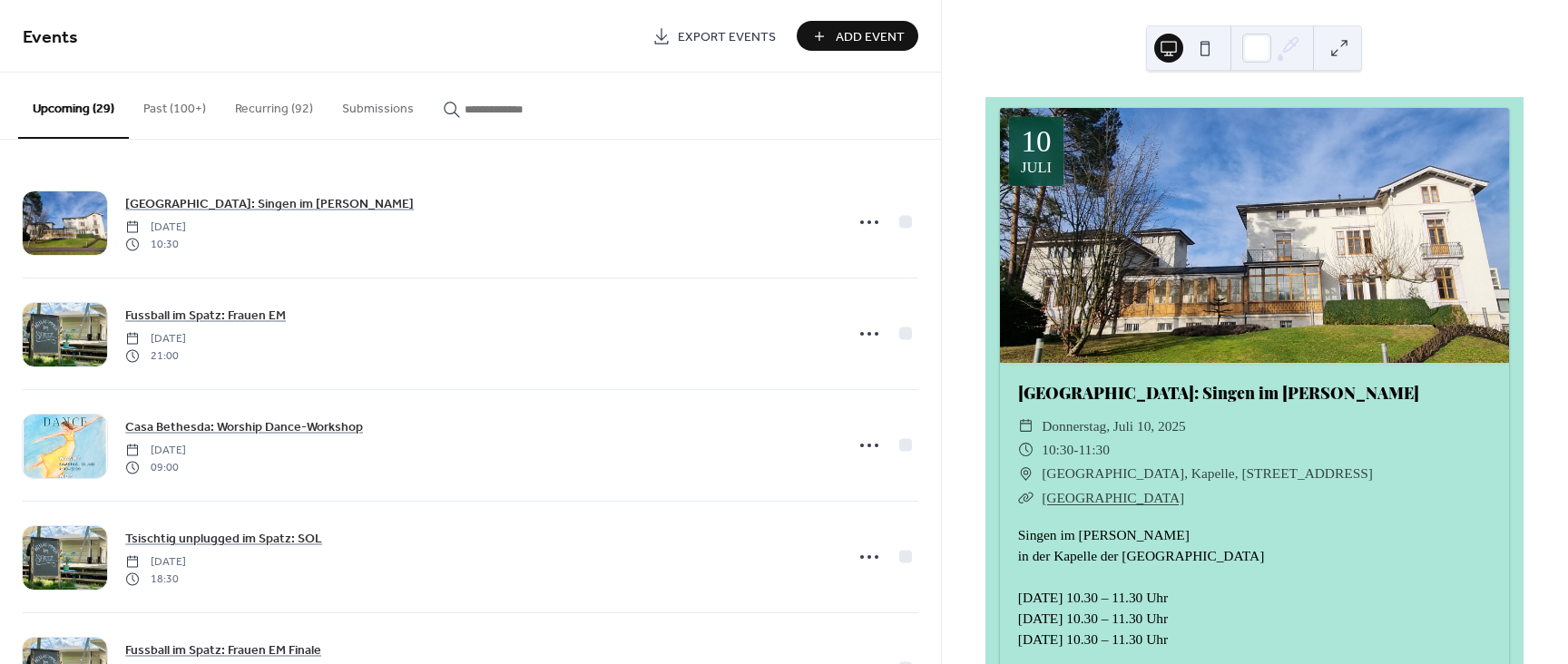 click at bounding box center [510, 109] 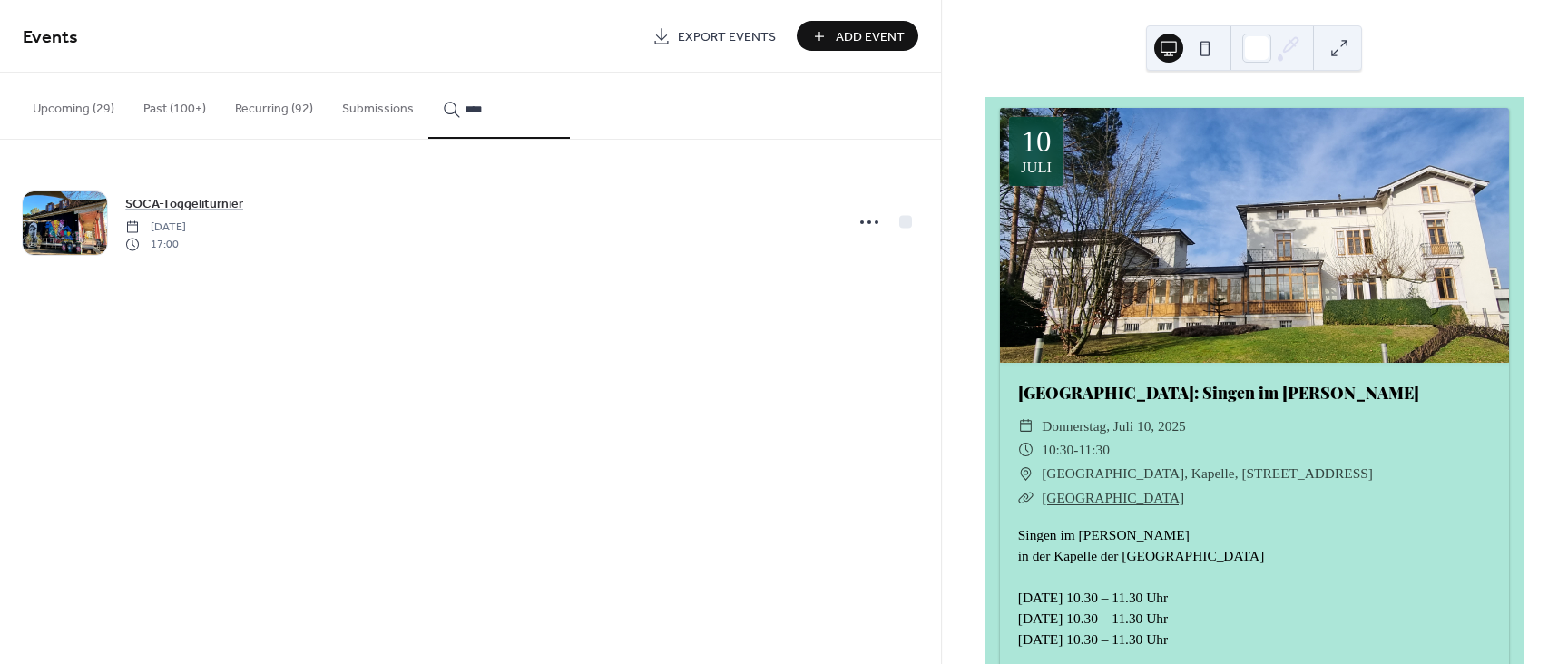 click on "****" at bounding box center [510, 109] 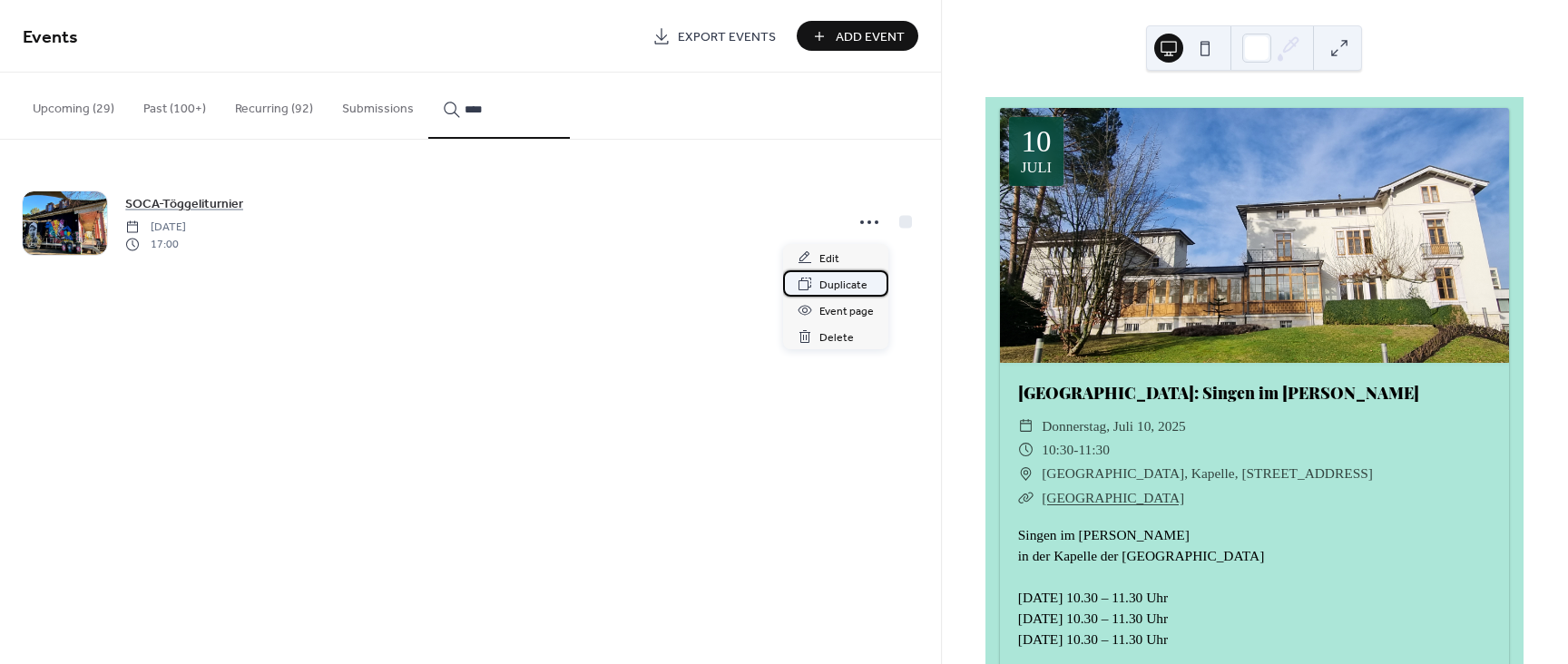 click on "Duplicate" at bounding box center (843, 285) 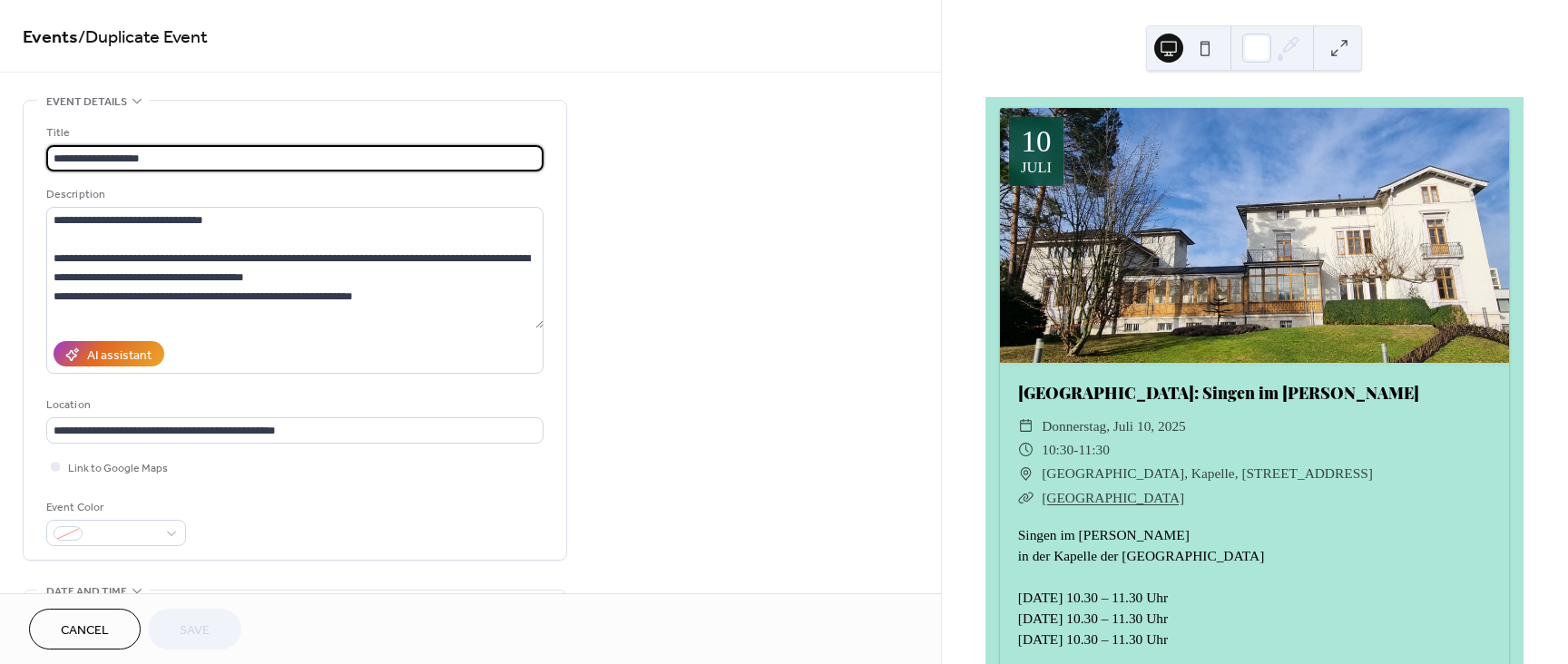 click on "**********" at bounding box center (295, 158) 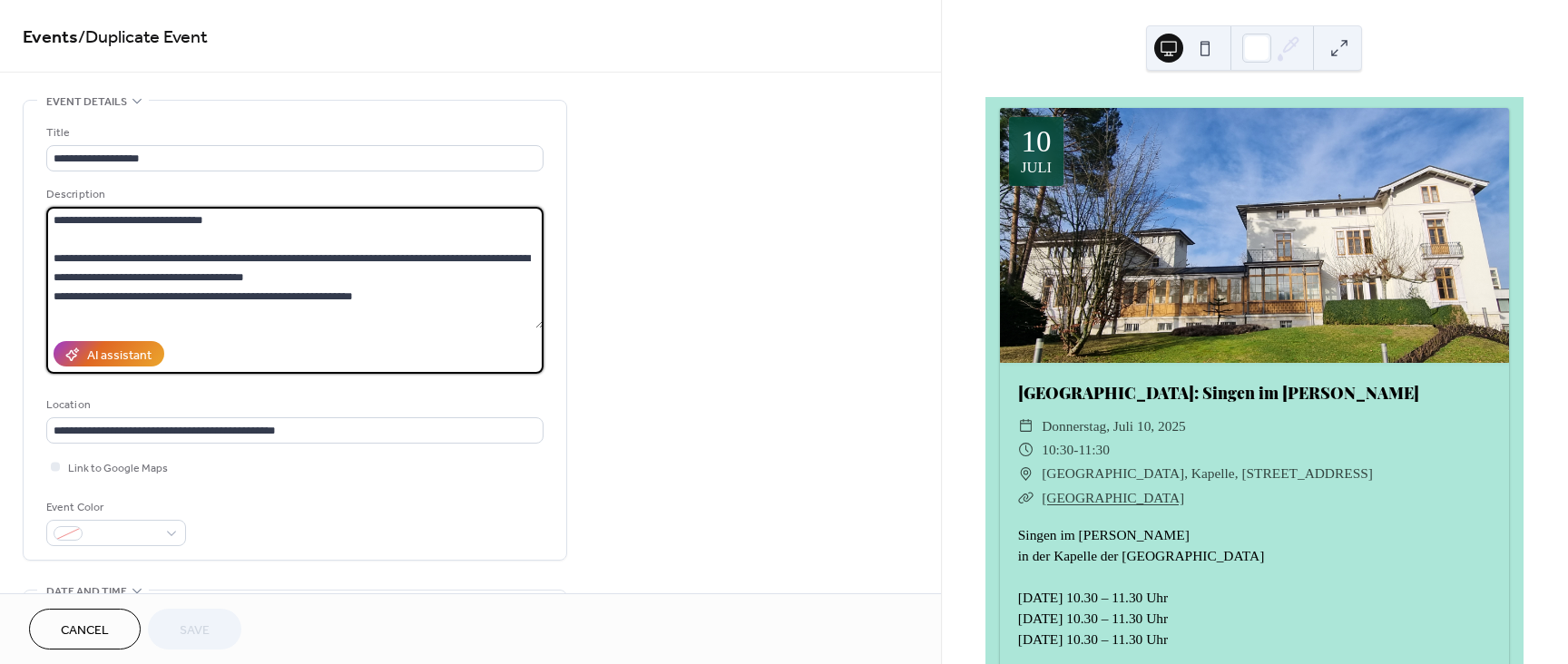 scroll, scrollTop: 152, scrollLeft: 0, axis: vertical 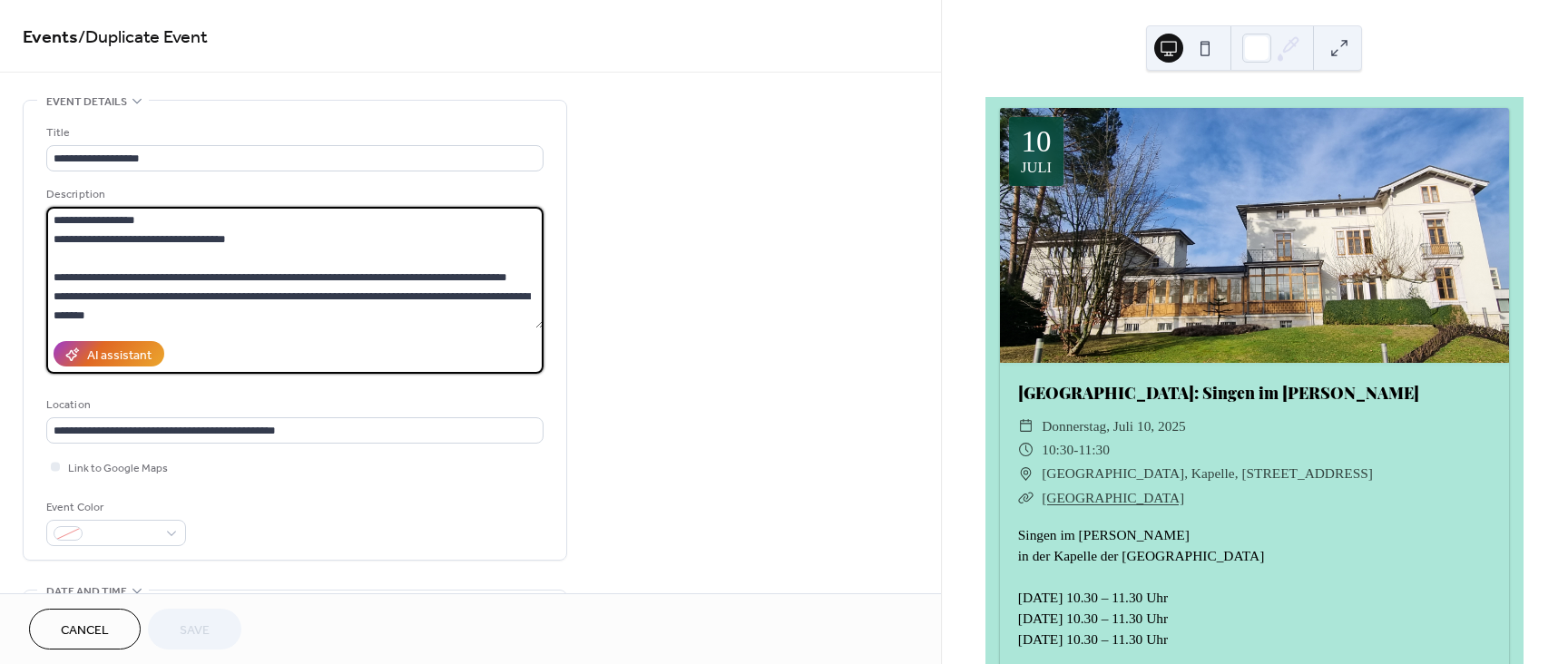 drag, startPoint x: 55, startPoint y: 219, endPoint x: 303, endPoint y: 324, distance: 269.31209 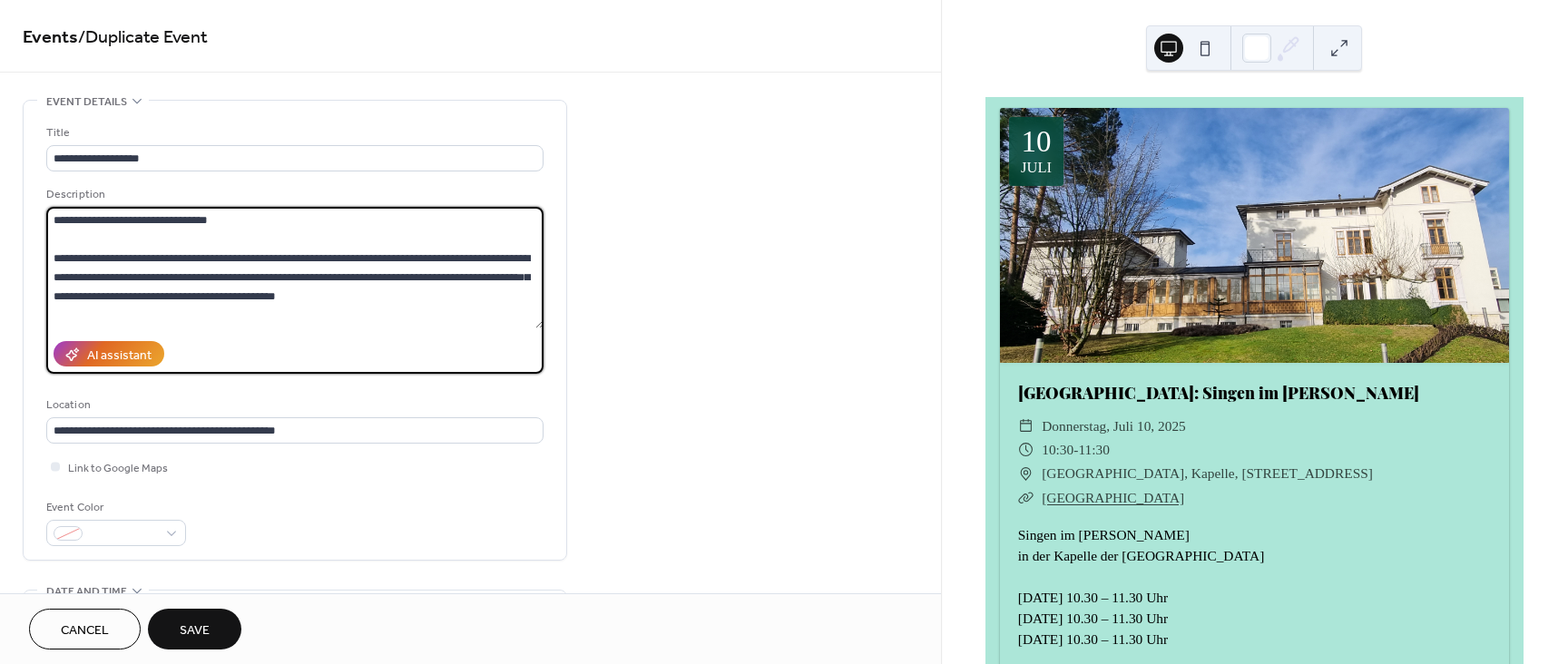 scroll, scrollTop: 0, scrollLeft: 0, axis: both 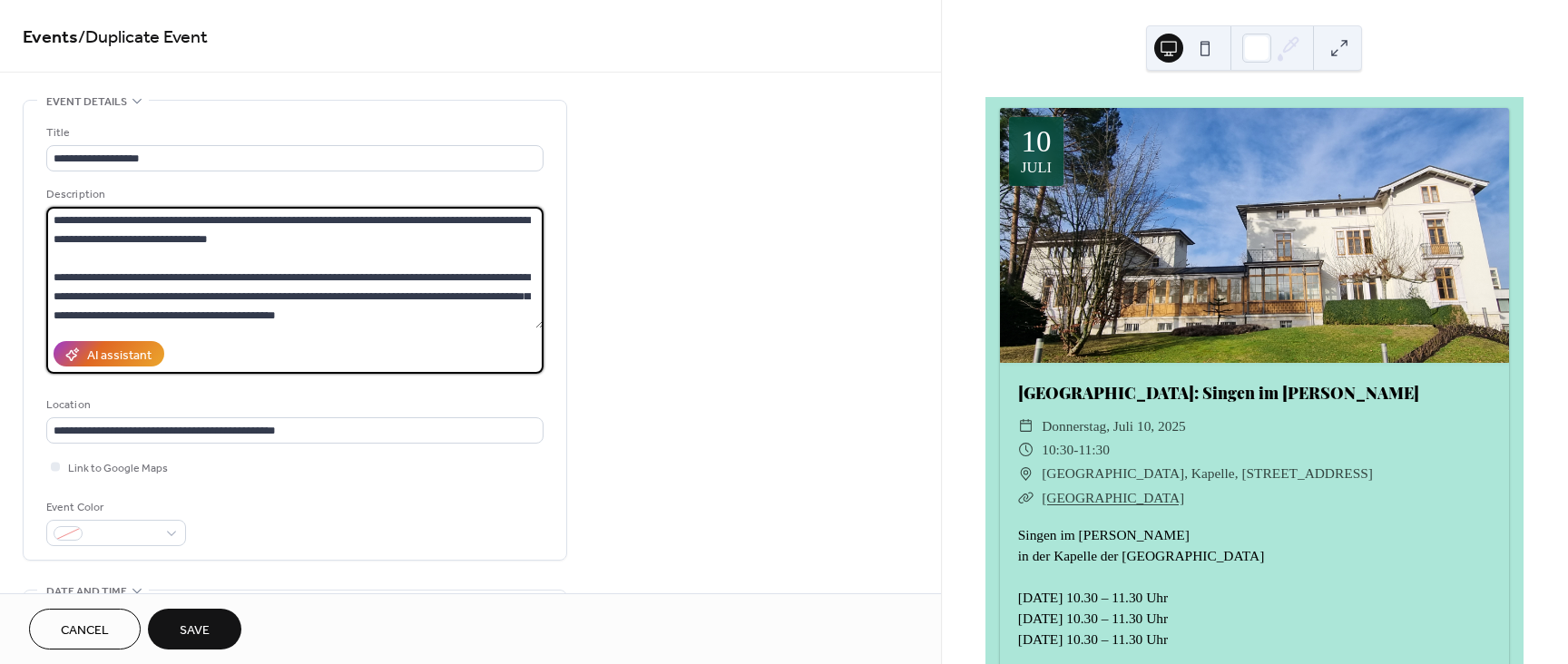 type on "**********" 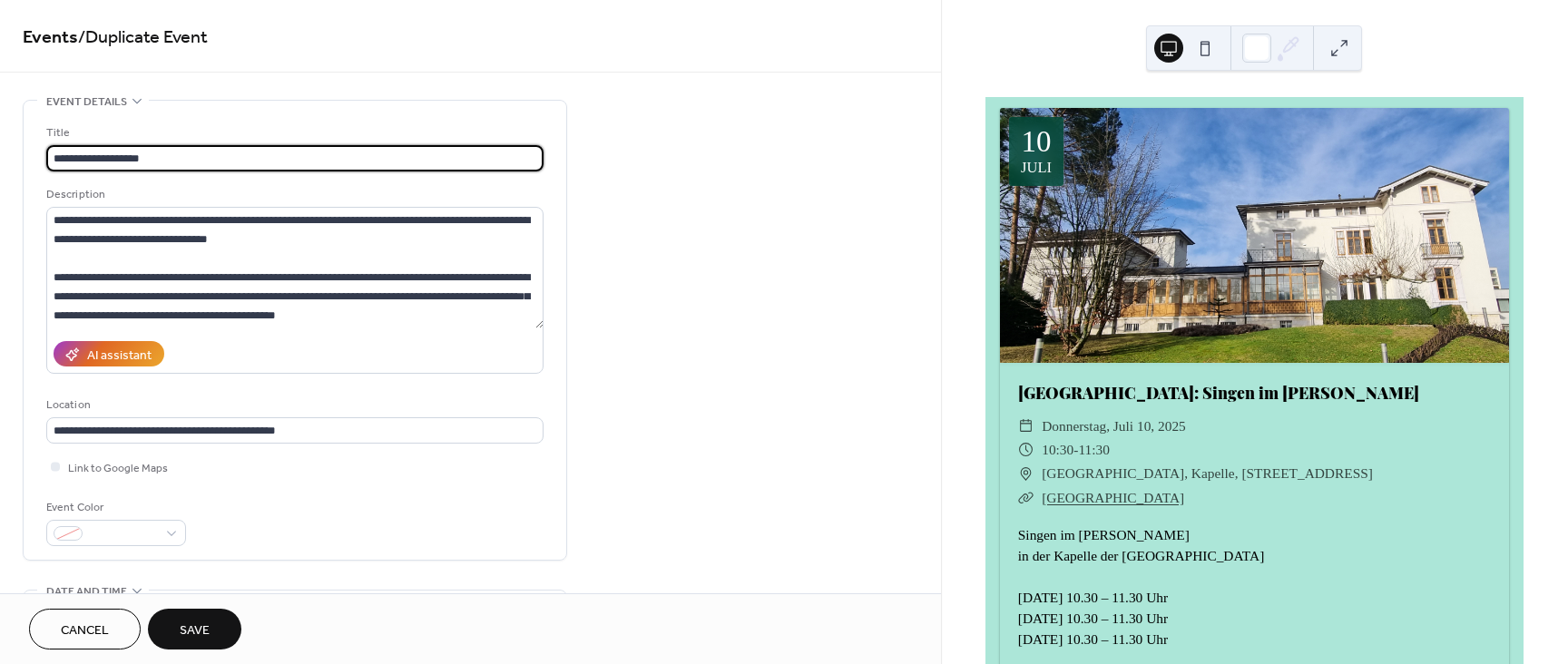 drag, startPoint x: 177, startPoint y: 161, endPoint x: 43, endPoint y: 156, distance: 134.09325 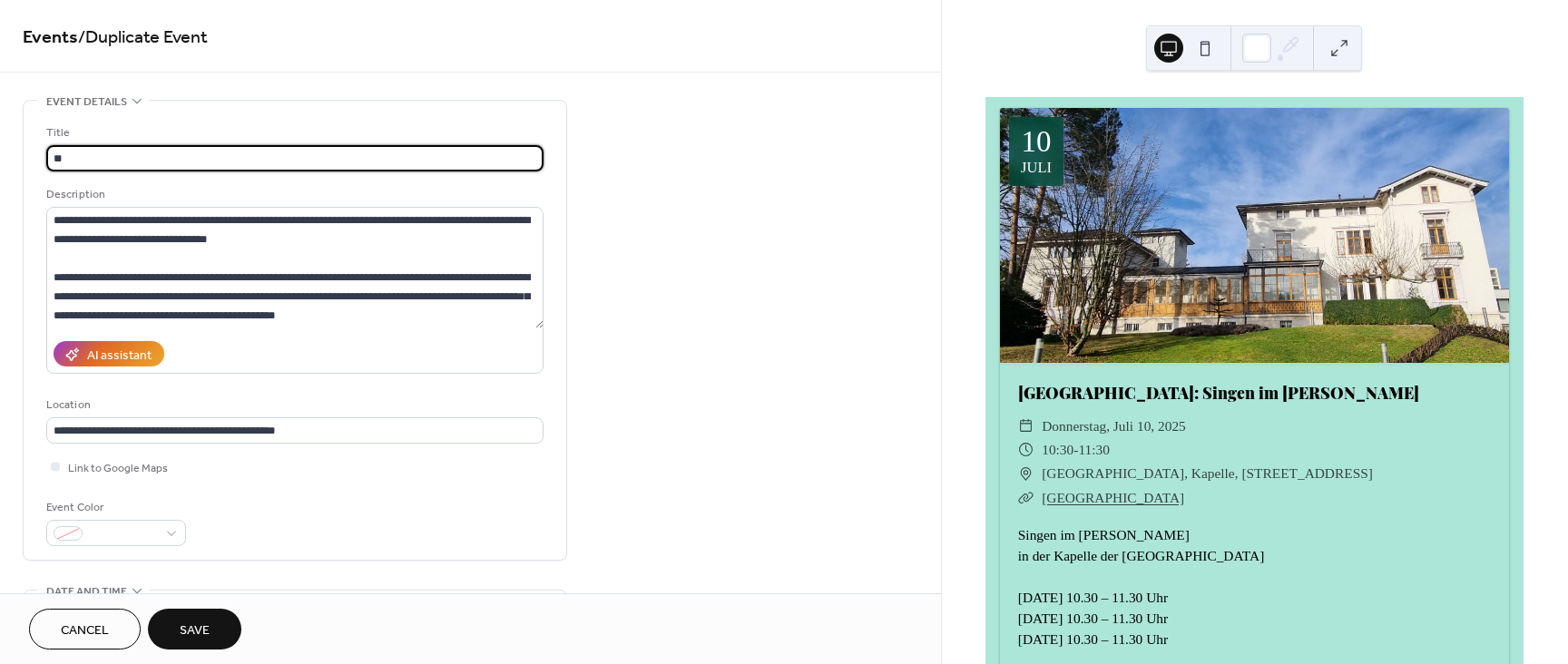 type on "*" 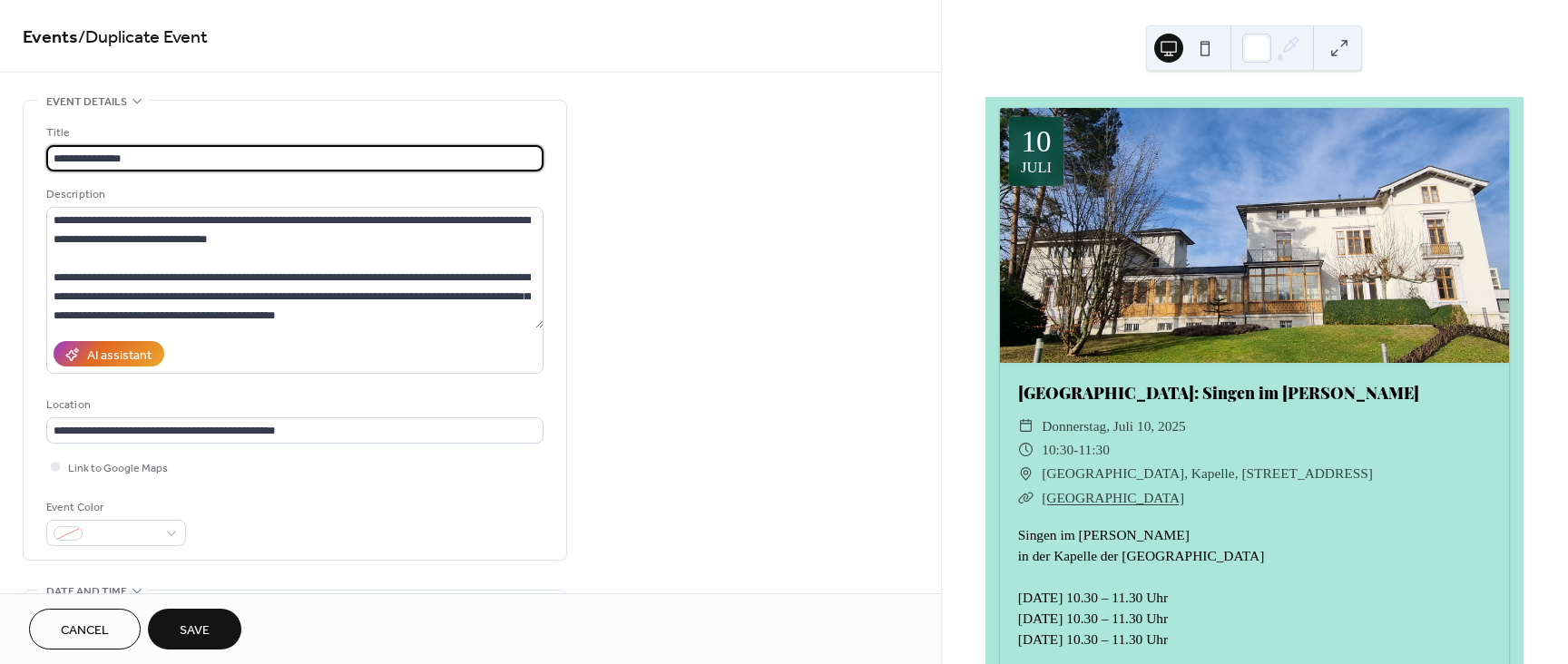 paste on "**********" 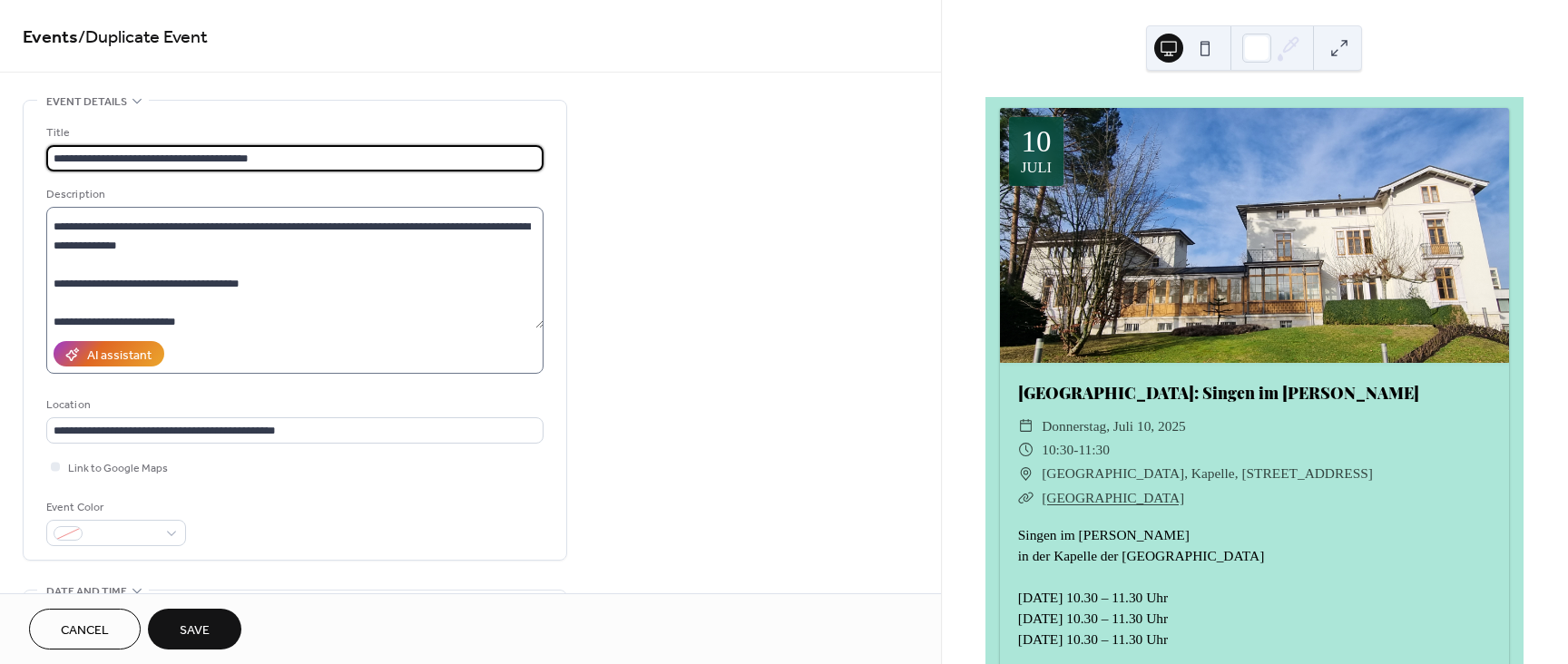 scroll, scrollTop: 152, scrollLeft: 0, axis: vertical 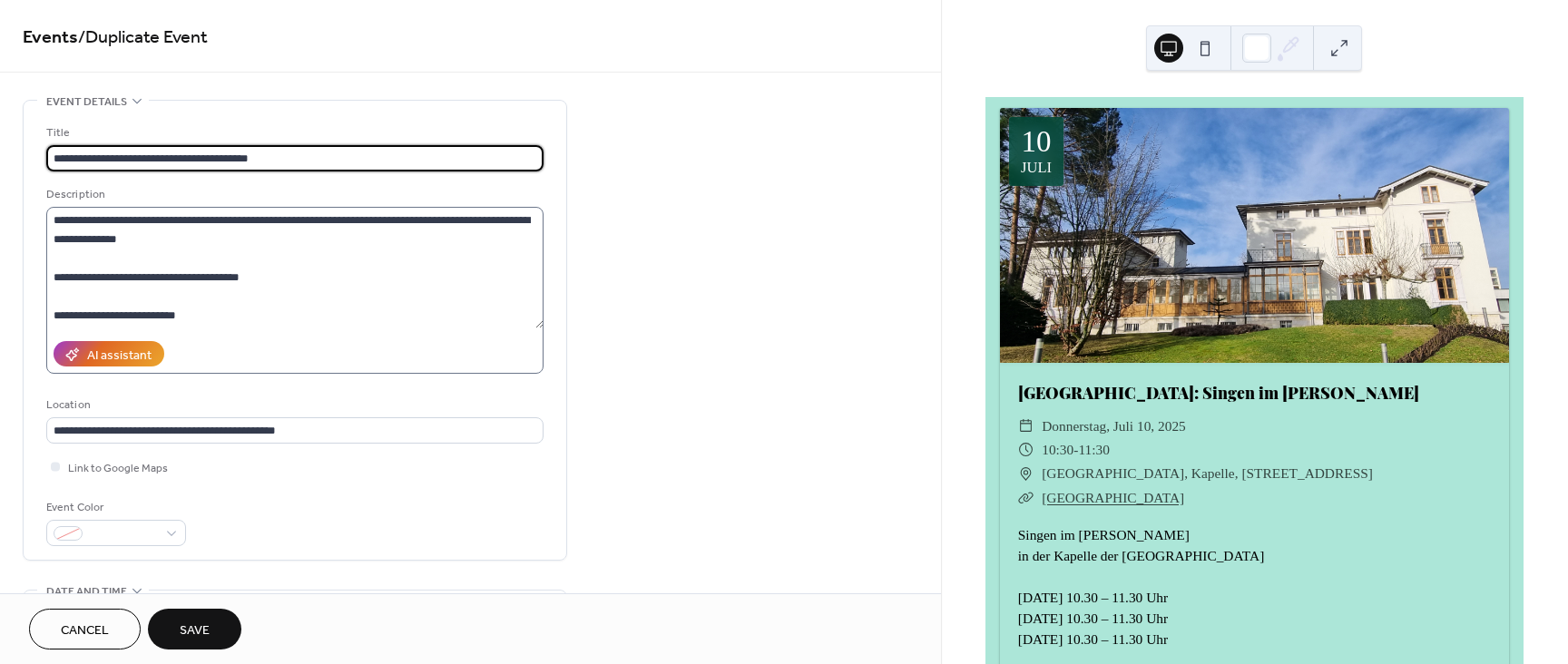 type on "**********" 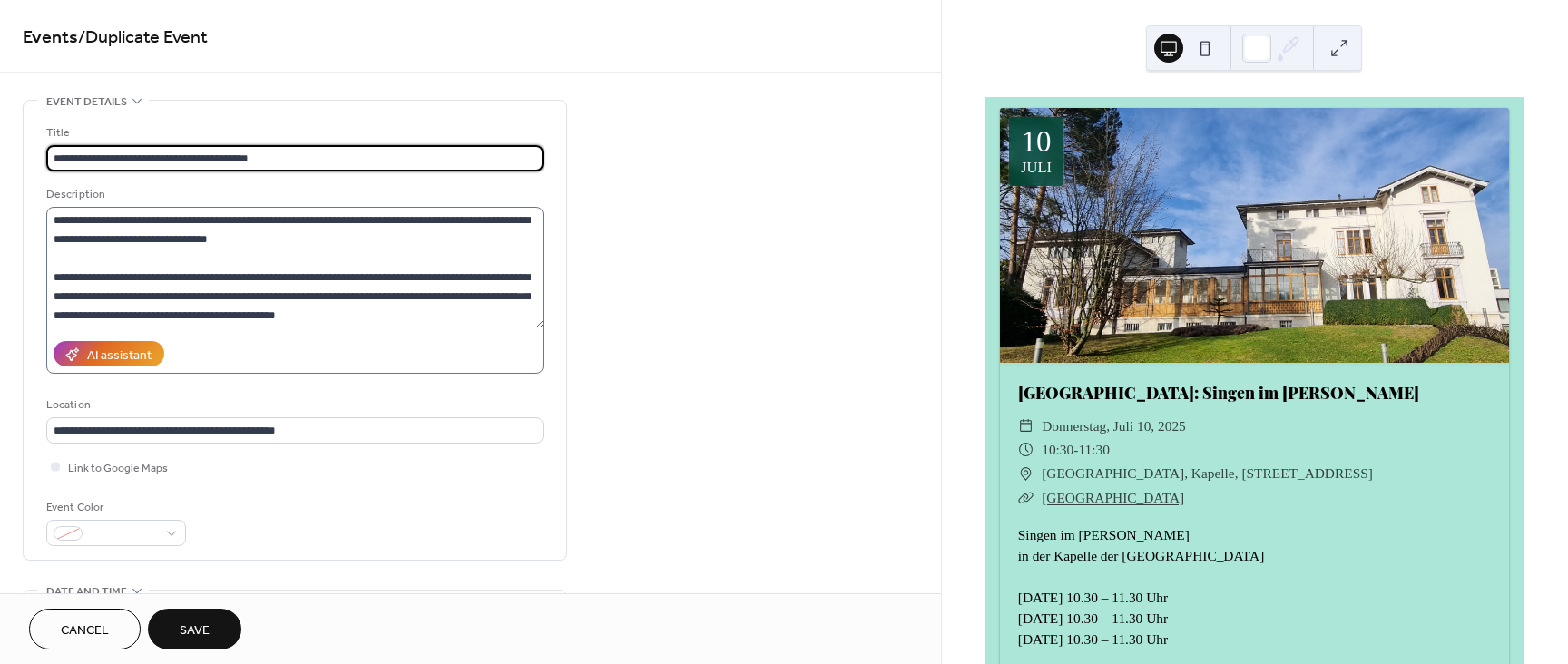 scroll, scrollTop: 152, scrollLeft: 0, axis: vertical 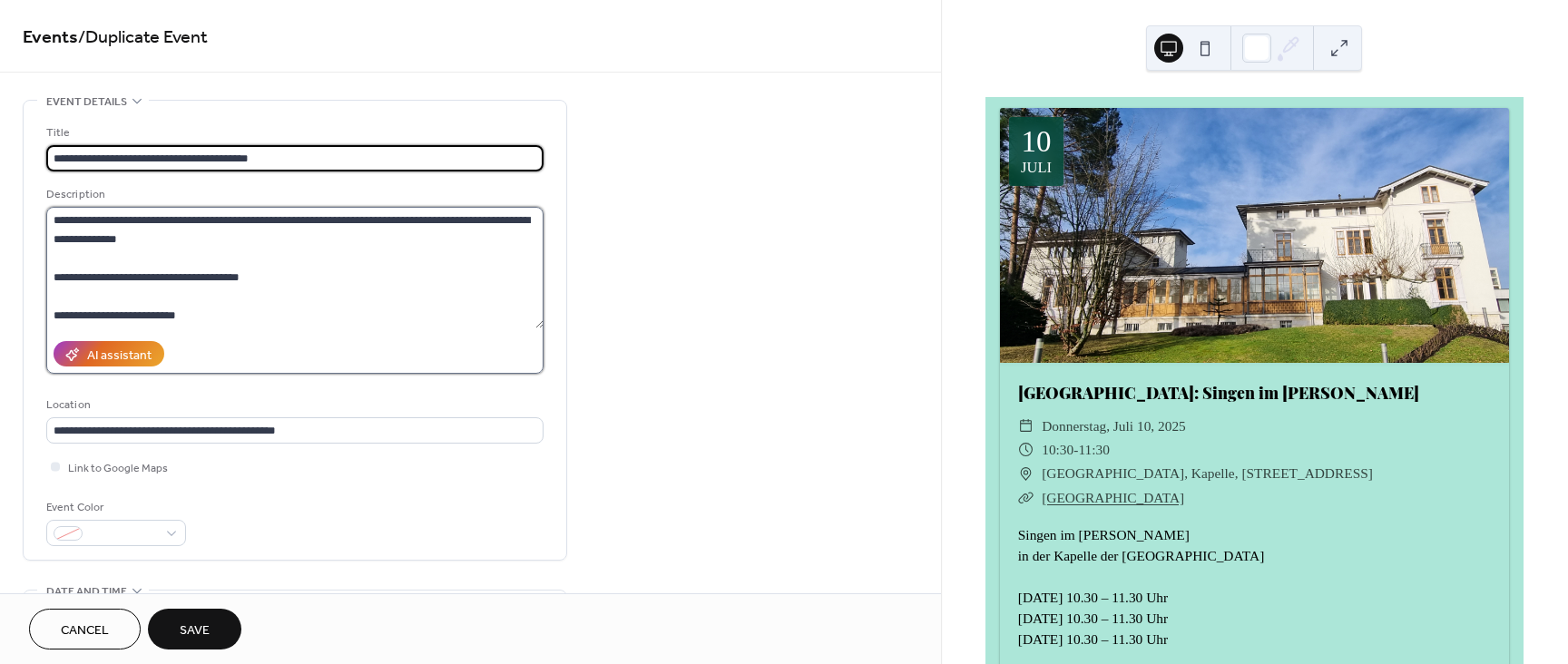 click on "**********" at bounding box center [295, 268] 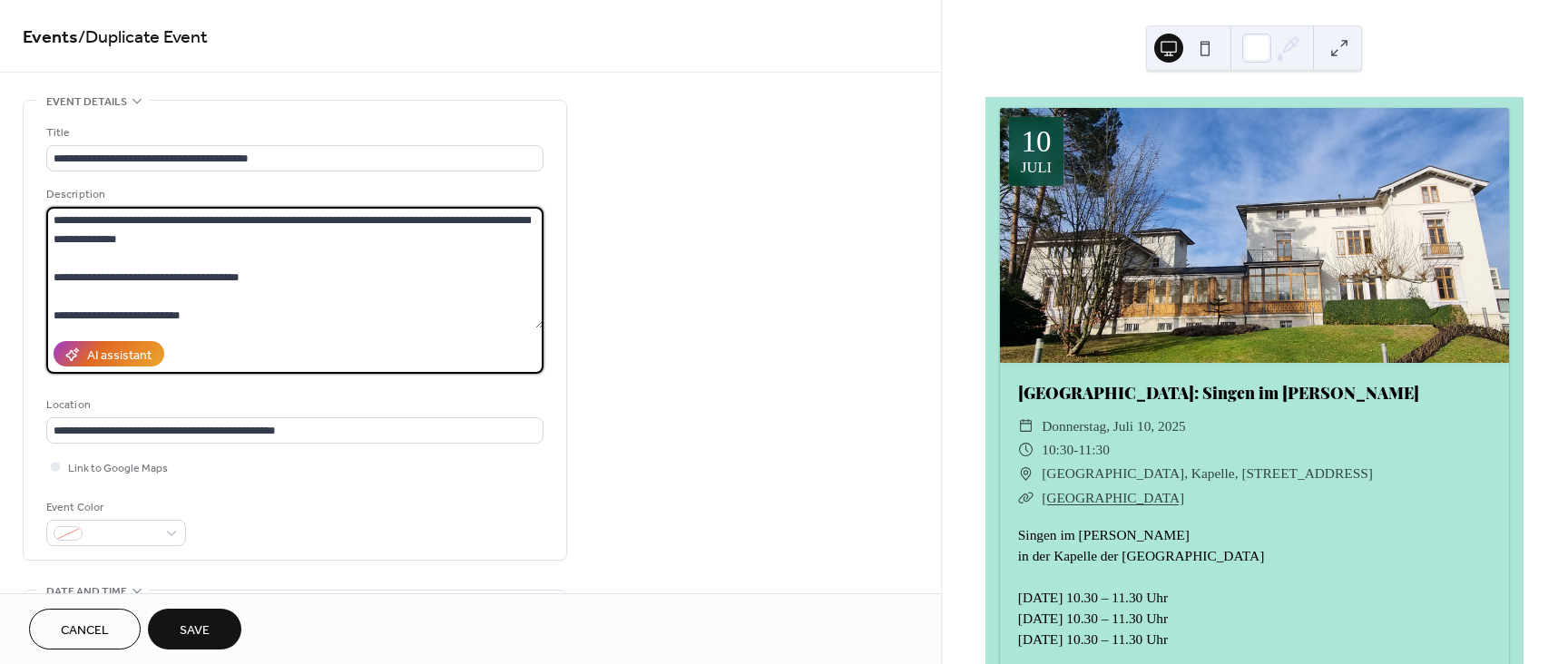 paste on "**********" 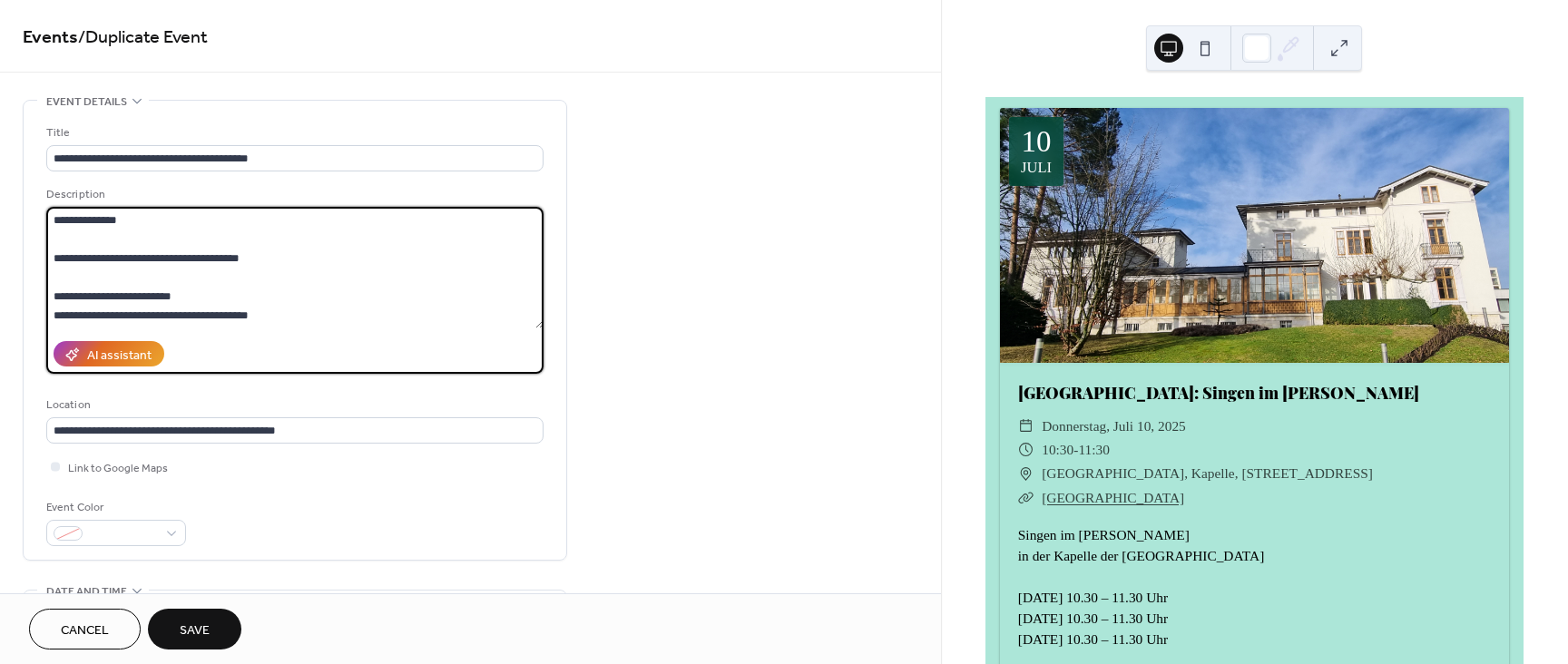 scroll, scrollTop: 196, scrollLeft: 0, axis: vertical 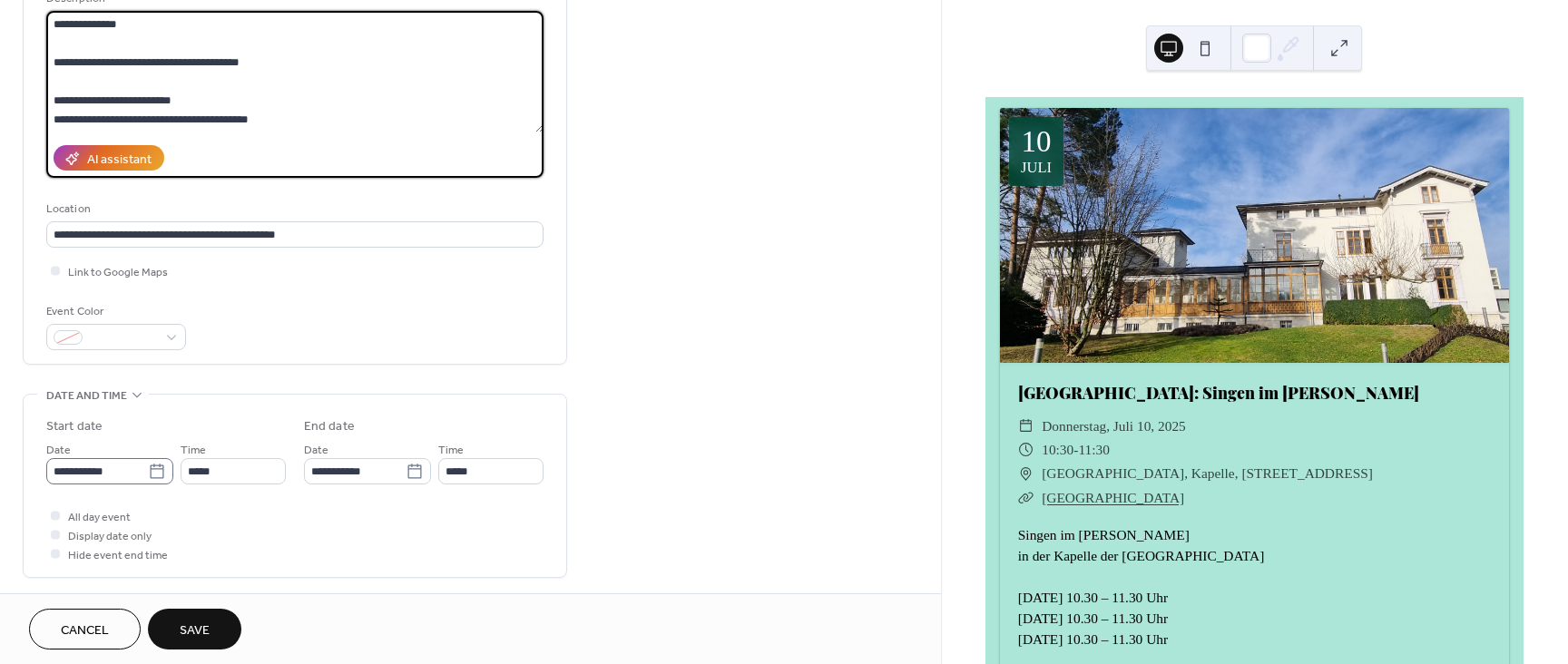 type on "**********" 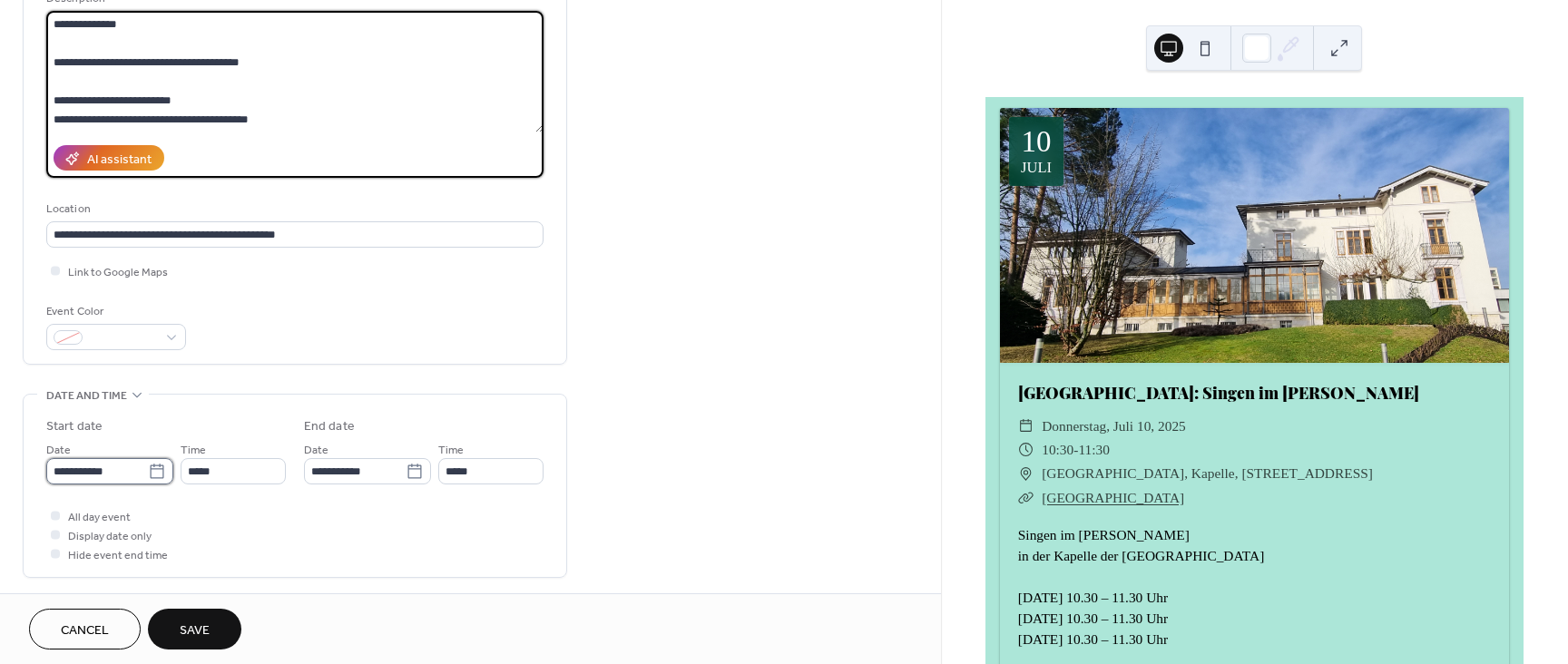 click on "**********" at bounding box center [97, 471] 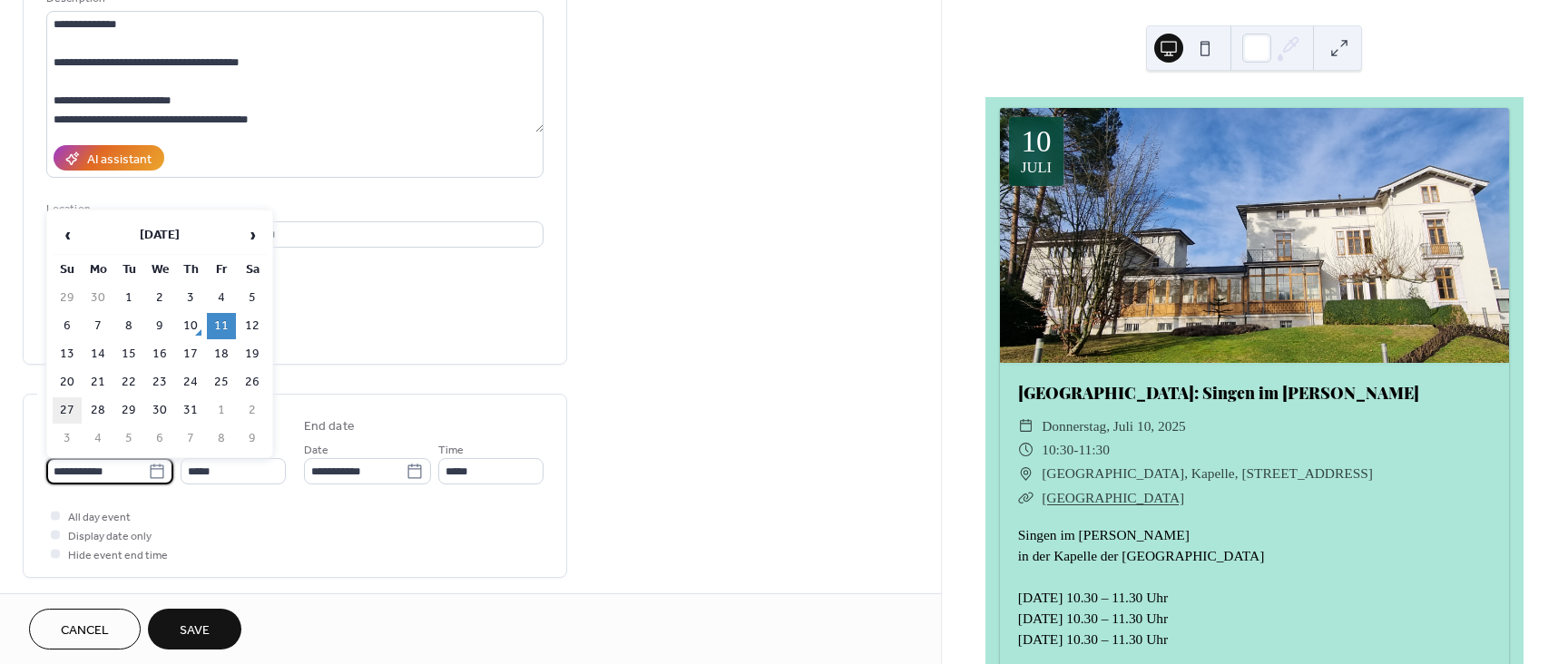 click on "27" at bounding box center (67, 410) 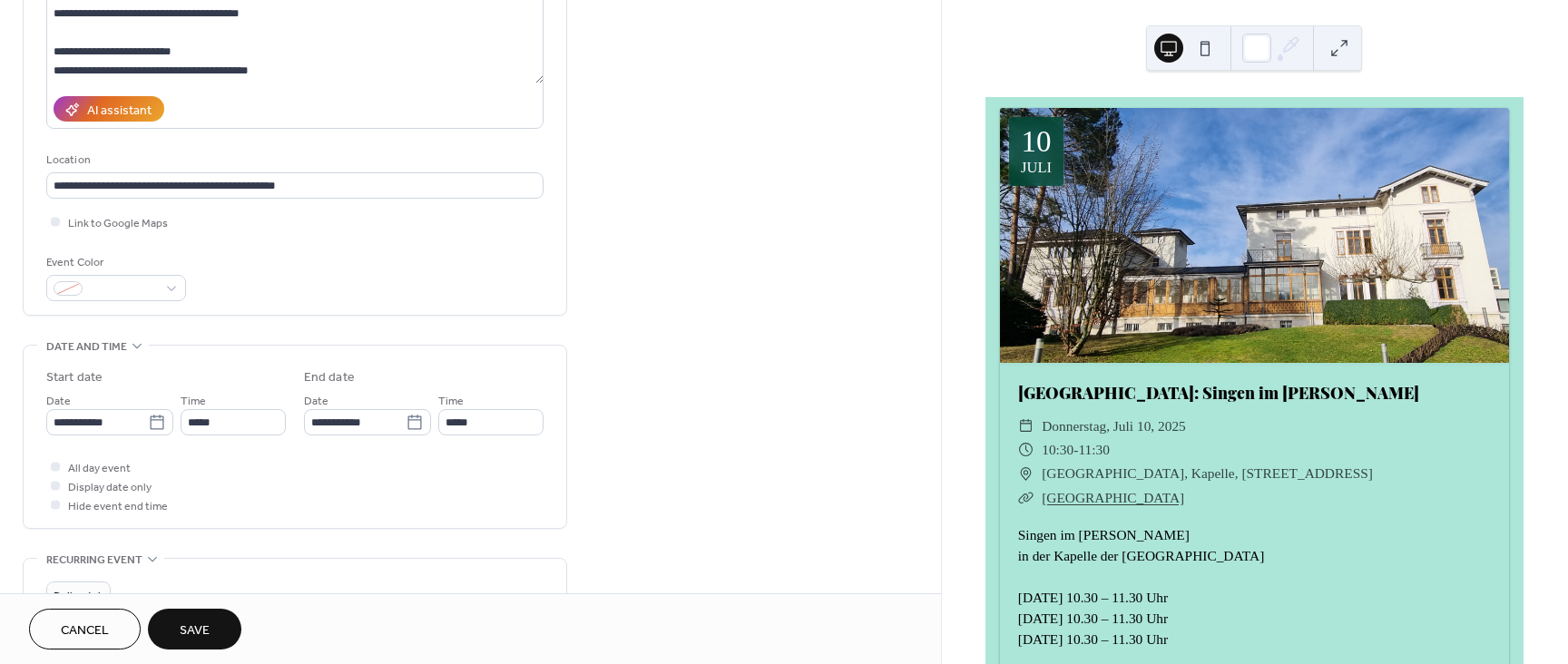 scroll, scrollTop: 247, scrollLeft: 0, axis: vertical 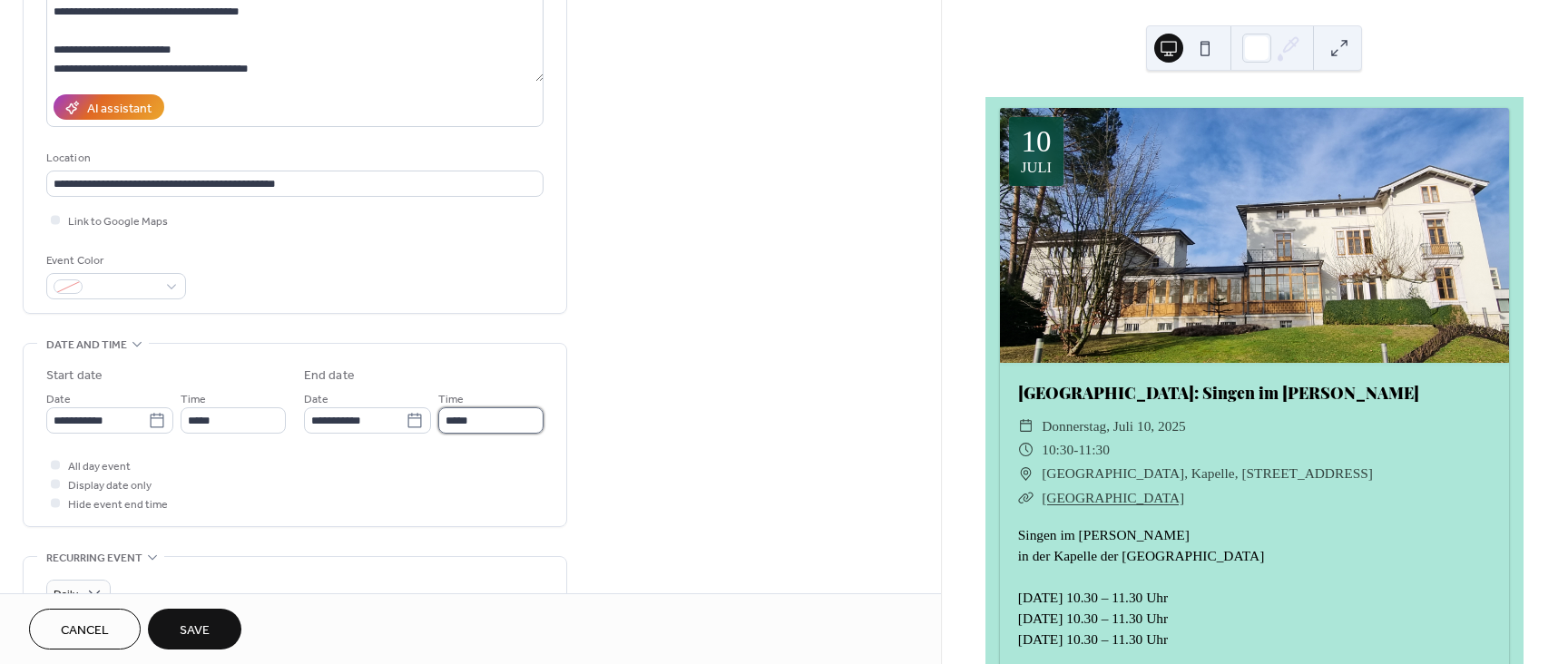 click on "*****" at bounding box center [491, 420] 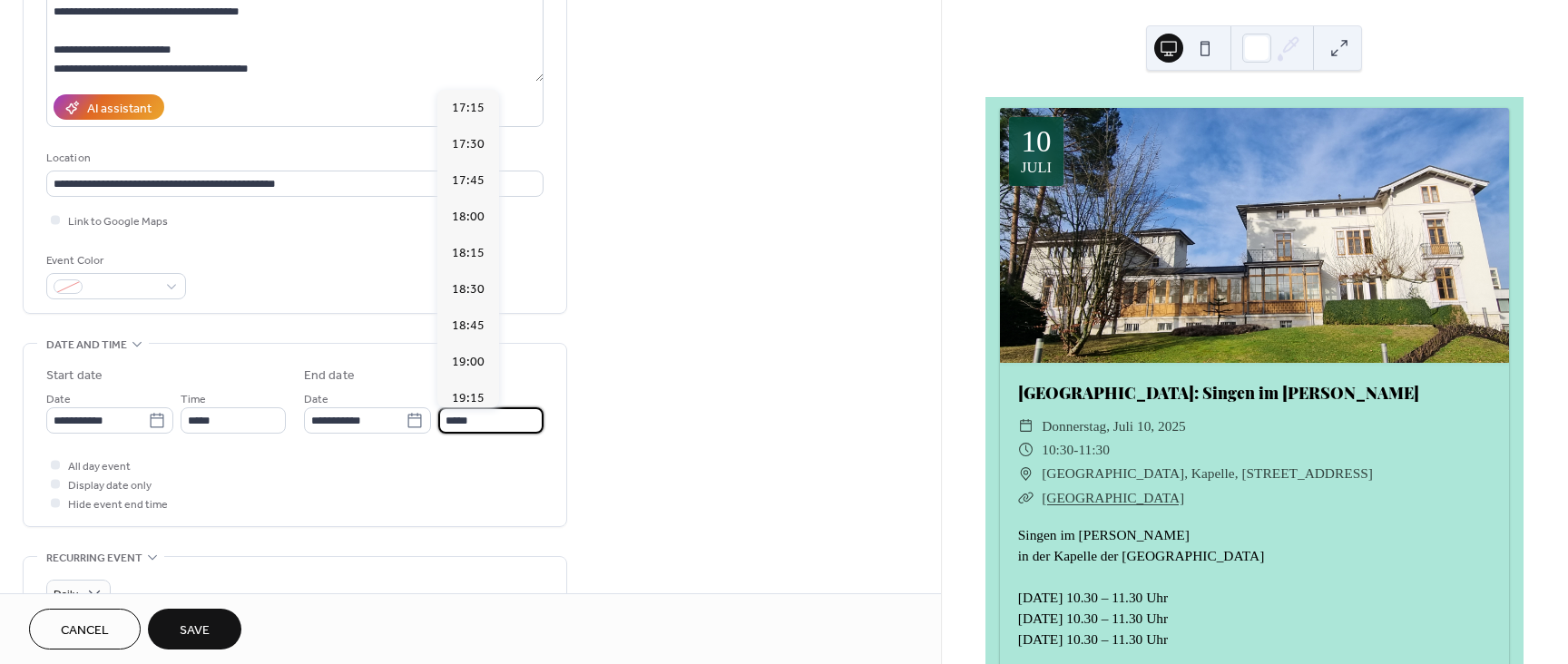 click on "All day event Display date only Hide event end time" at bounding box center (295, 483) 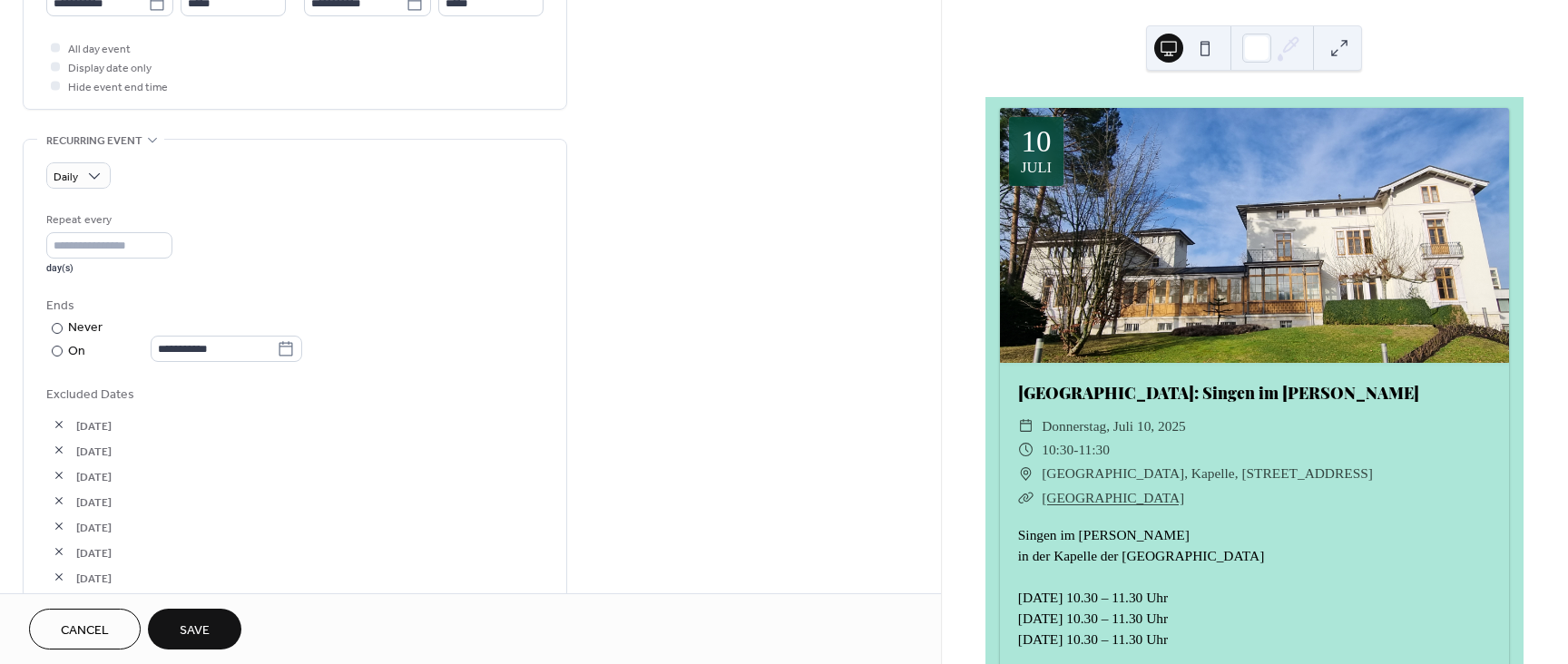 scroll, scrollTop: 666, scrollLeft: 0, axis: vertical 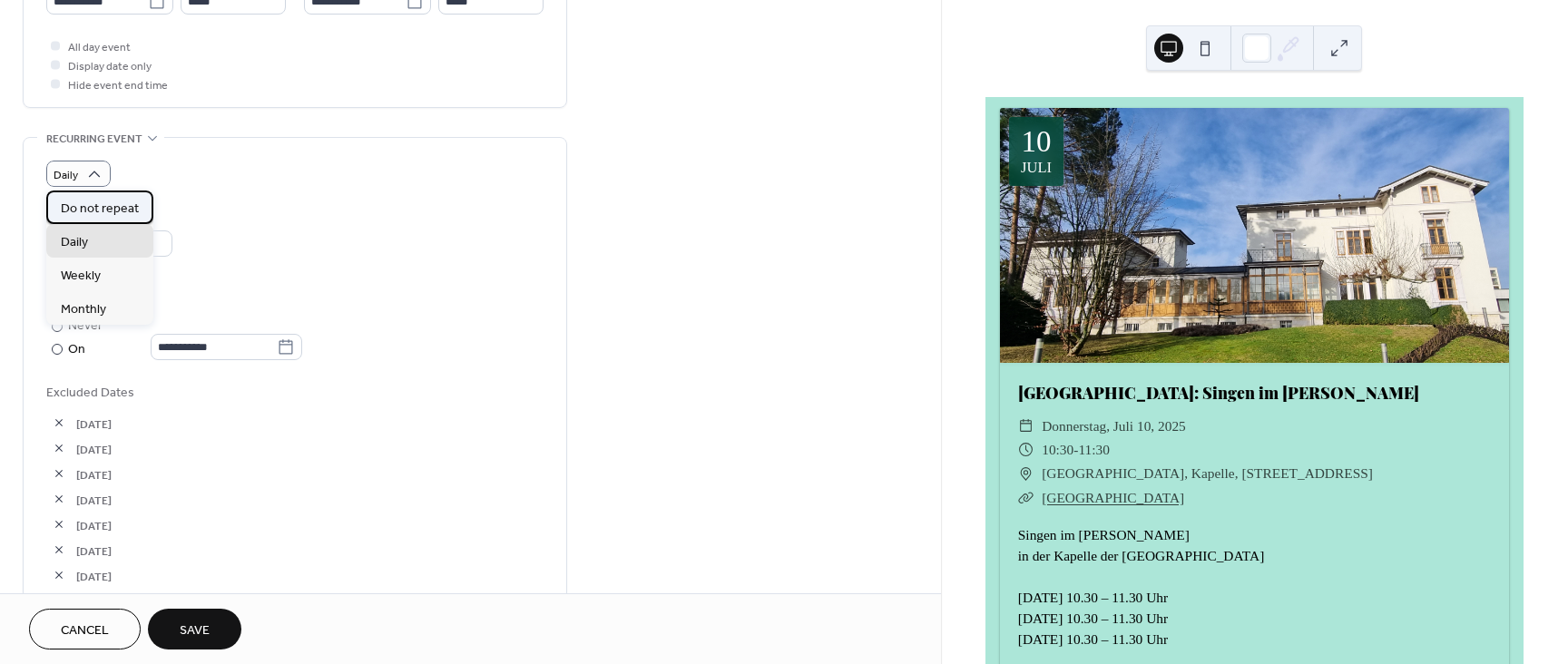 click on "Do not repeat" at bounding box center (100, 209) 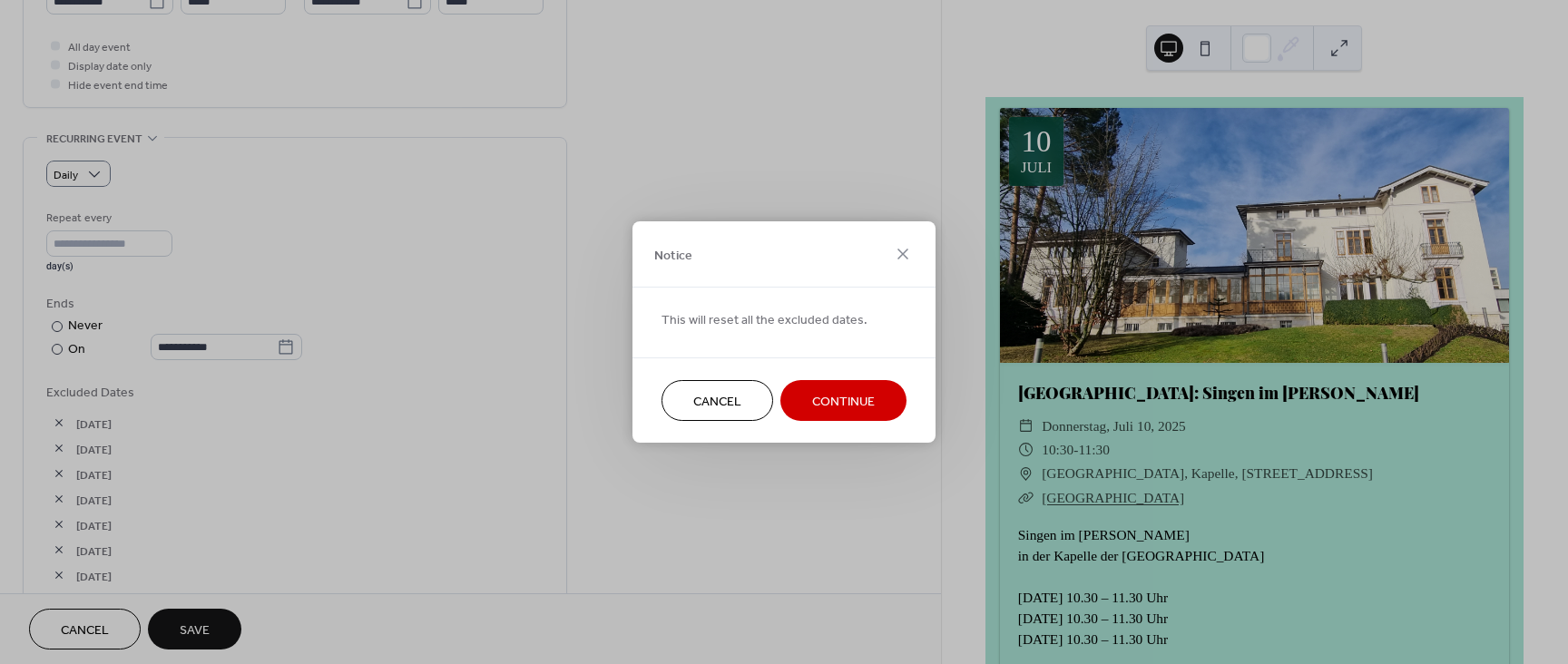 click on "Continue" at bounding box center [843, 402] 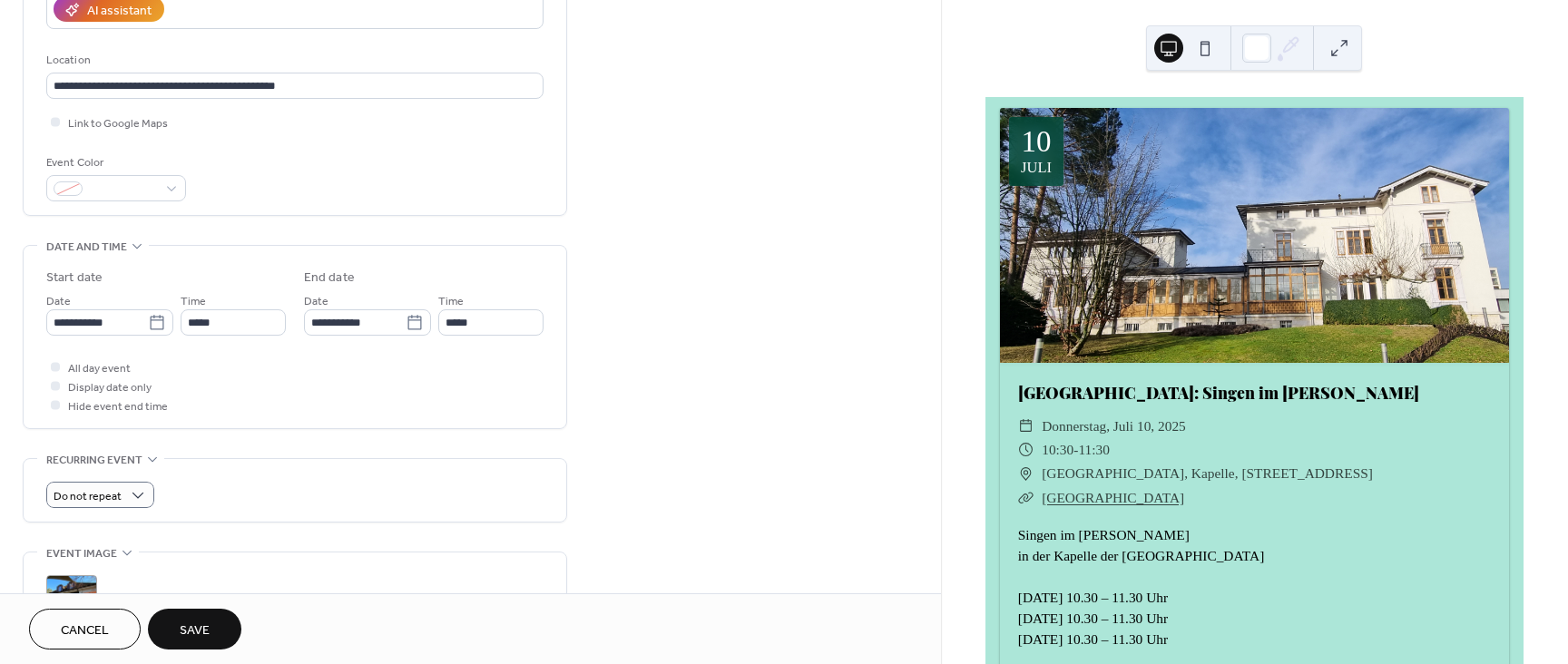 scroll, scrollTop: 26, scrollLeft: 0, axis: vertical 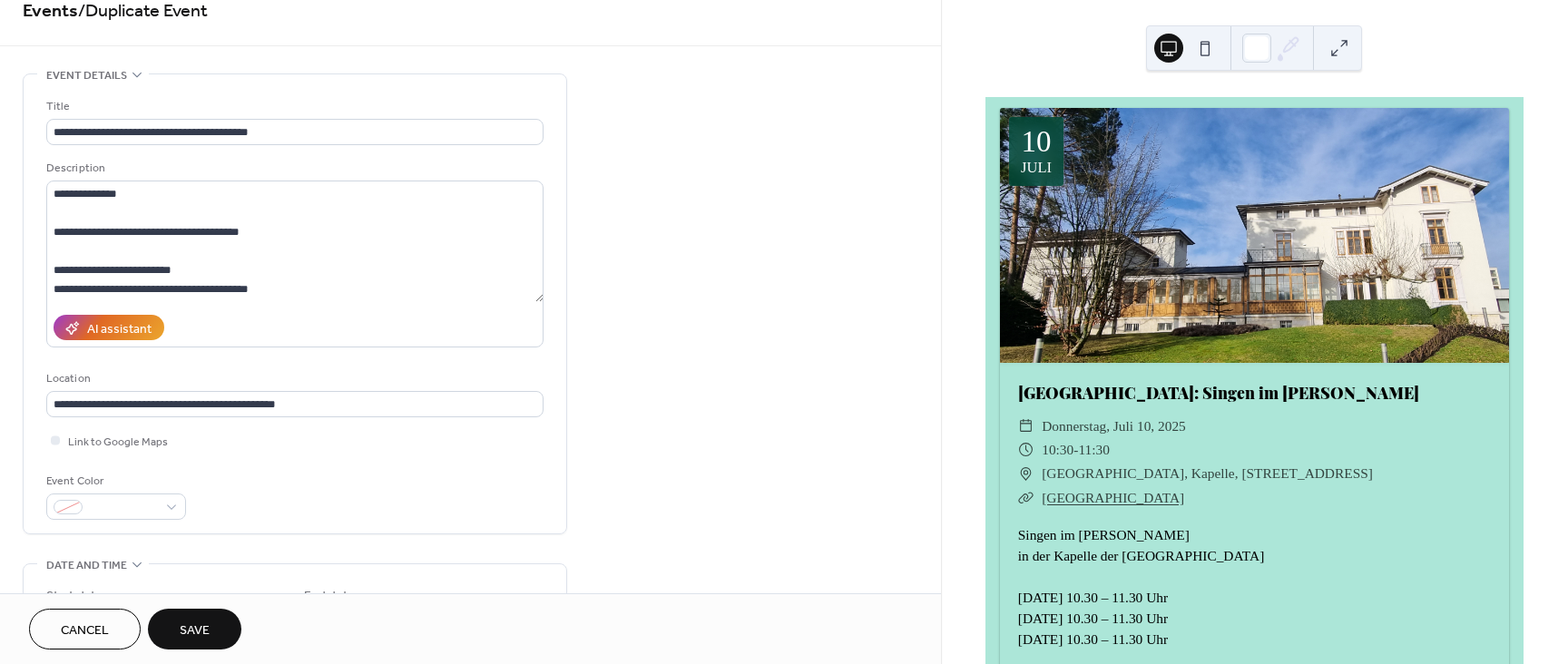 click on "Save" at bounding box center [194, 630] 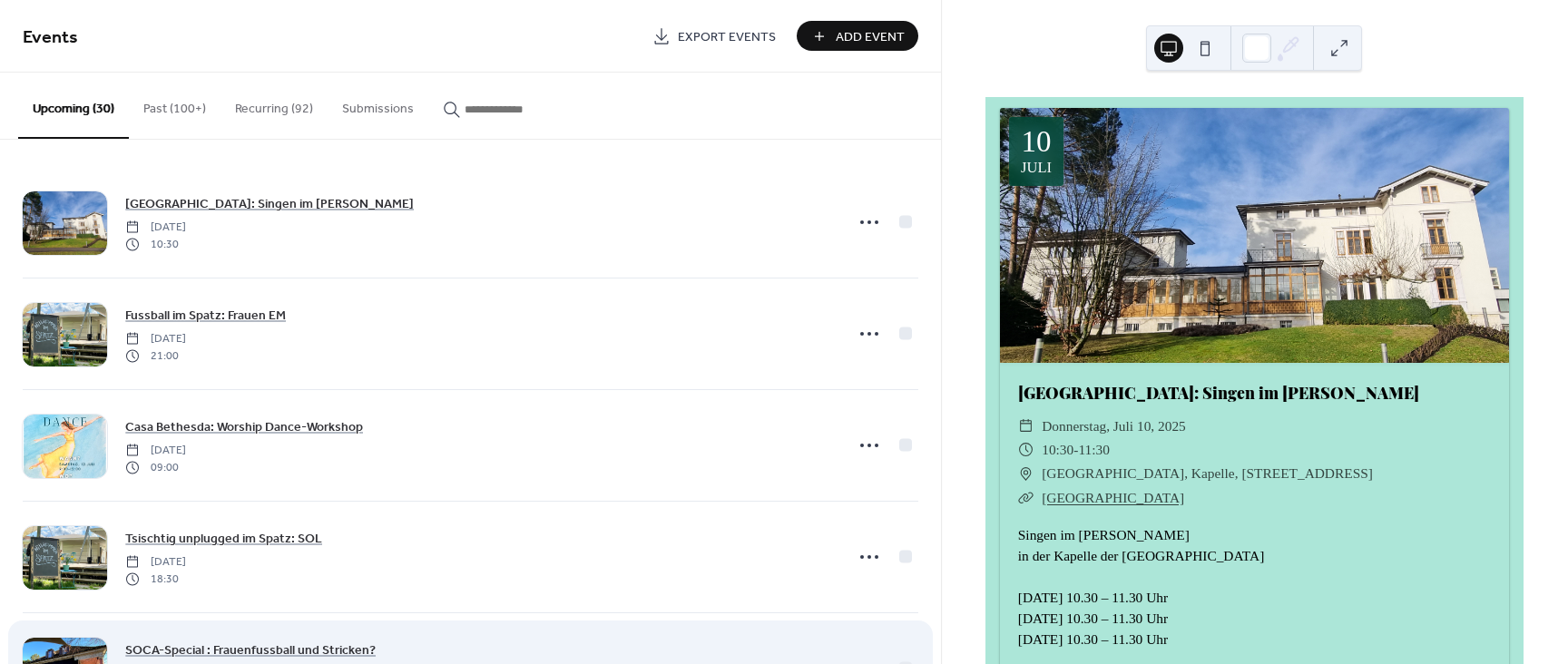 scroll, scrollTop: 113, scrollLeft: 0, axis: vertical 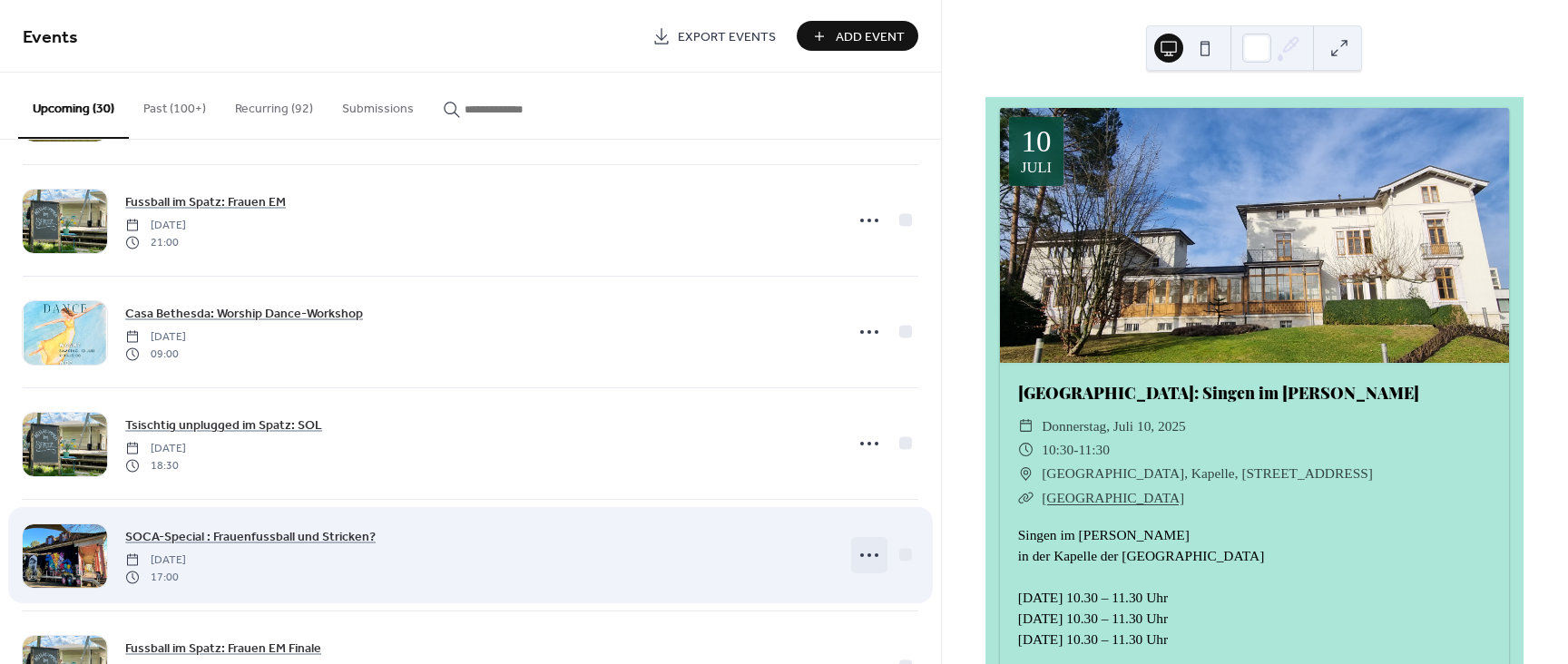 click 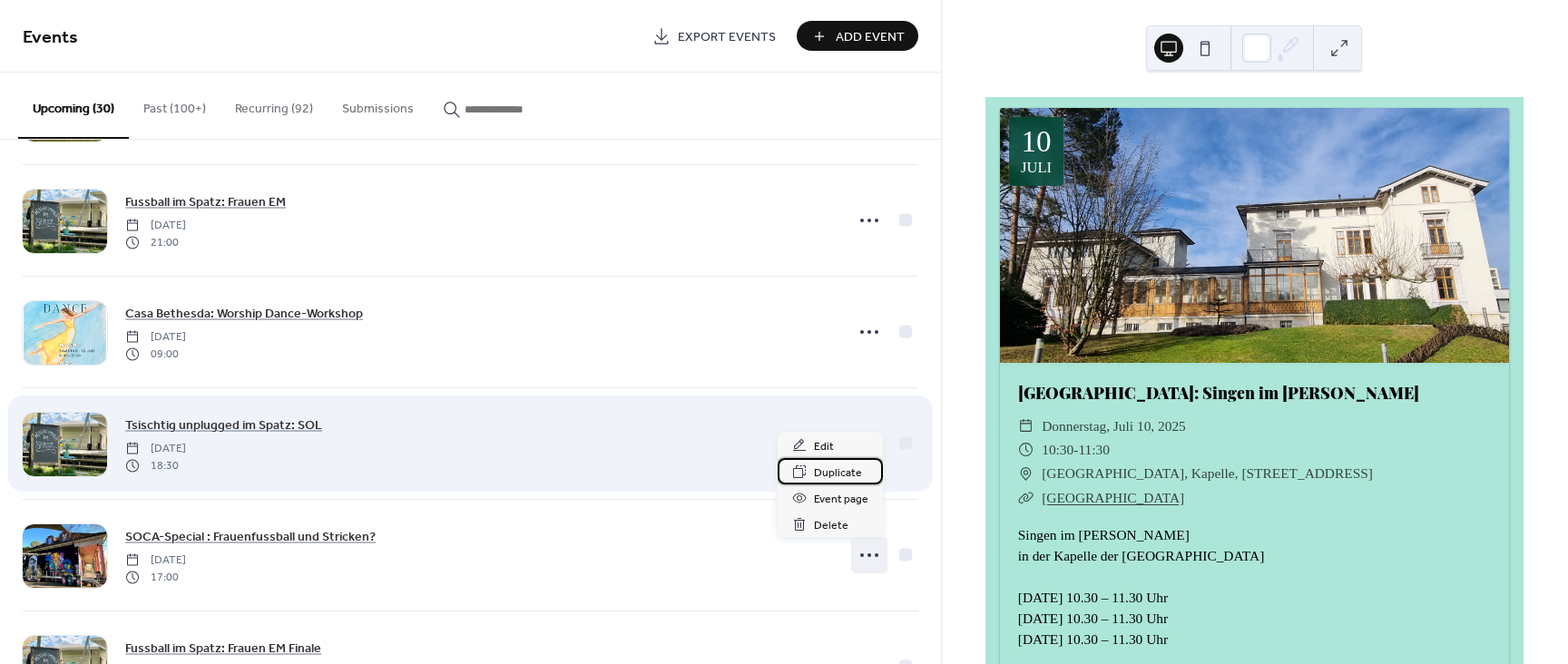 drag, startPoint x: 845, startPoint y: 476, endPoint x: 816, endPoint y: 471, distance: 29.42788 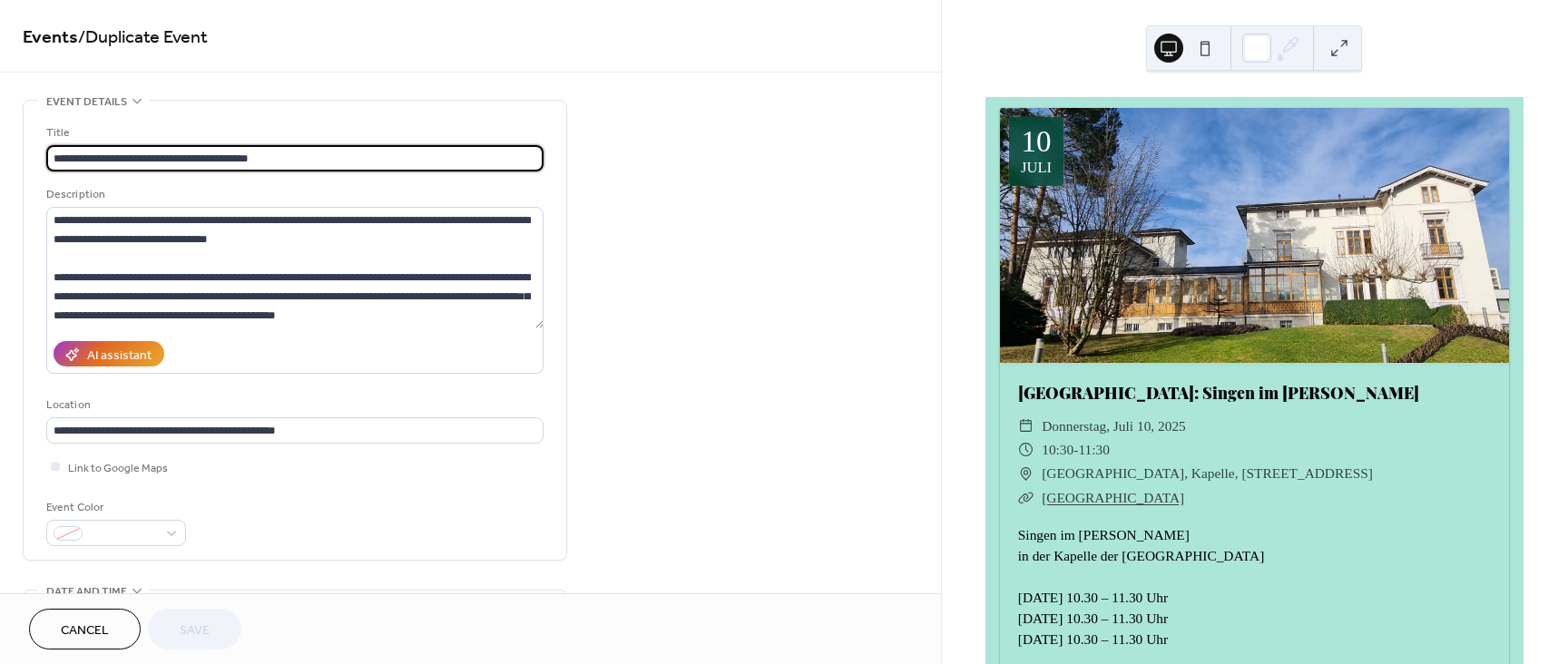 click on "**********" at bounding box center (295, 158) 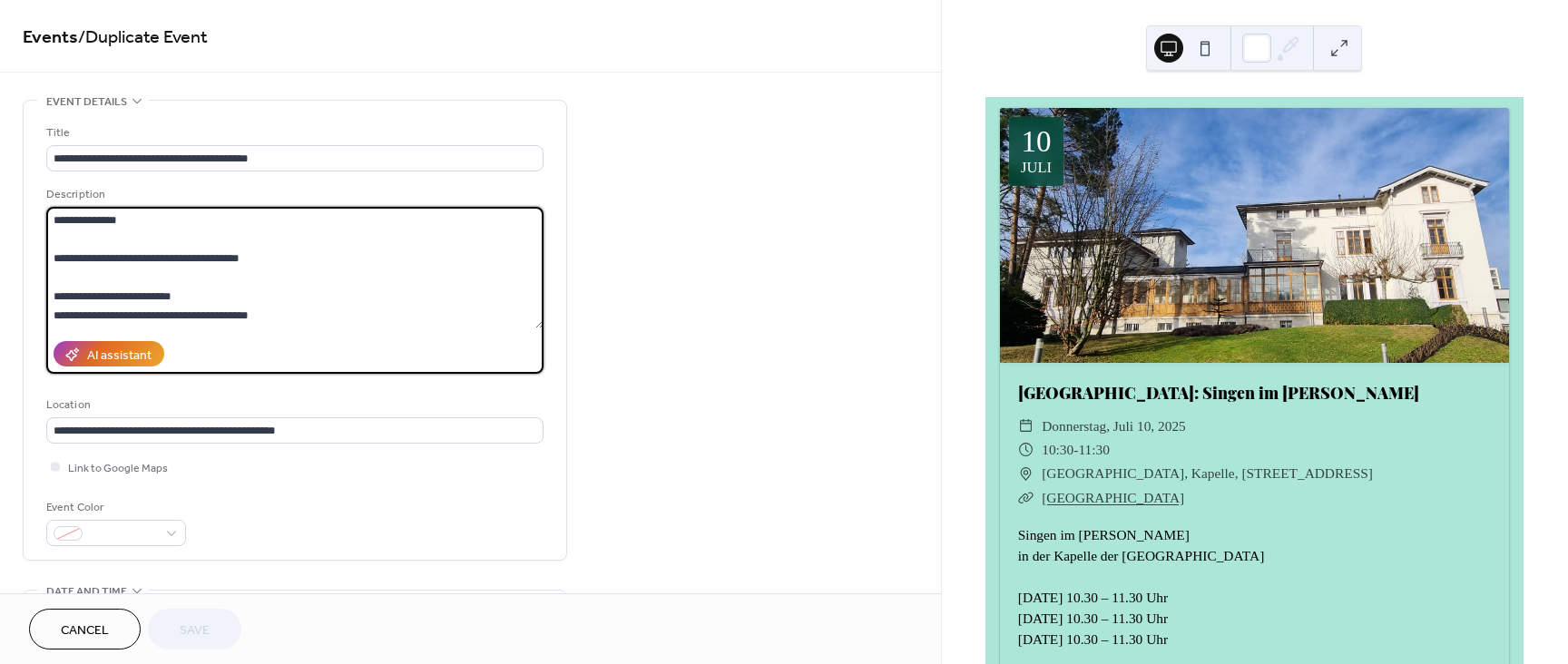 drag, startPoint x: 54, startPoint y: 221, endPoint x: 405, endPoint y: 376, distance: 383.7004 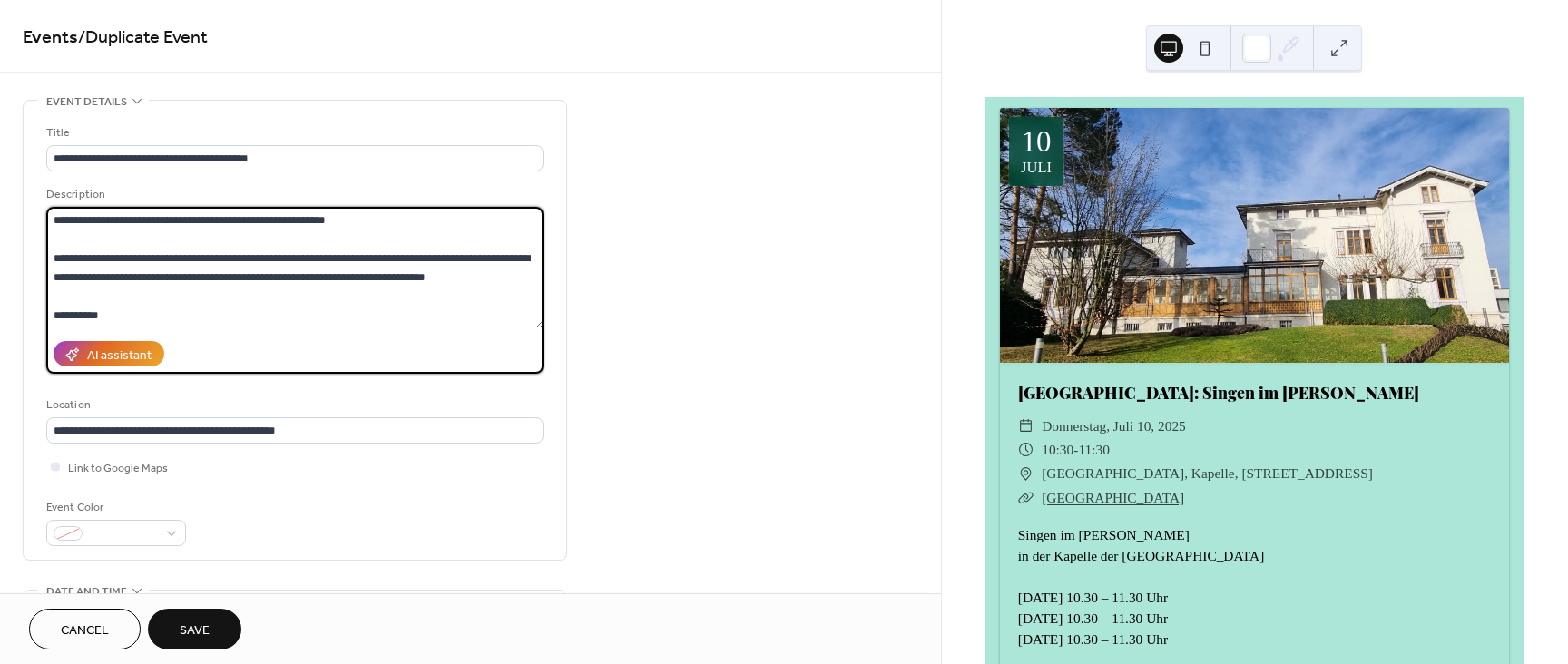 scroll, scrollTop: 0, scrollLeft: 0, axis: both 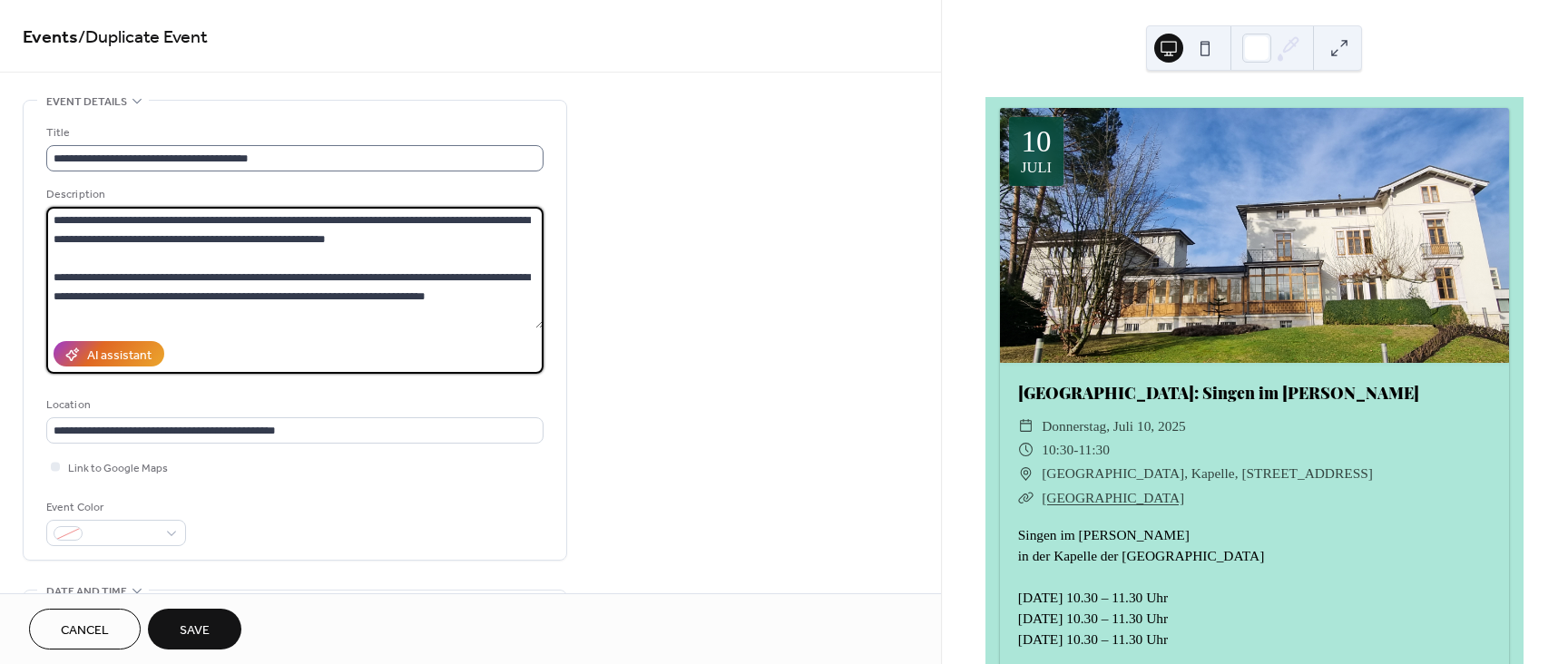 type on "**********" 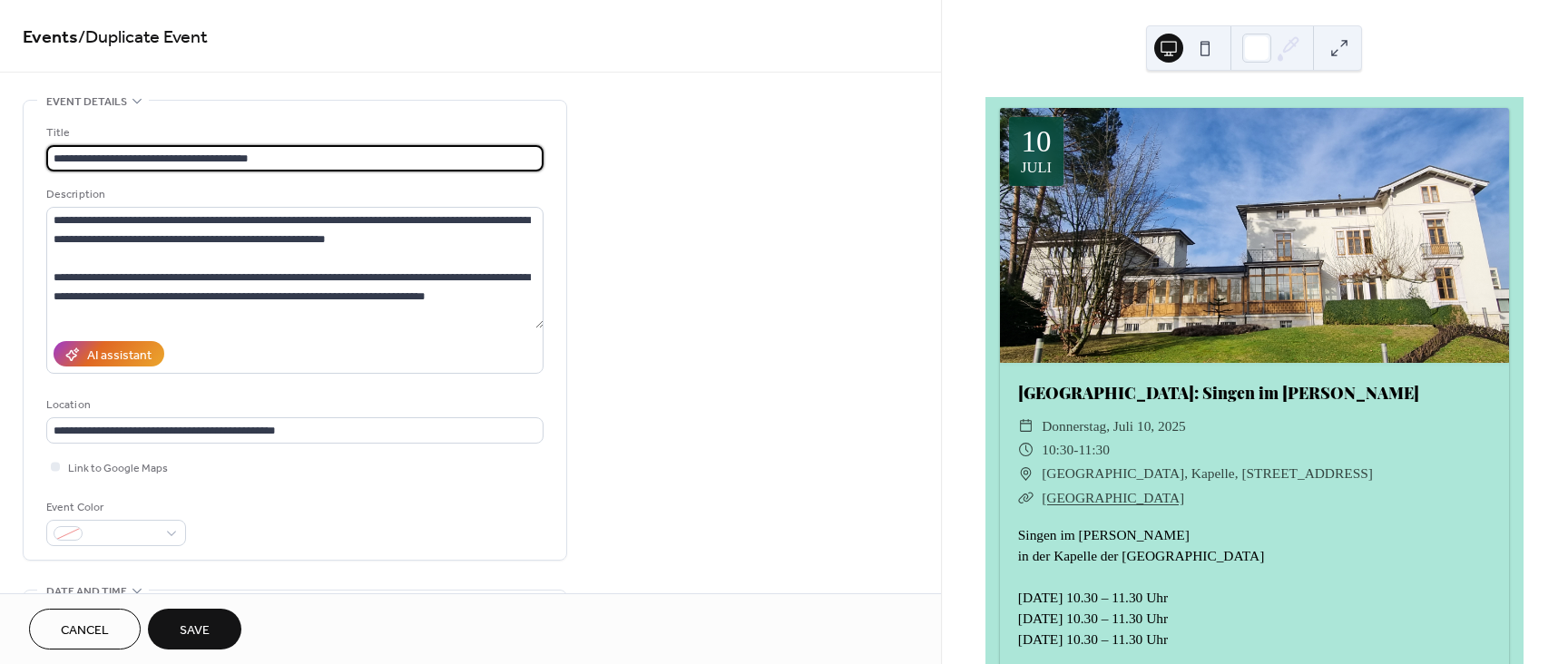 click on "**********" at bounding box center [295, 158] 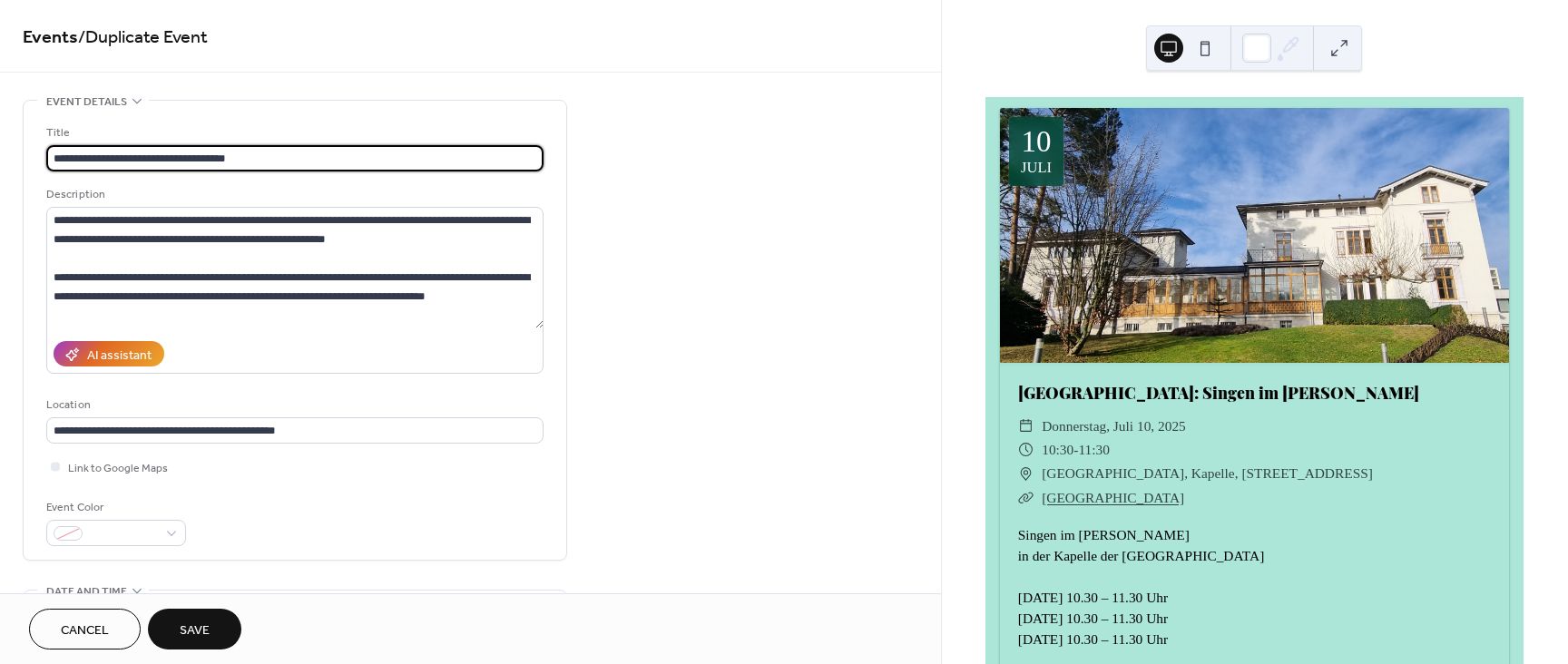type on "**********" 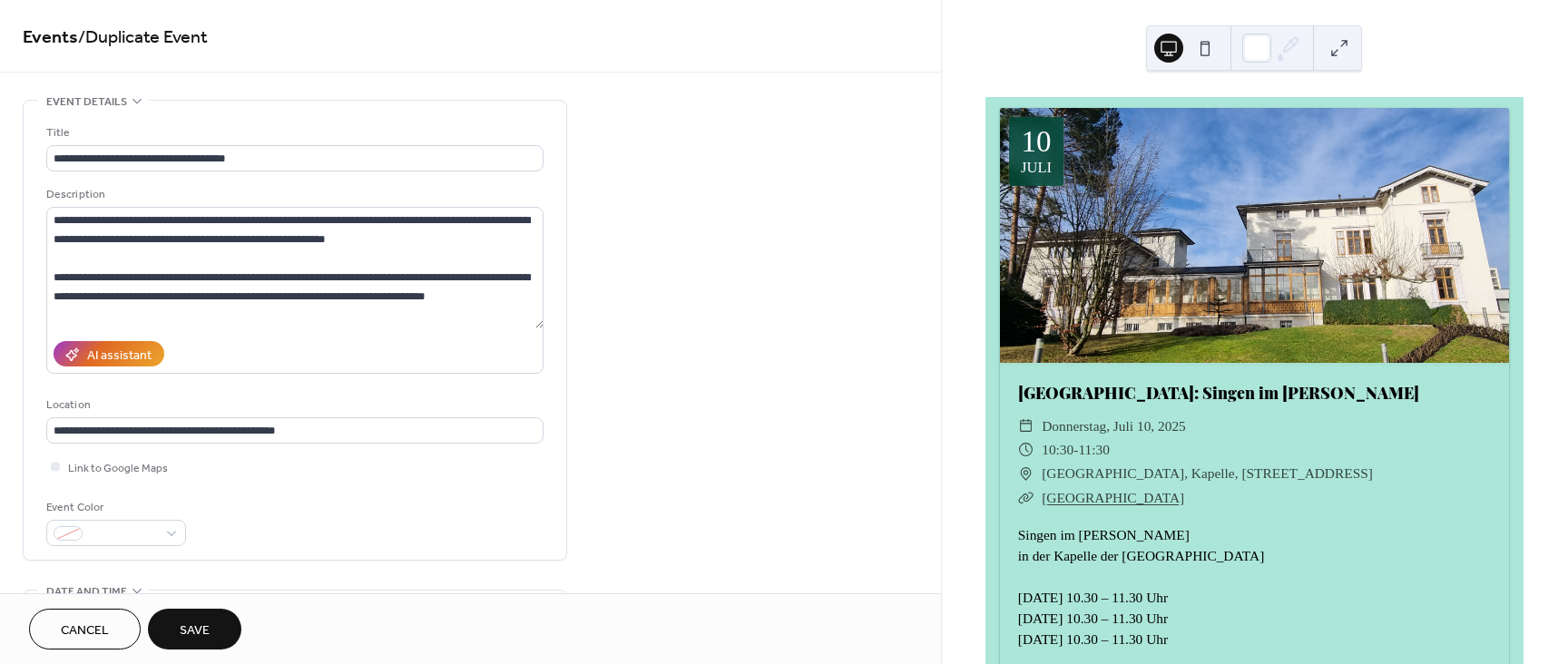 scroll, scrollTop: 0, scrollLeft: 0, axis: both 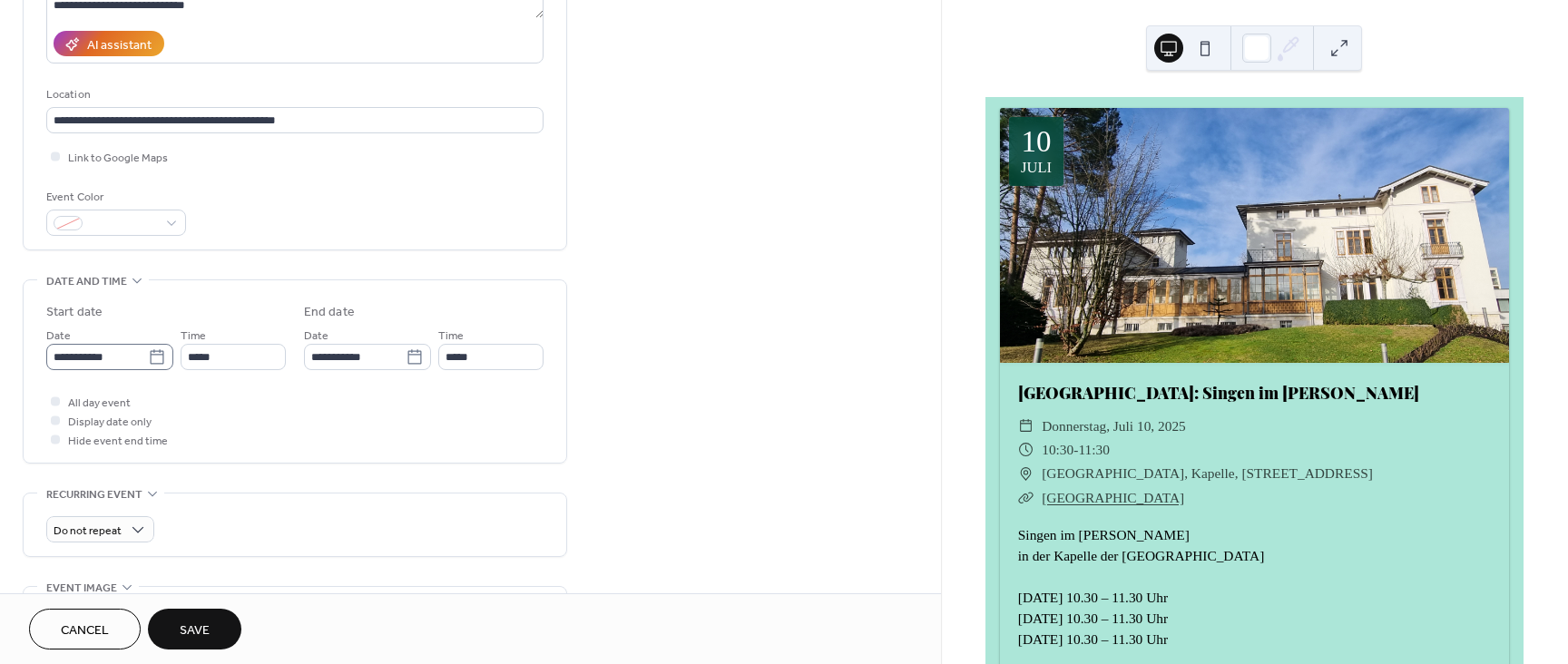 click 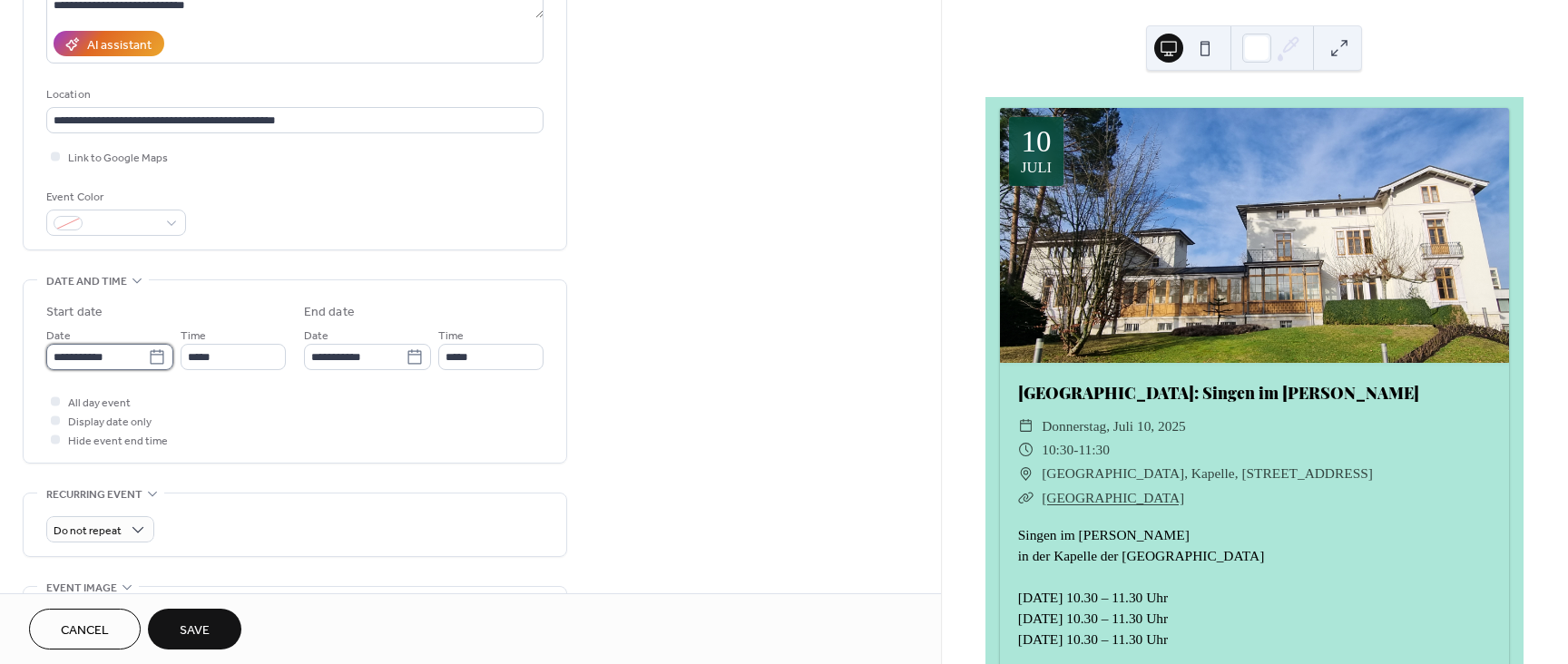 click on "**********" at bounding box center (97, 356) 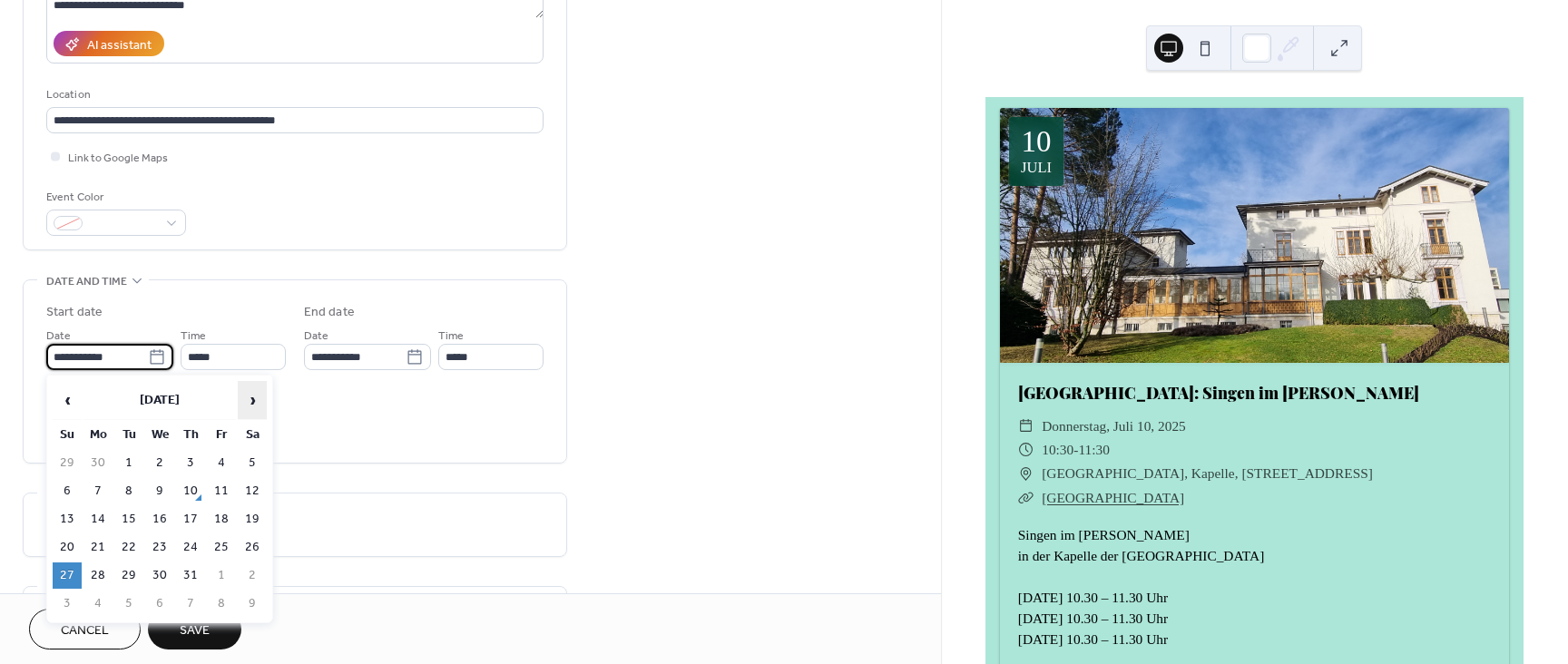 click on "›" at bounding box center [252, 400] 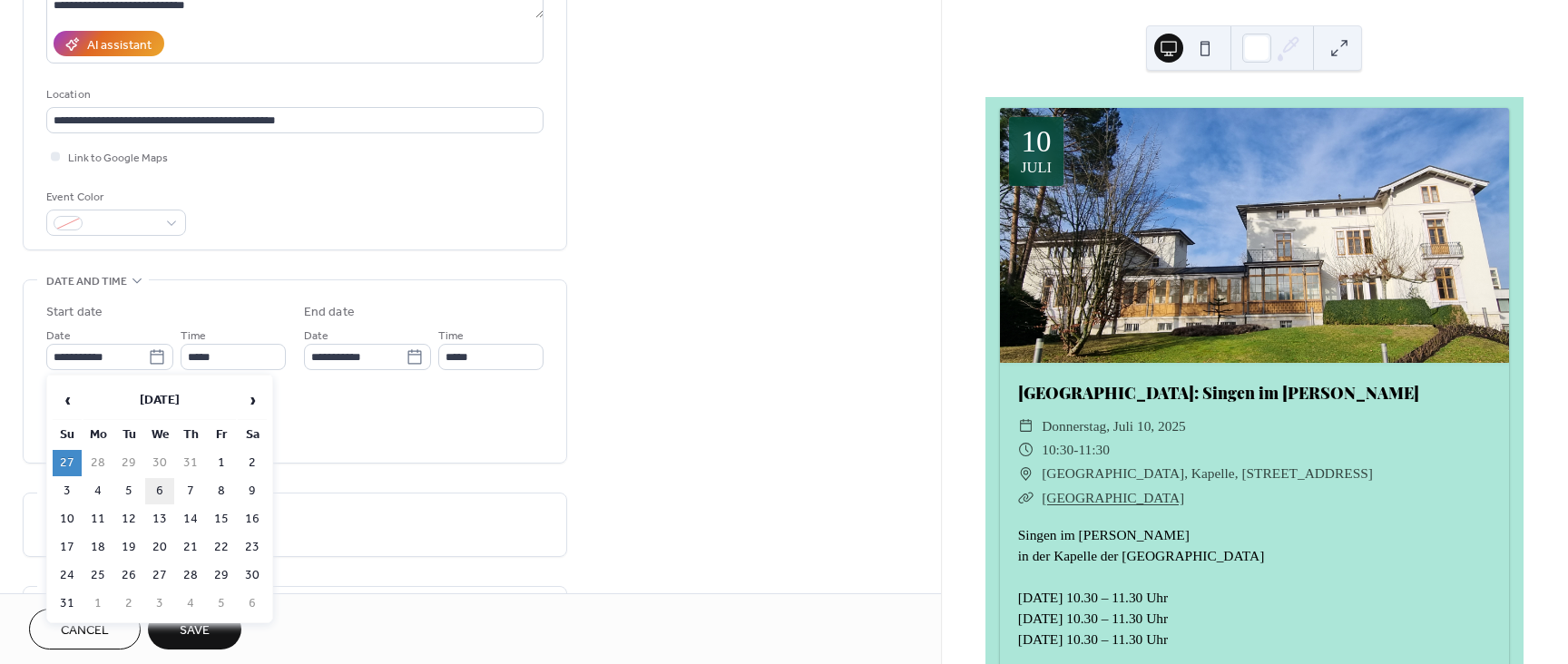 click on "6" at bounding box center [160, 491] 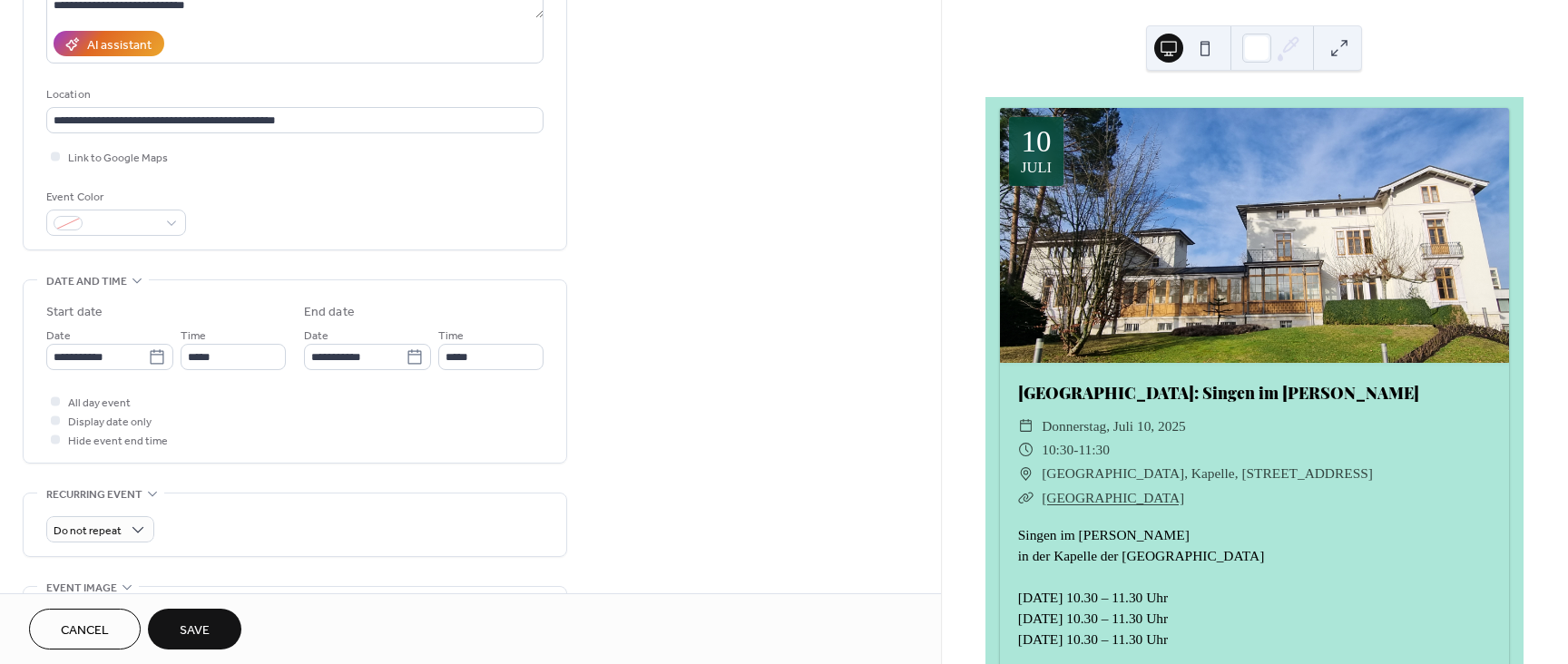 type on "**********" 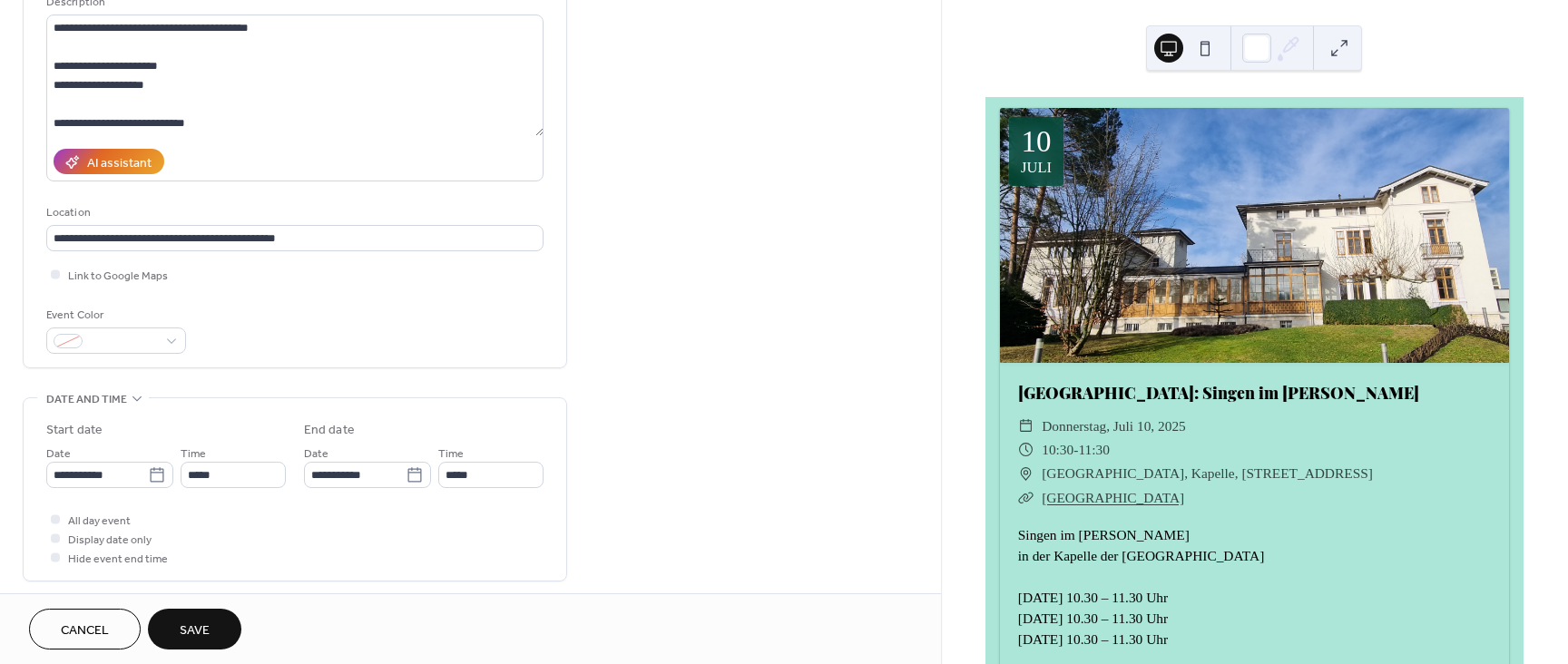scroll, scrollTop: 593, scrollLeft: 0, axis: vertical 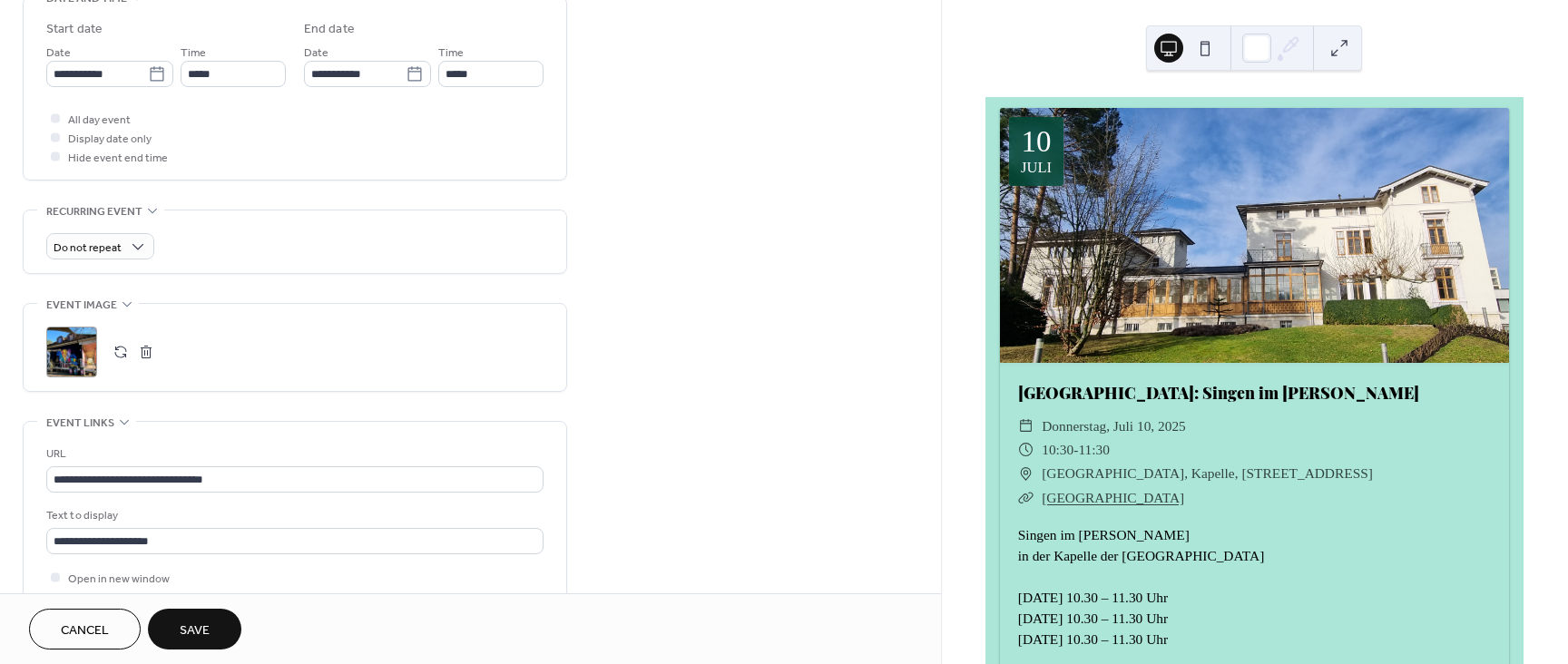 click at bounding box center [121, 352] 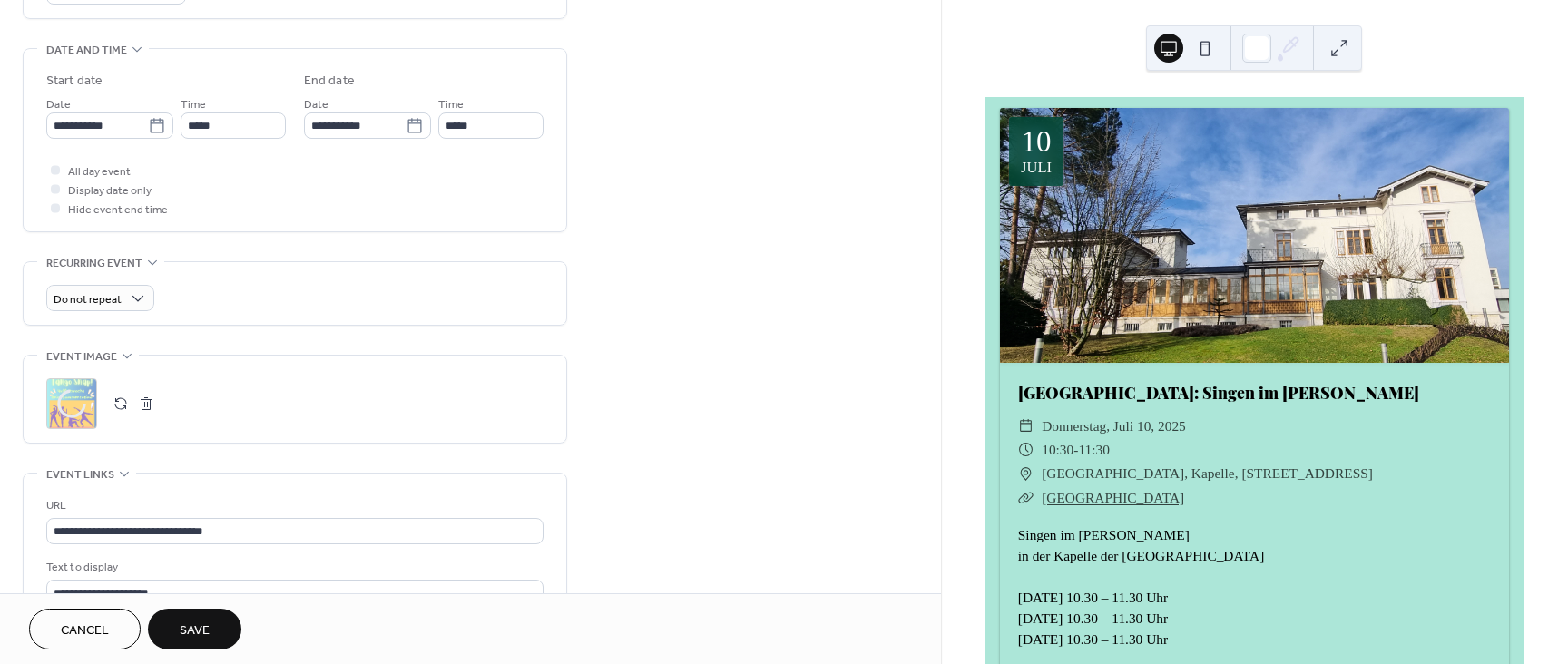 scroll, scrollTop: 531, scrollLeft: 0, axis: vertical 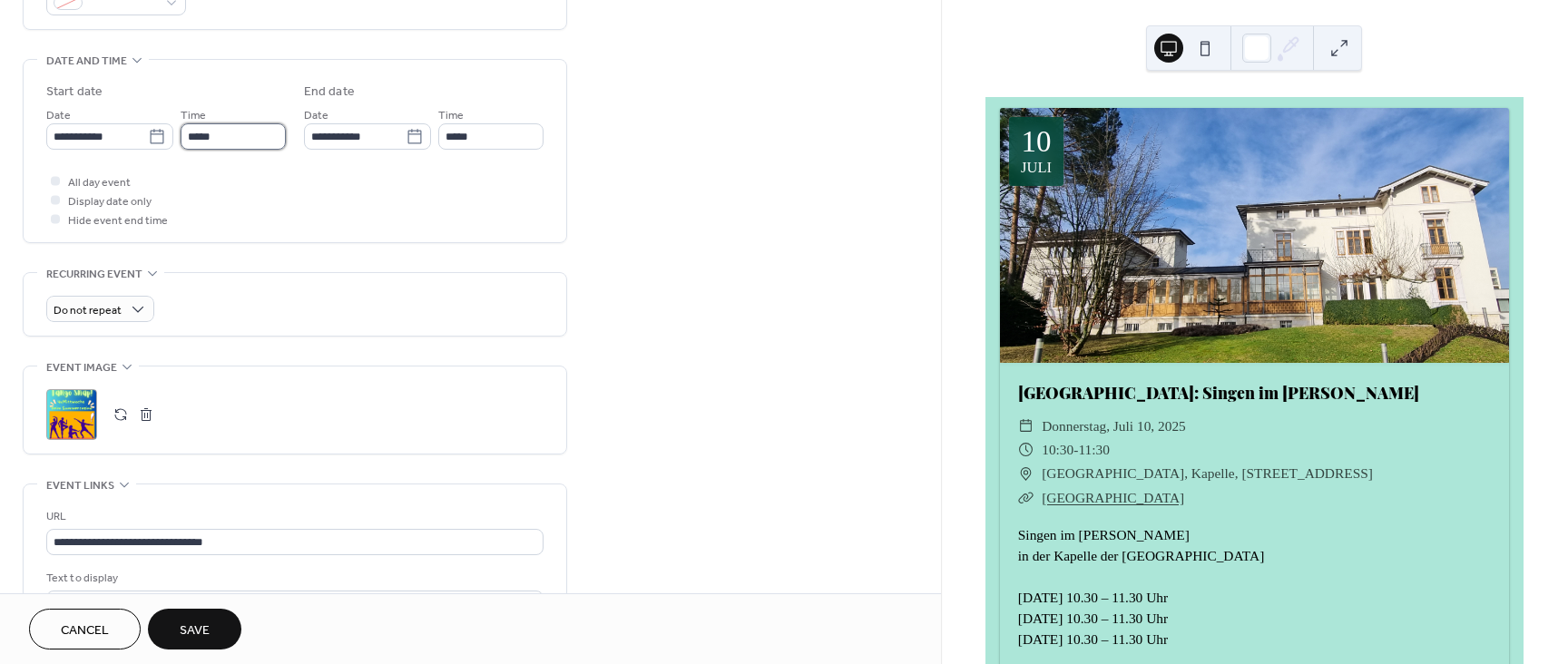 click on "*****" at bounding box center (233, 136) 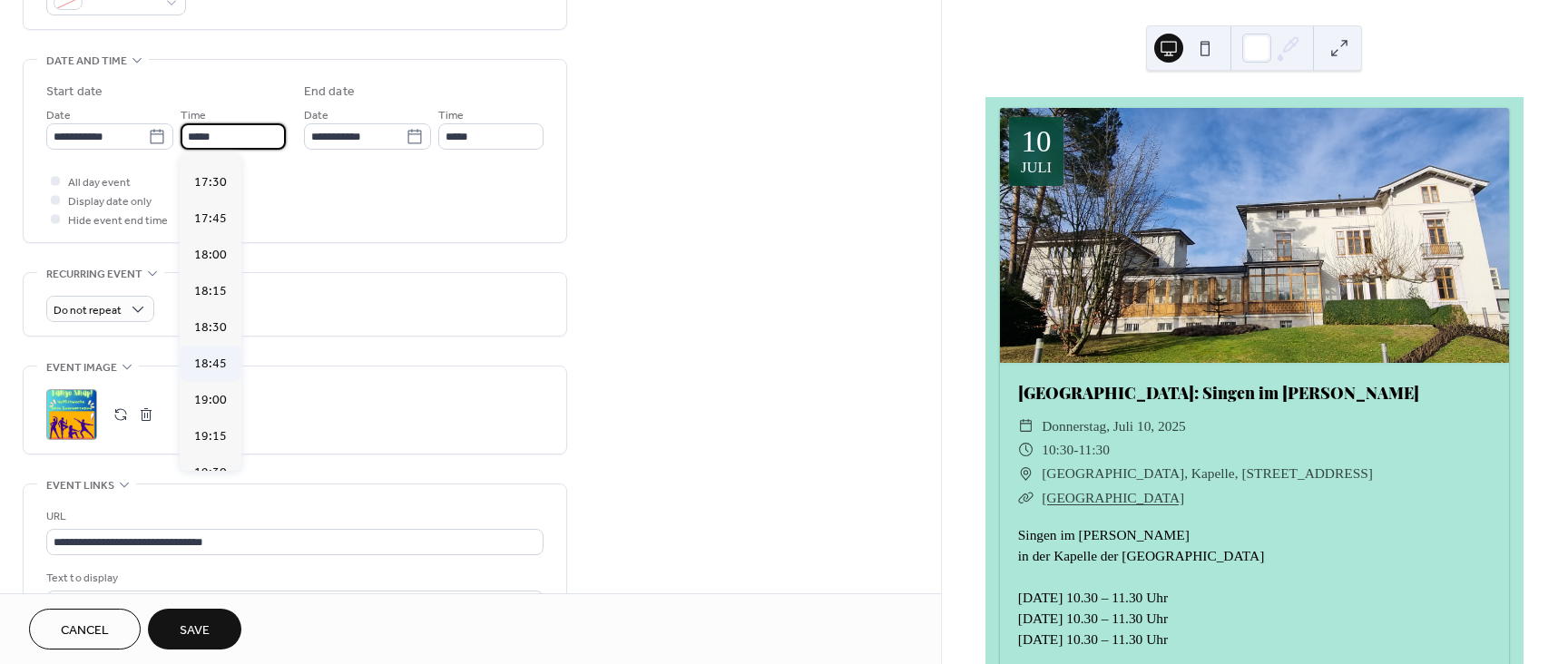 scroll, scrollTop: 2635, scrollLeft: 0, axis: vertical 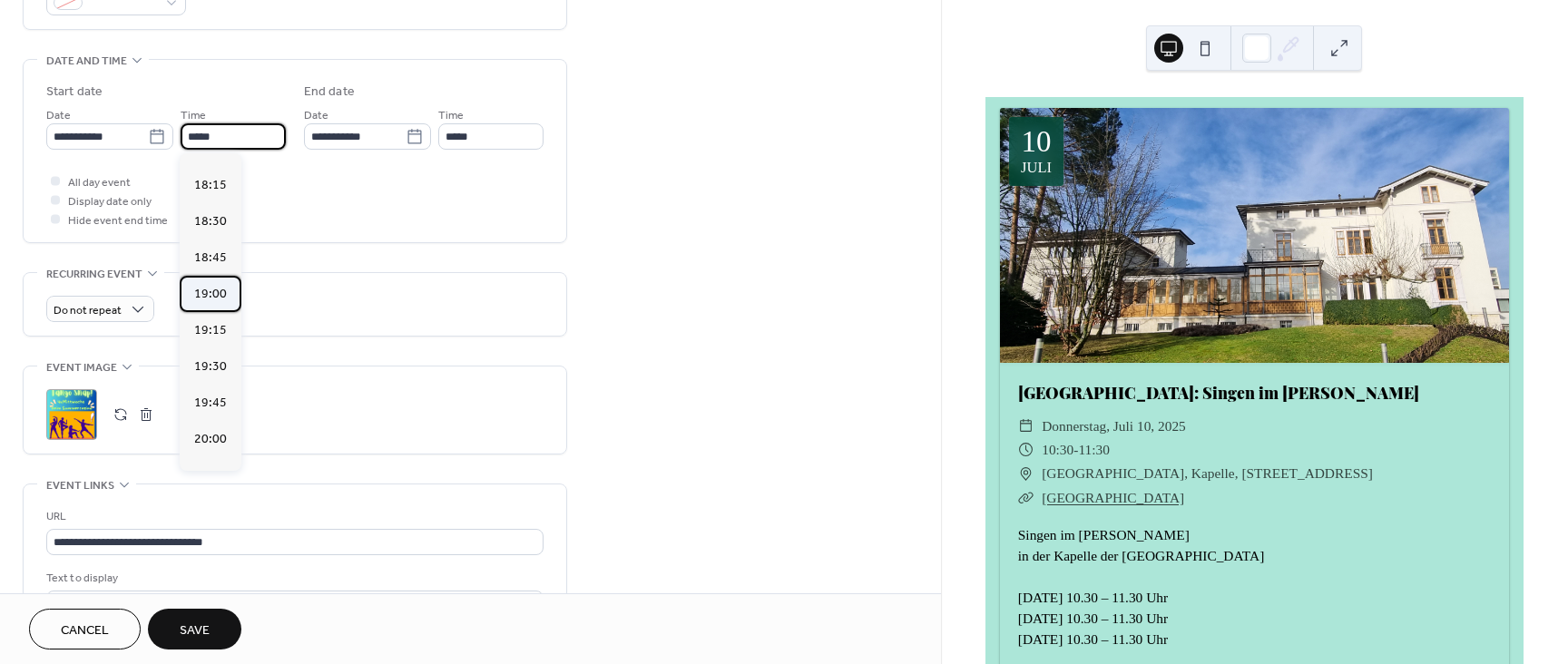 click on "19:00" at bounding box center [211, 294] 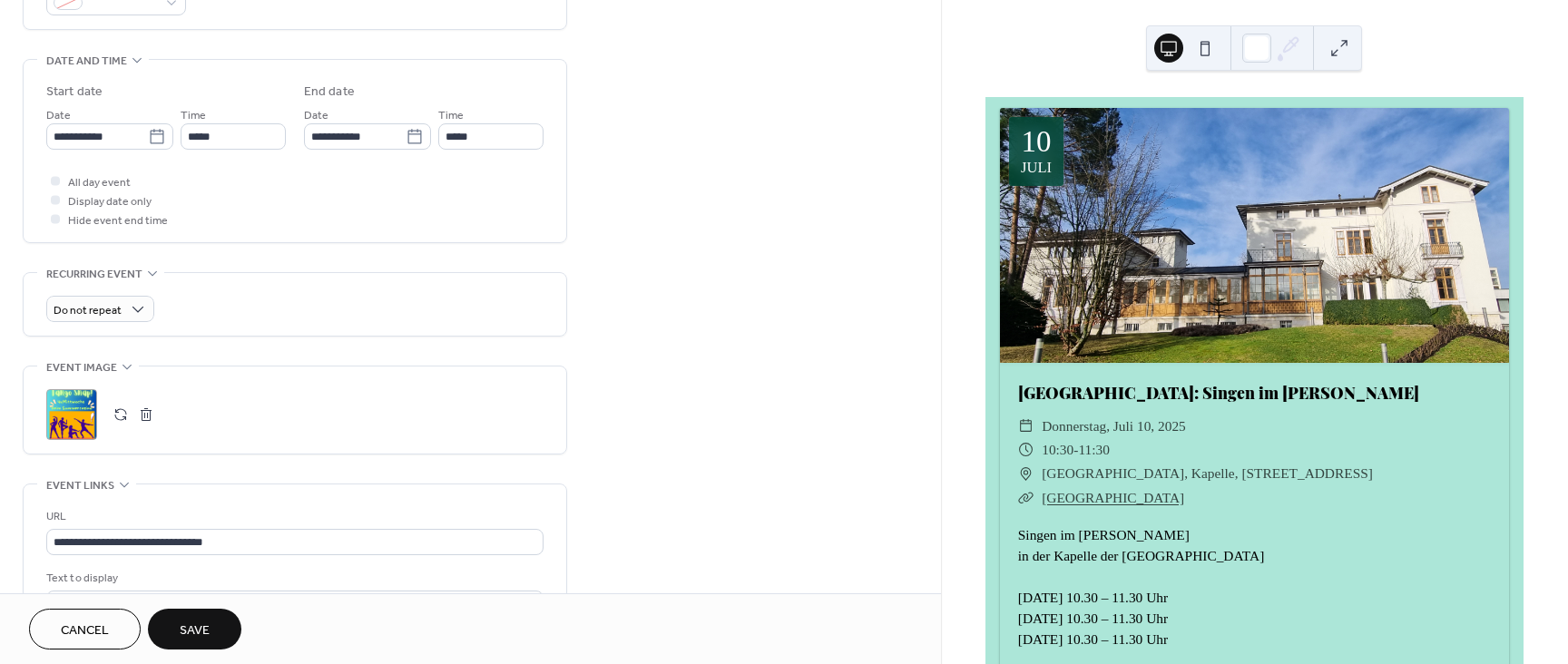 type on "*****" 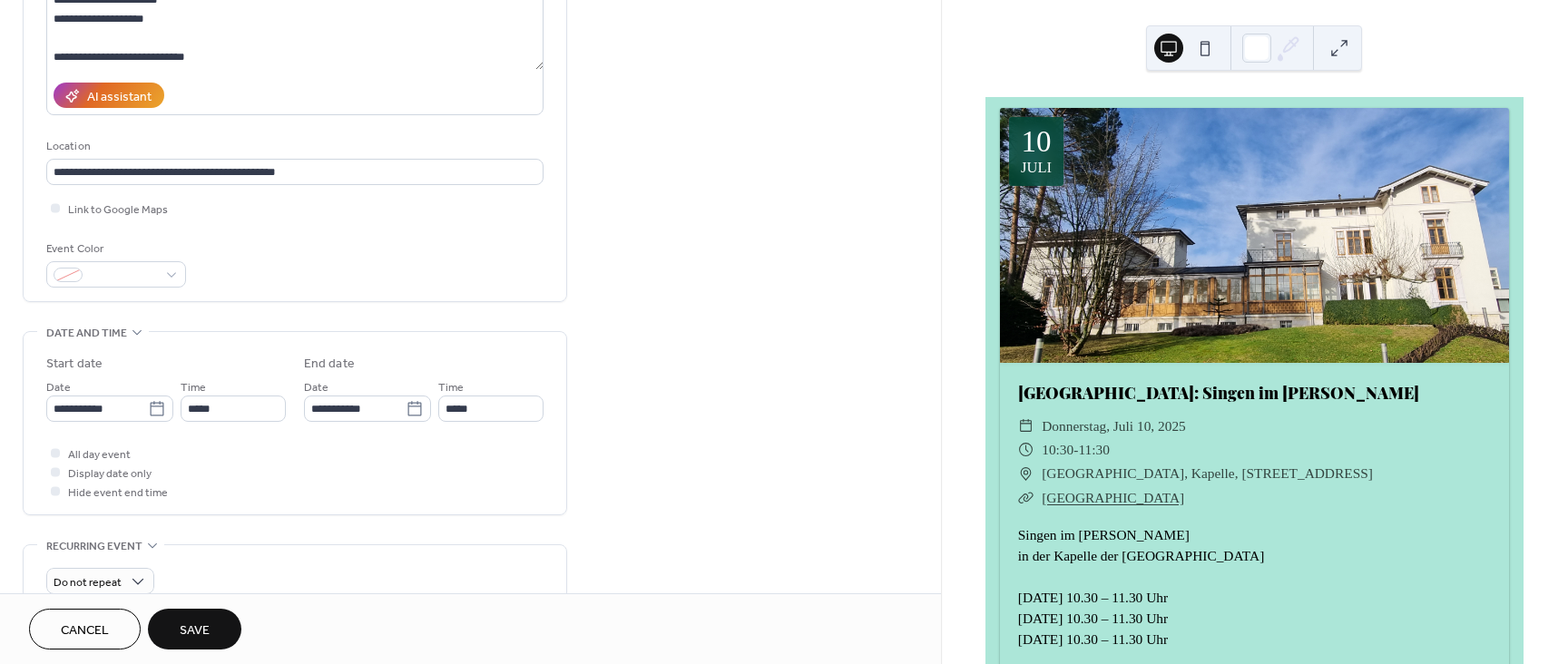 scroll, scrollTop: 0, scrollLeft: 0, axis: both 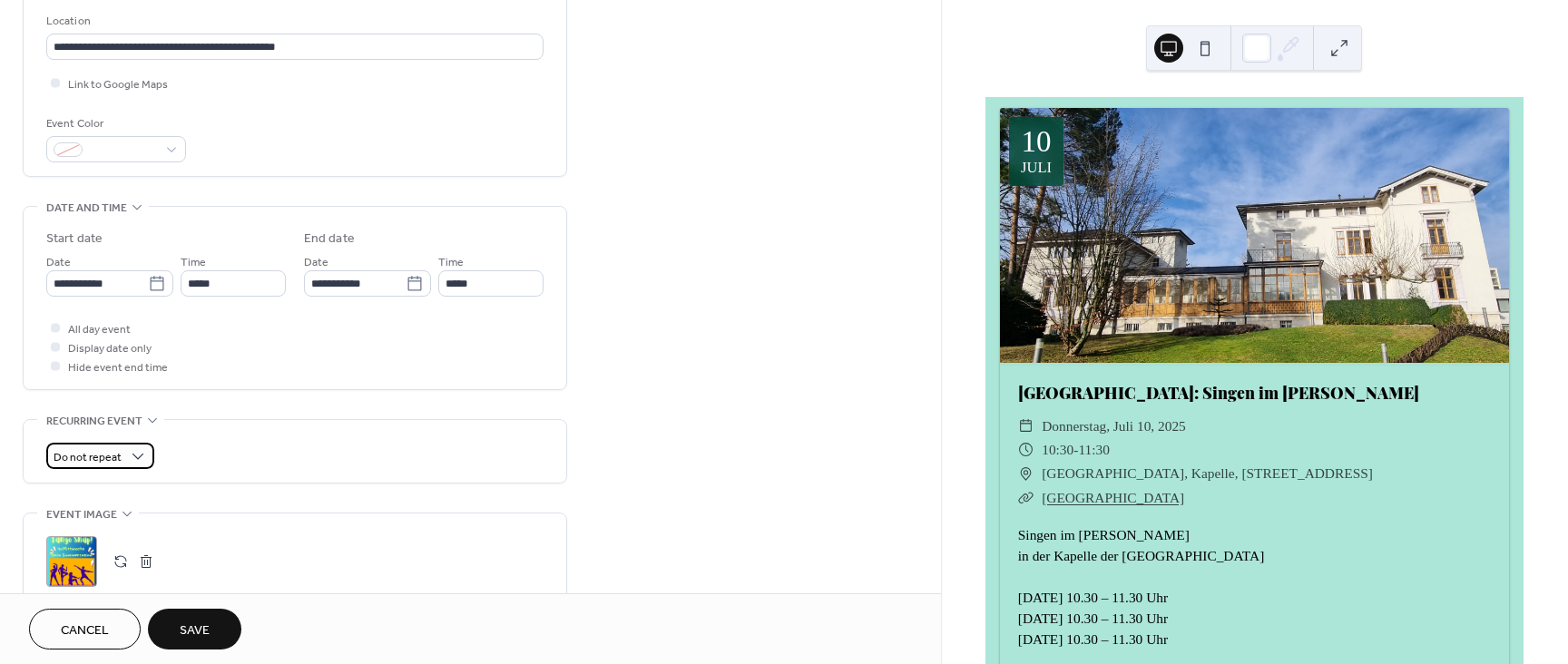 click on "Do not repeat" at bounding box center [100, 455] 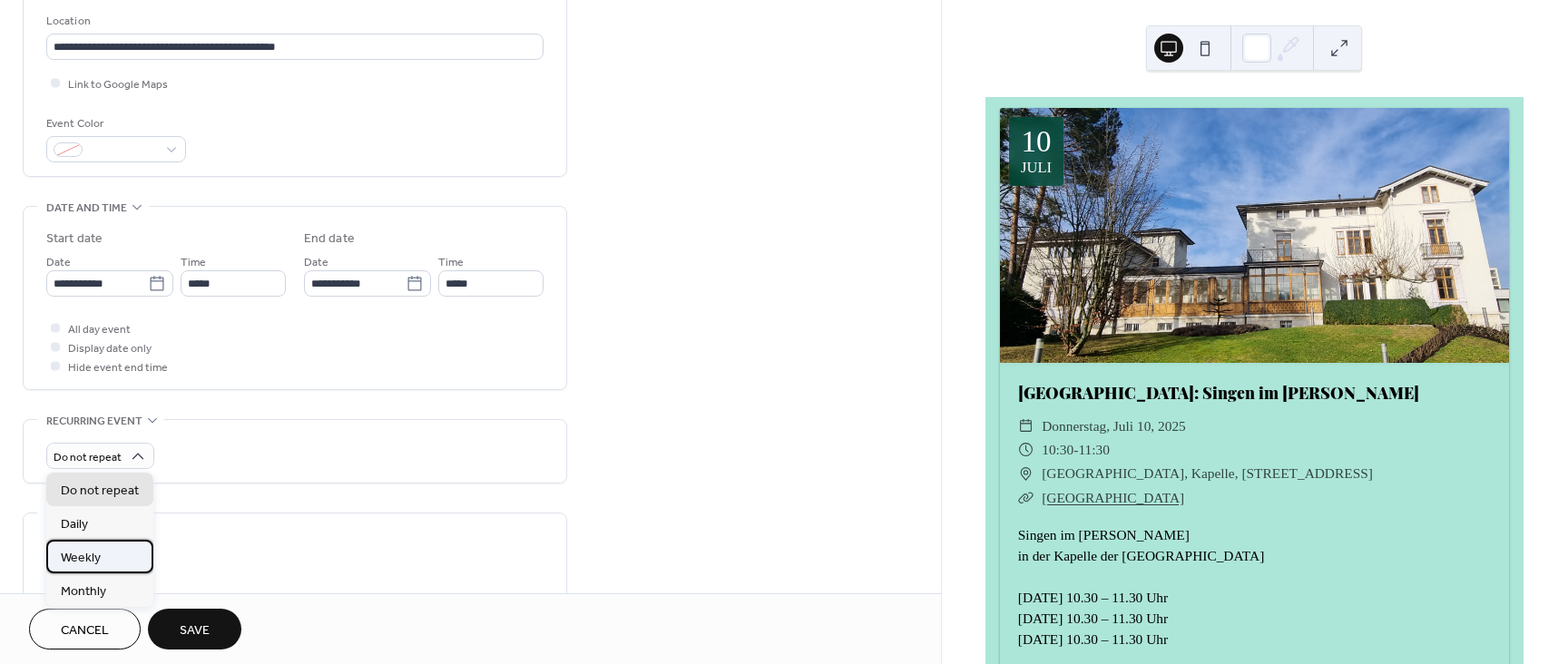 click on "Weekly" at bounding box center [100, 556] 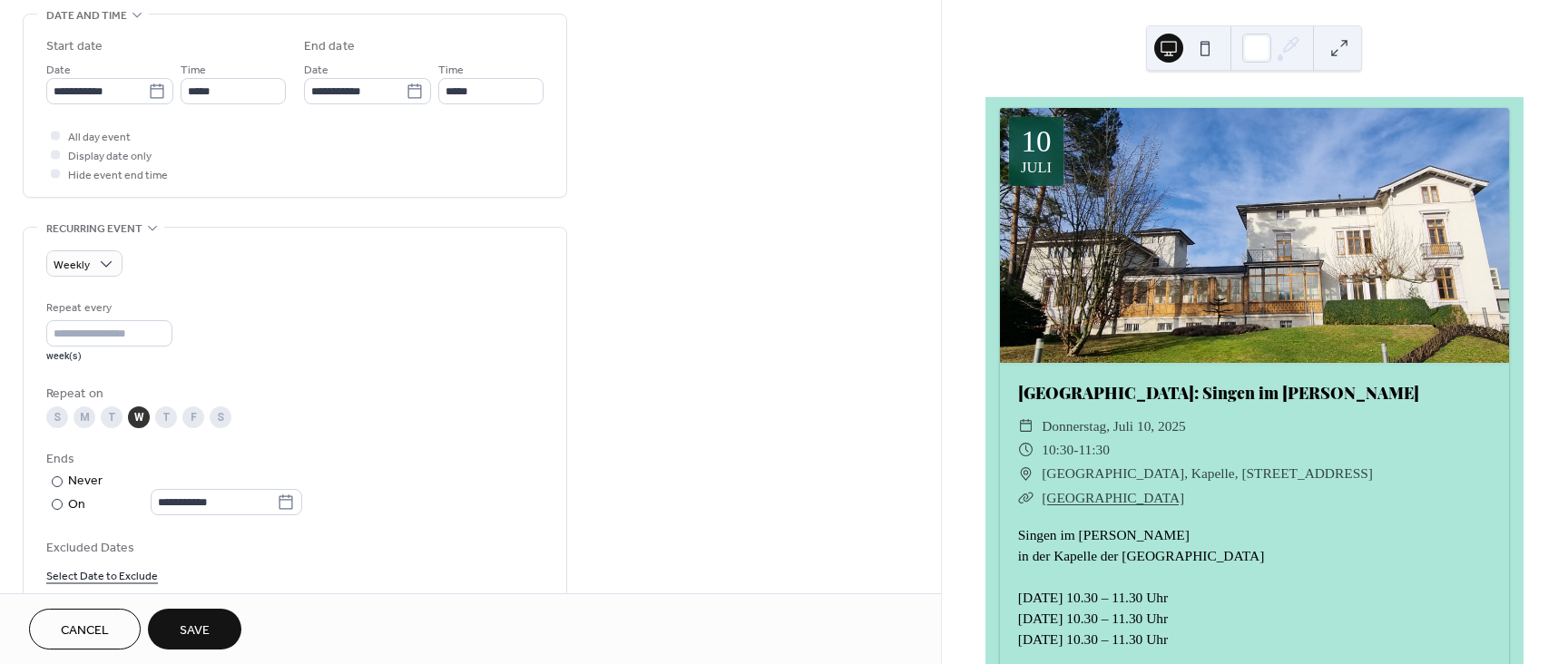 scroll, scrollTop: 655, scrollLeft: 0, axis: vertical 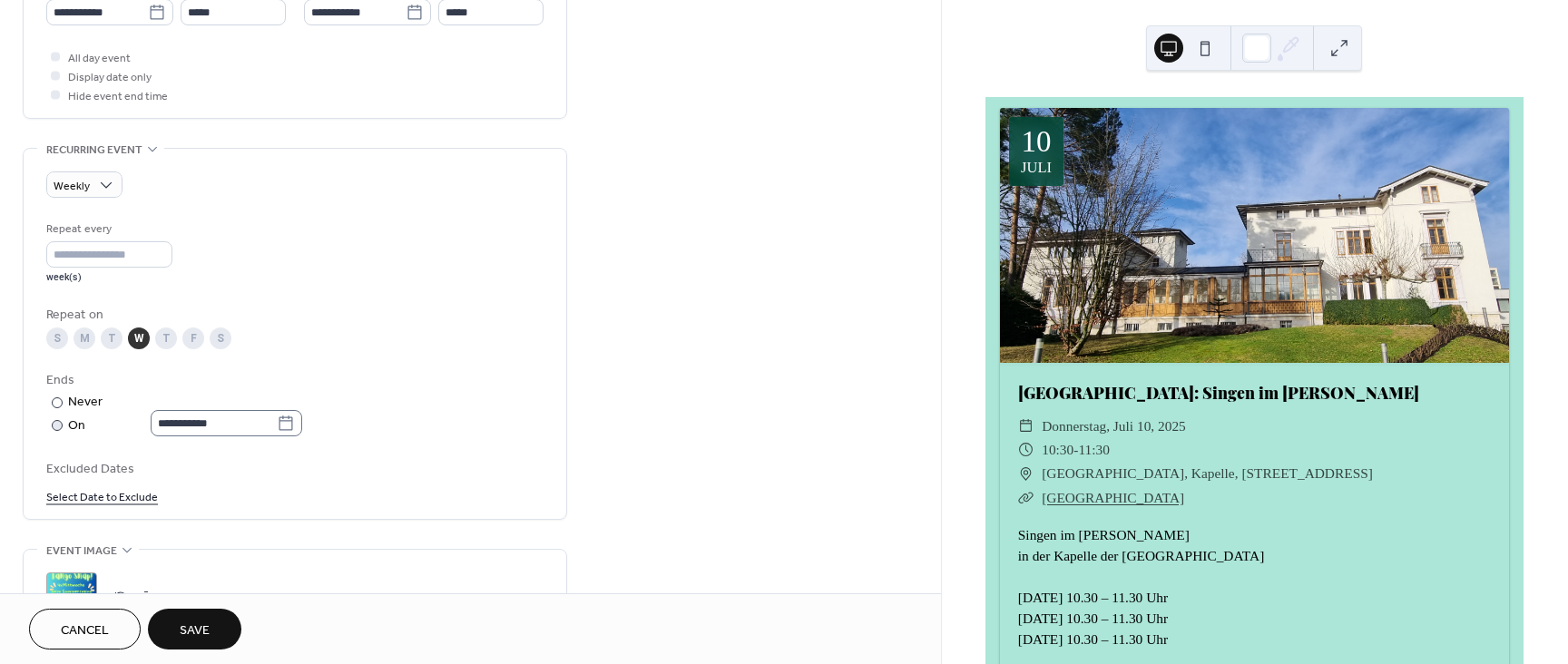 click 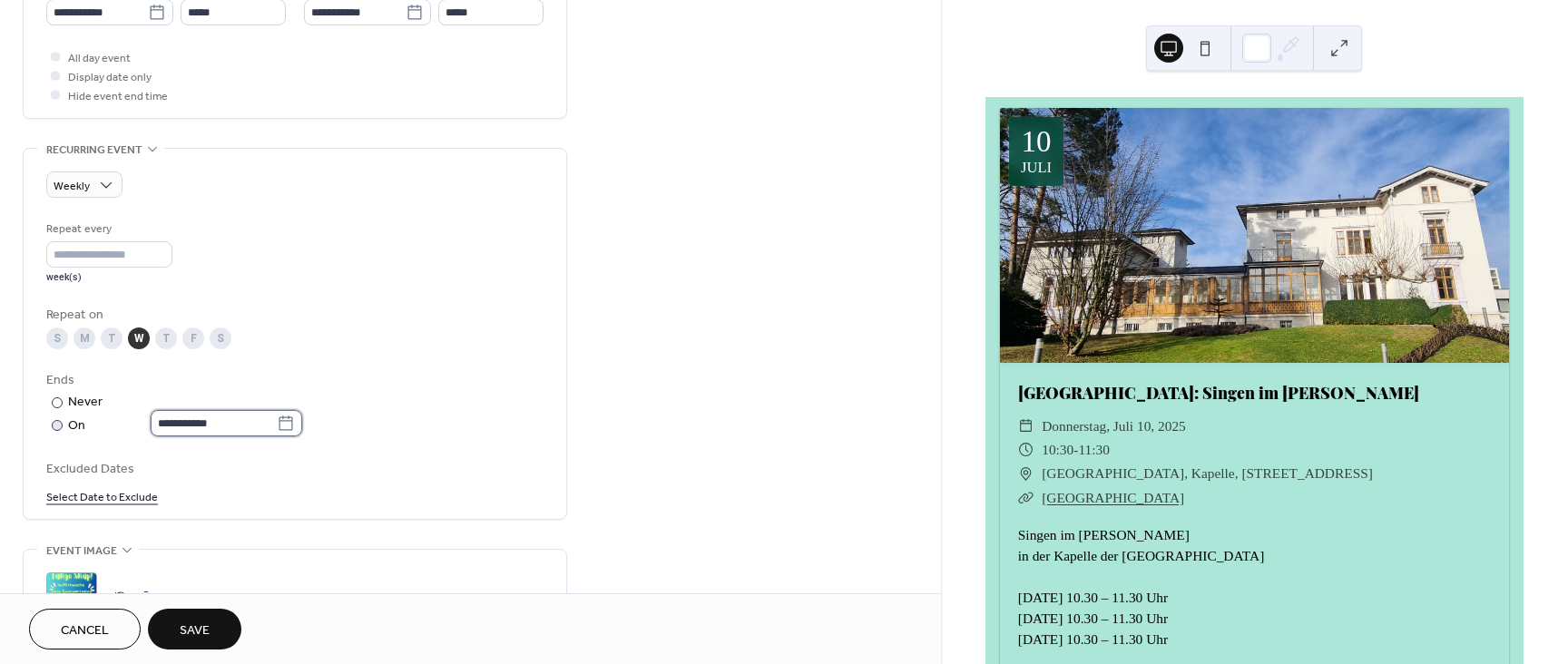 click on "**********" at bounding box center (213, 423) 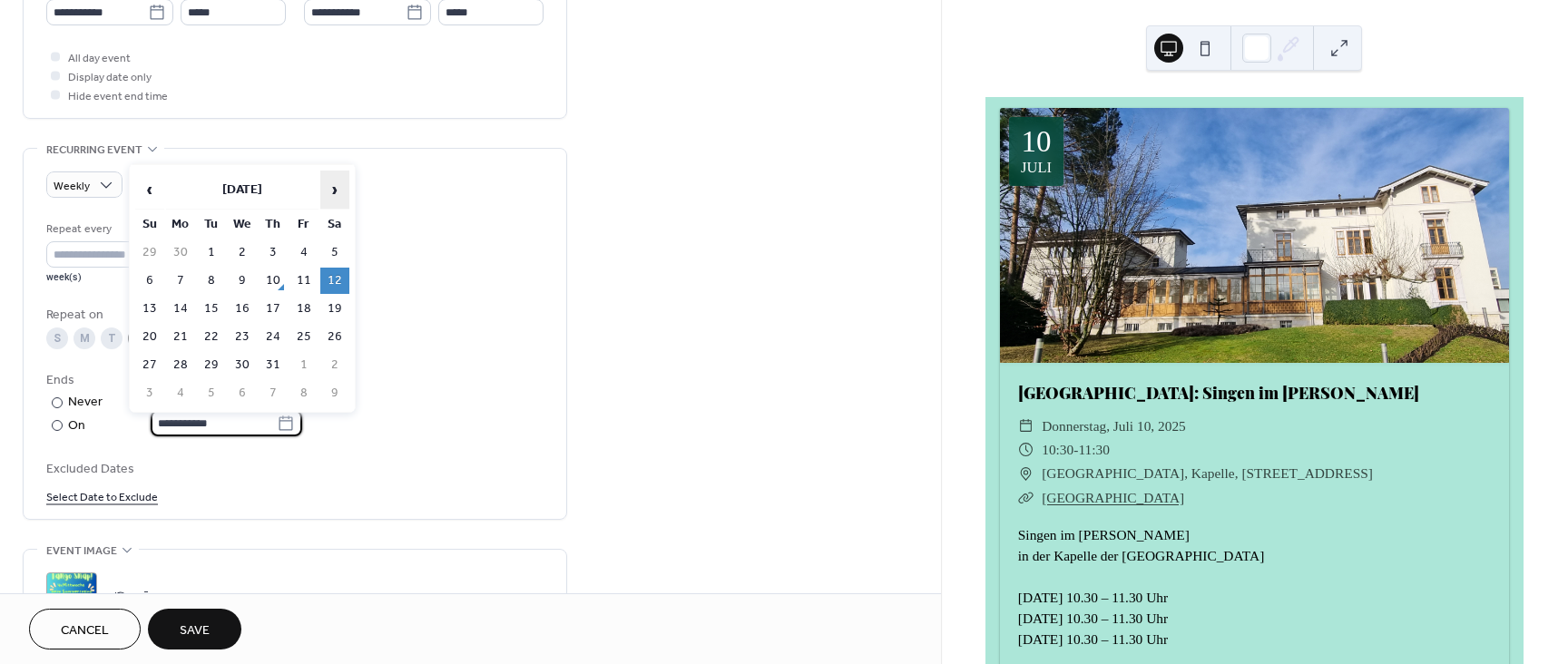 click on "›" at bounding box center [335, 190] 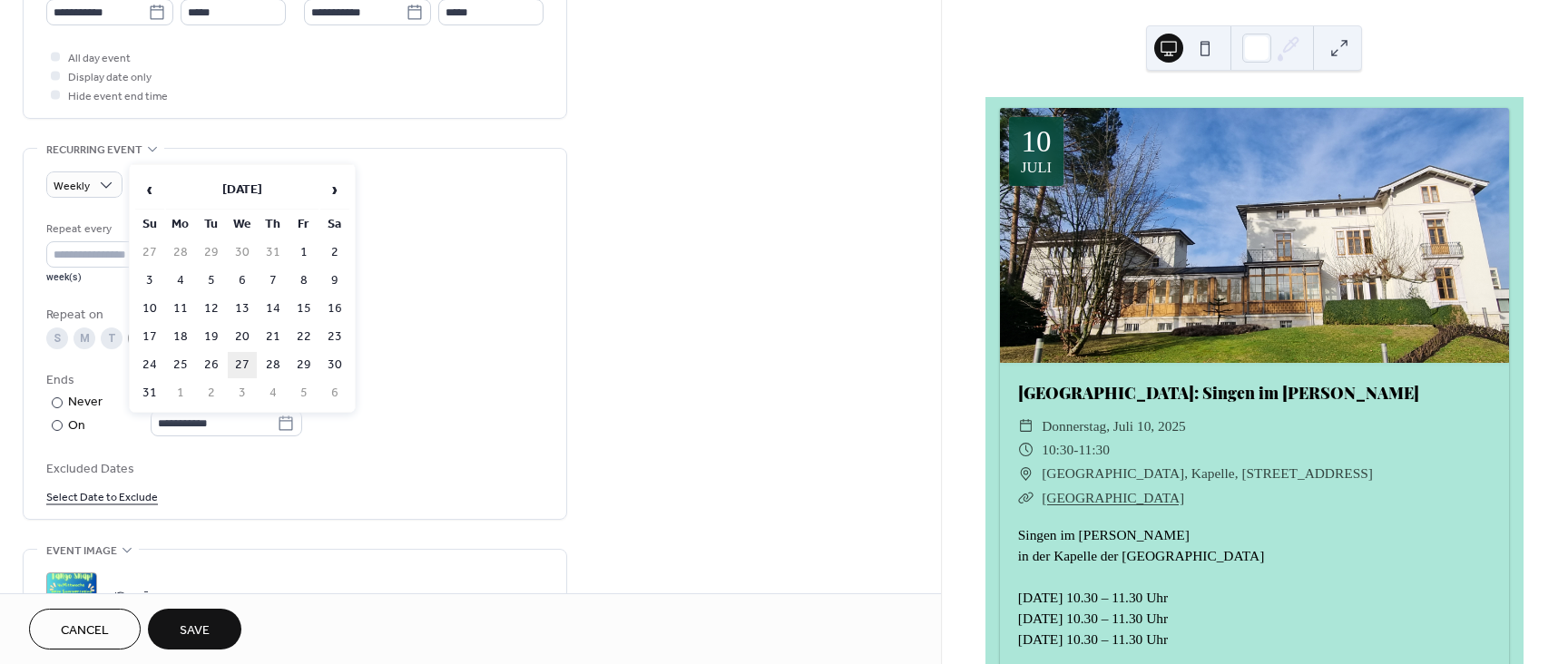 click on "27" at bounding box center [242, 365] 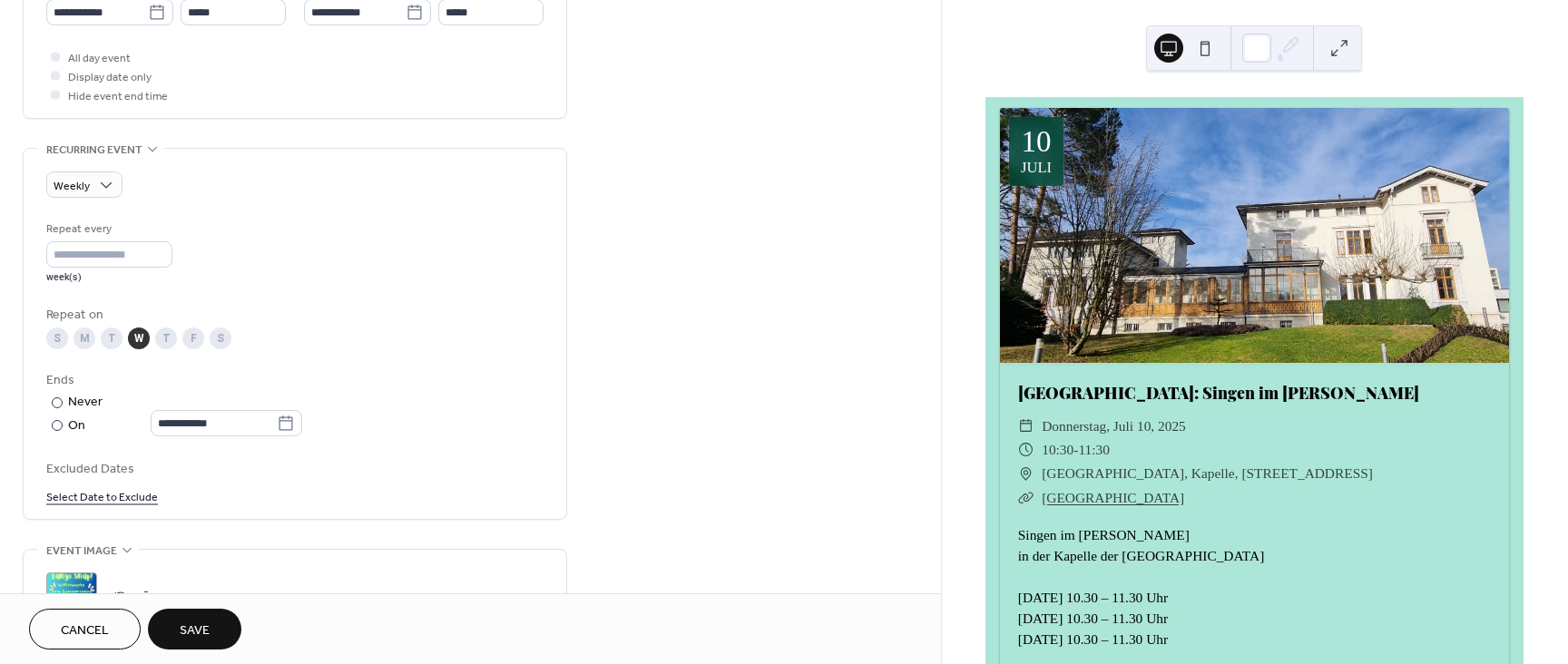 scroll, scrollTop: 1138, scrollLeft: 0, axis: vertical 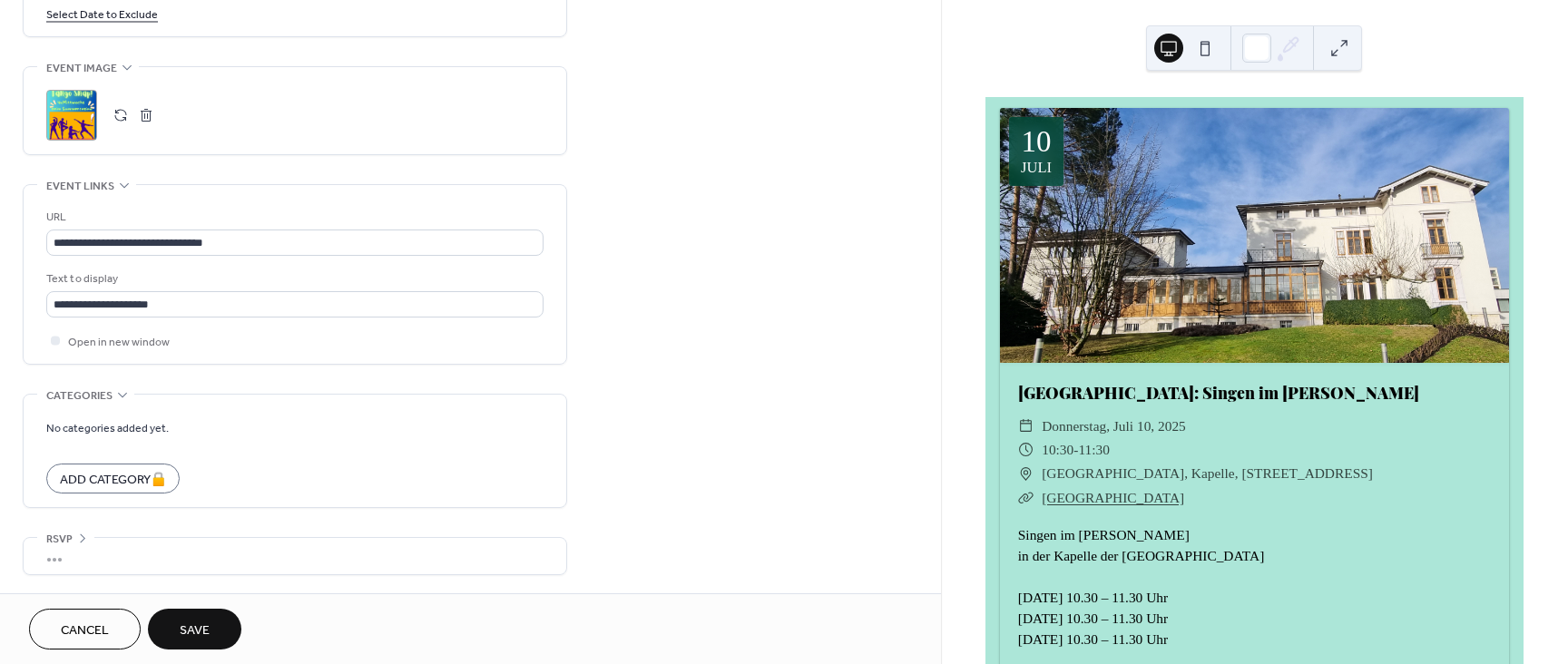 click on "Save" at bounding box center (194, 630) 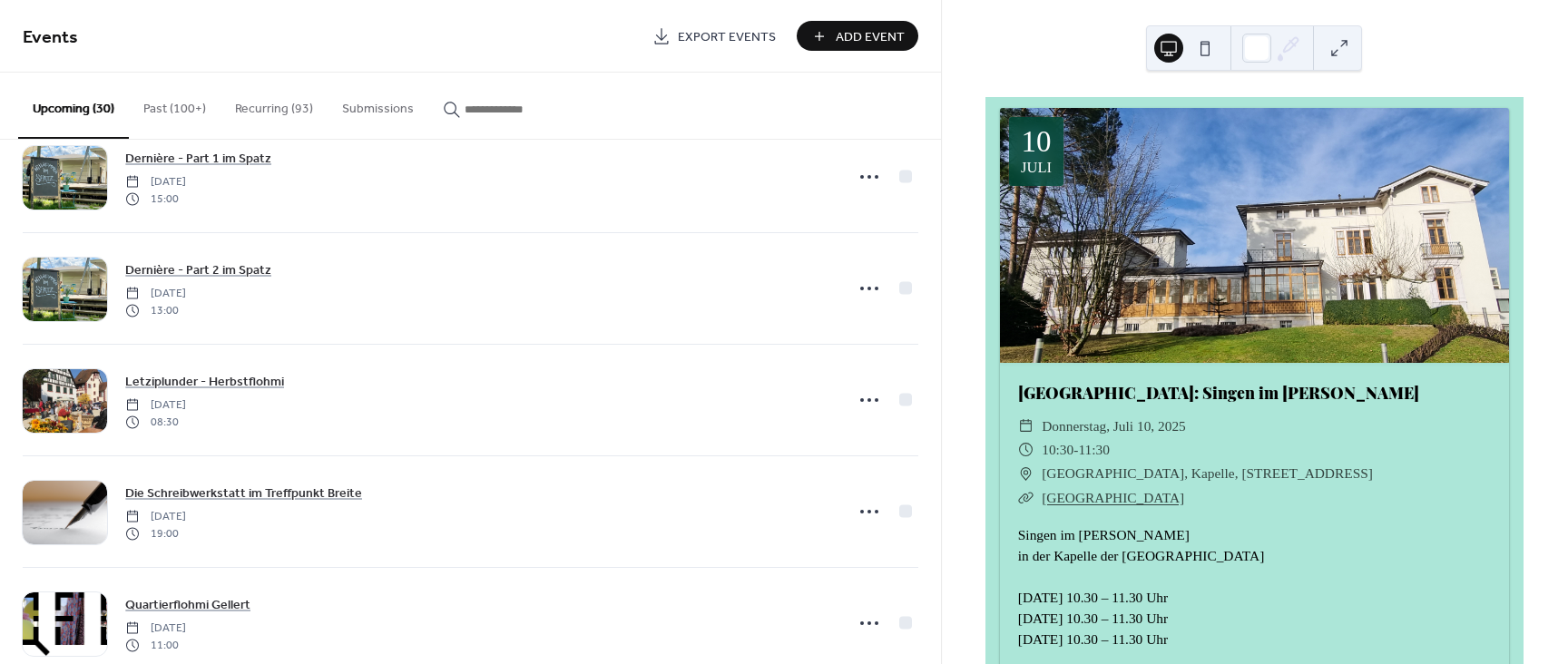 scroll, scrollTop: 2285, scrollLeft: 0, axis: vertical 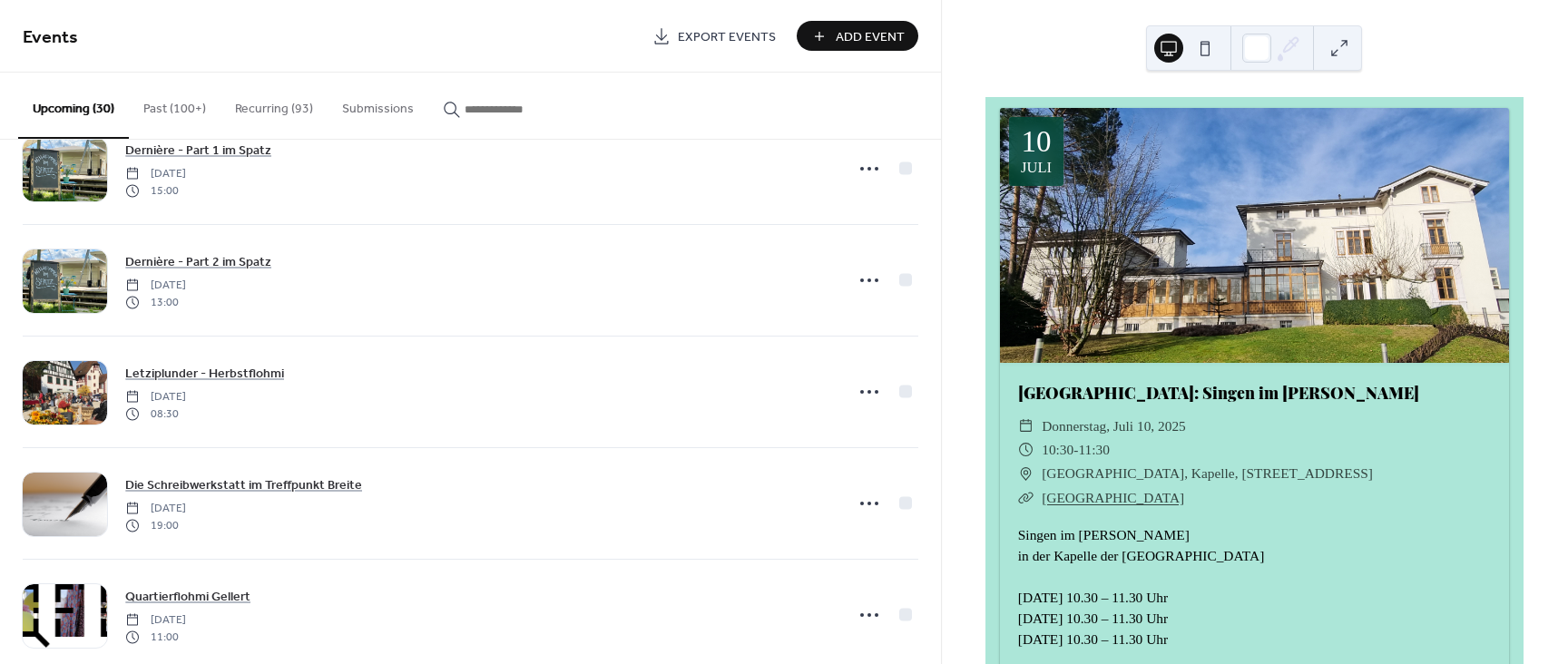 click on "Recurring  (93)" at bounding box center (274, 104) 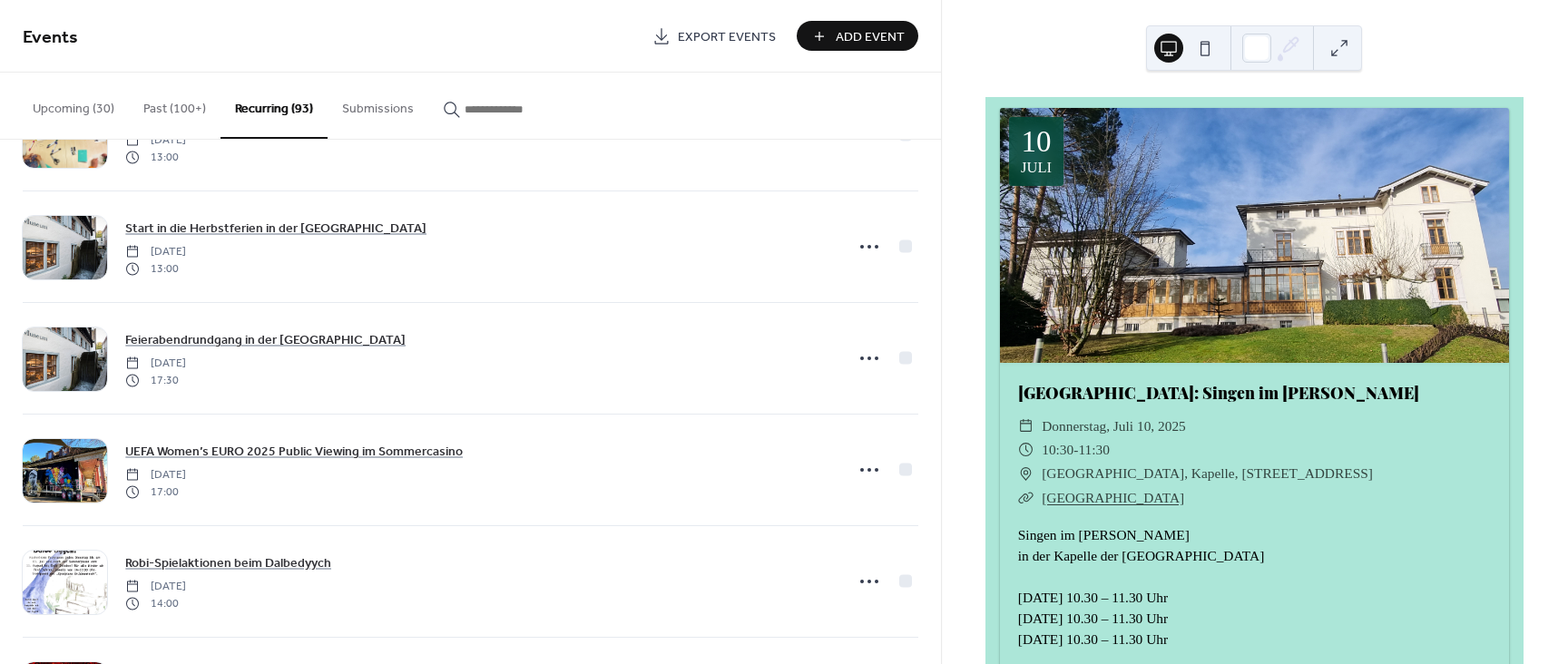 scroll, scrollTop: 9906, scrollLeft: 0, axis: vertical 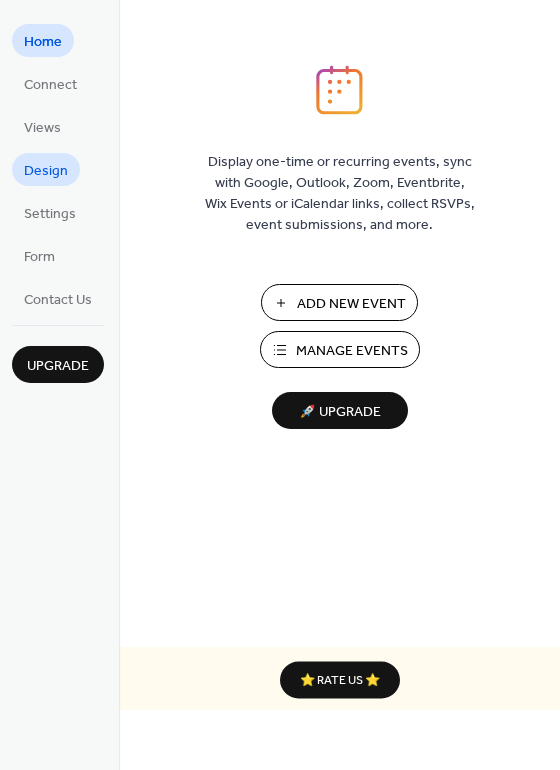click on "Design" at bounding box center [46, 169] 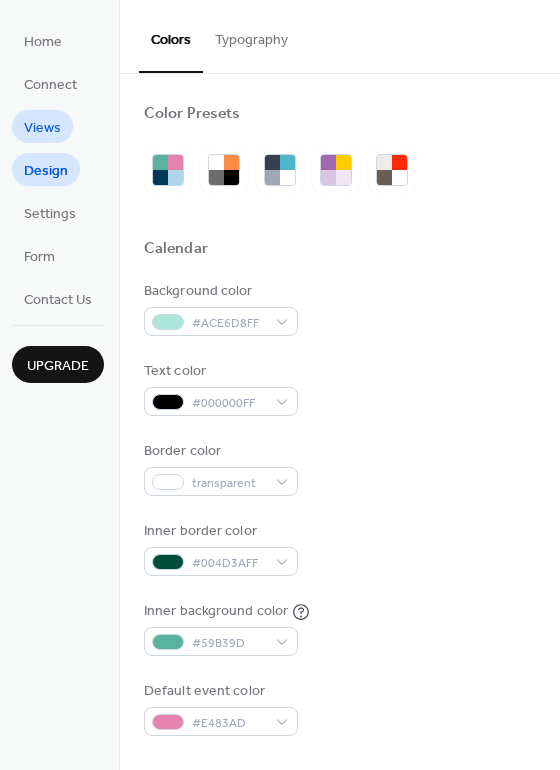 click on "Views" at bounding box center [42, 128] 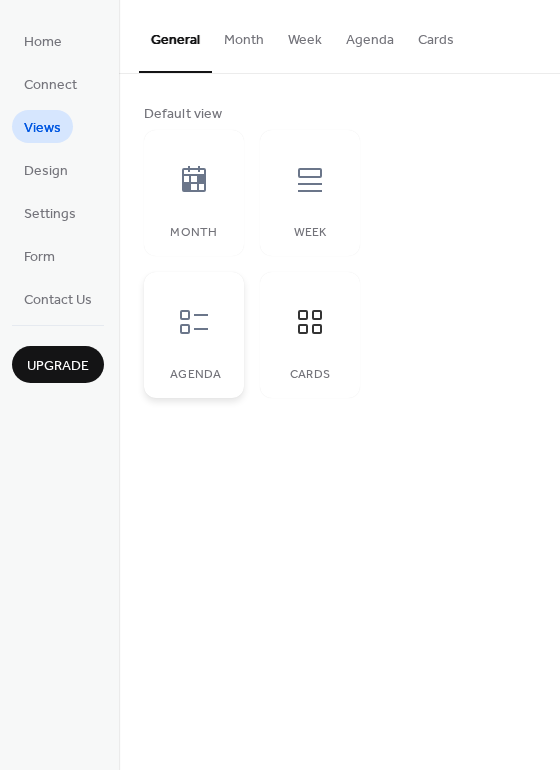 click 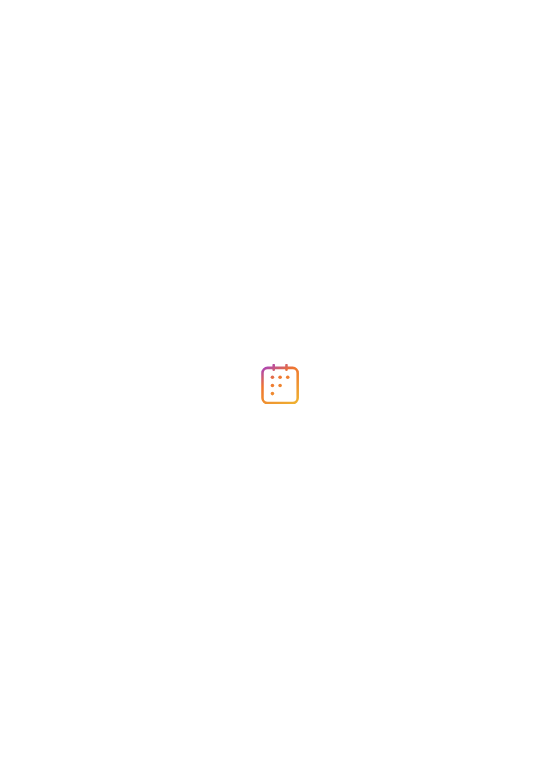 scroll, scrollTop: 0, scrollLeft: 0, axis: both 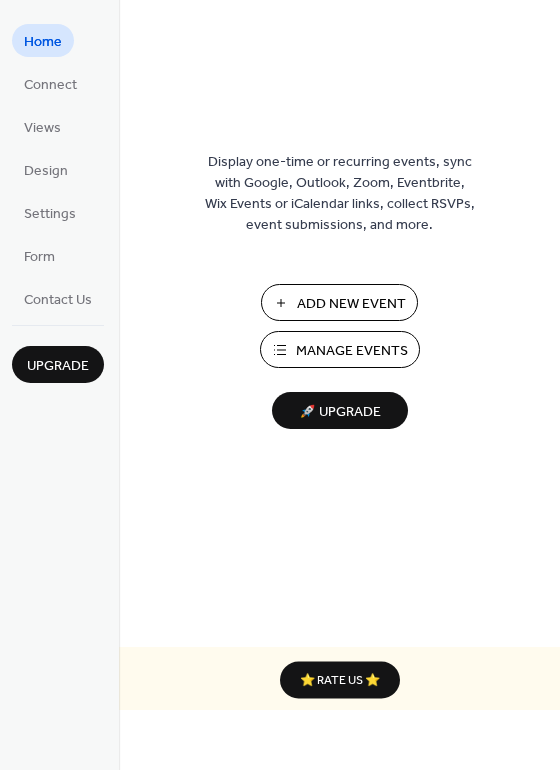 click on "Manage Events" at bounding box center [352, 351] 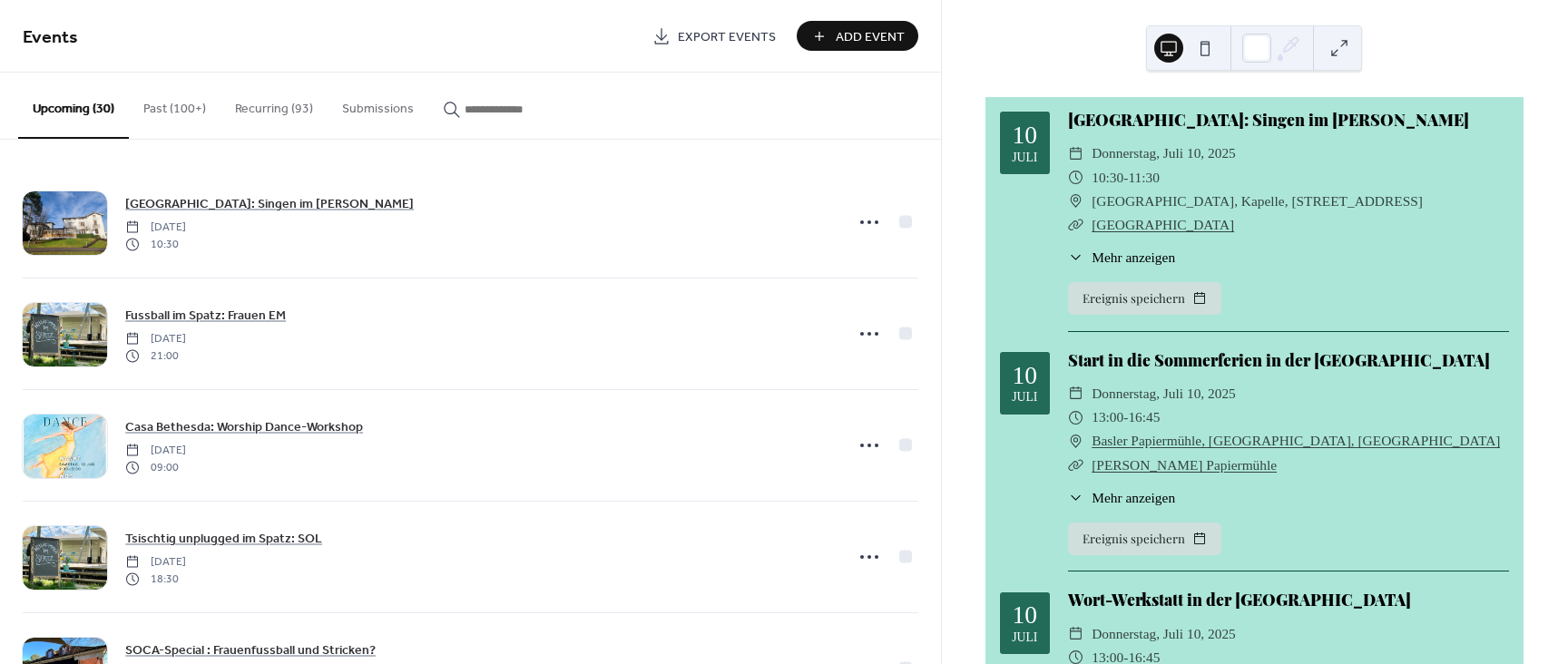 scroll, scrollTop: 0, scrollLeft: 0, axis: both 